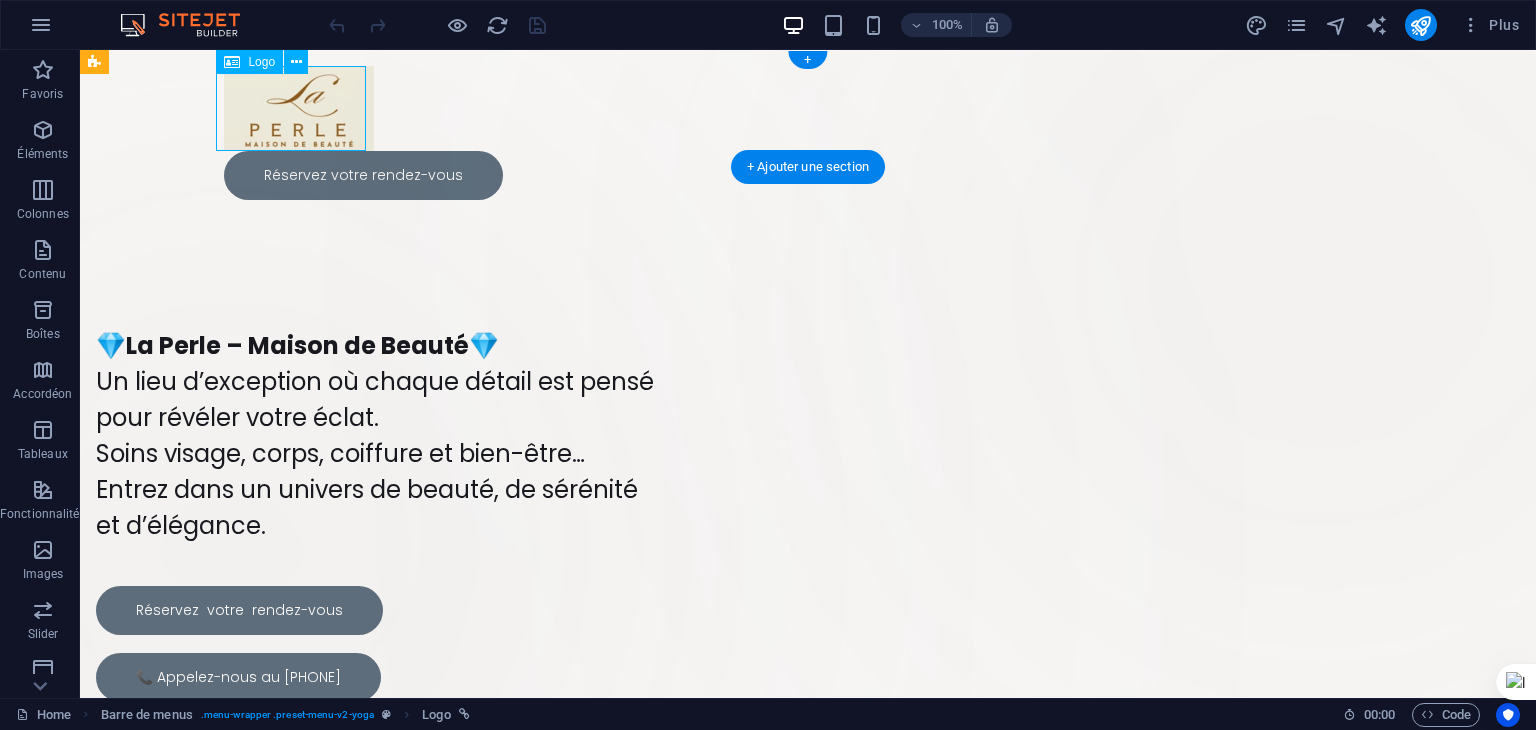 scroll, scrollTop: 0, scrollLeft: 0, axis: both 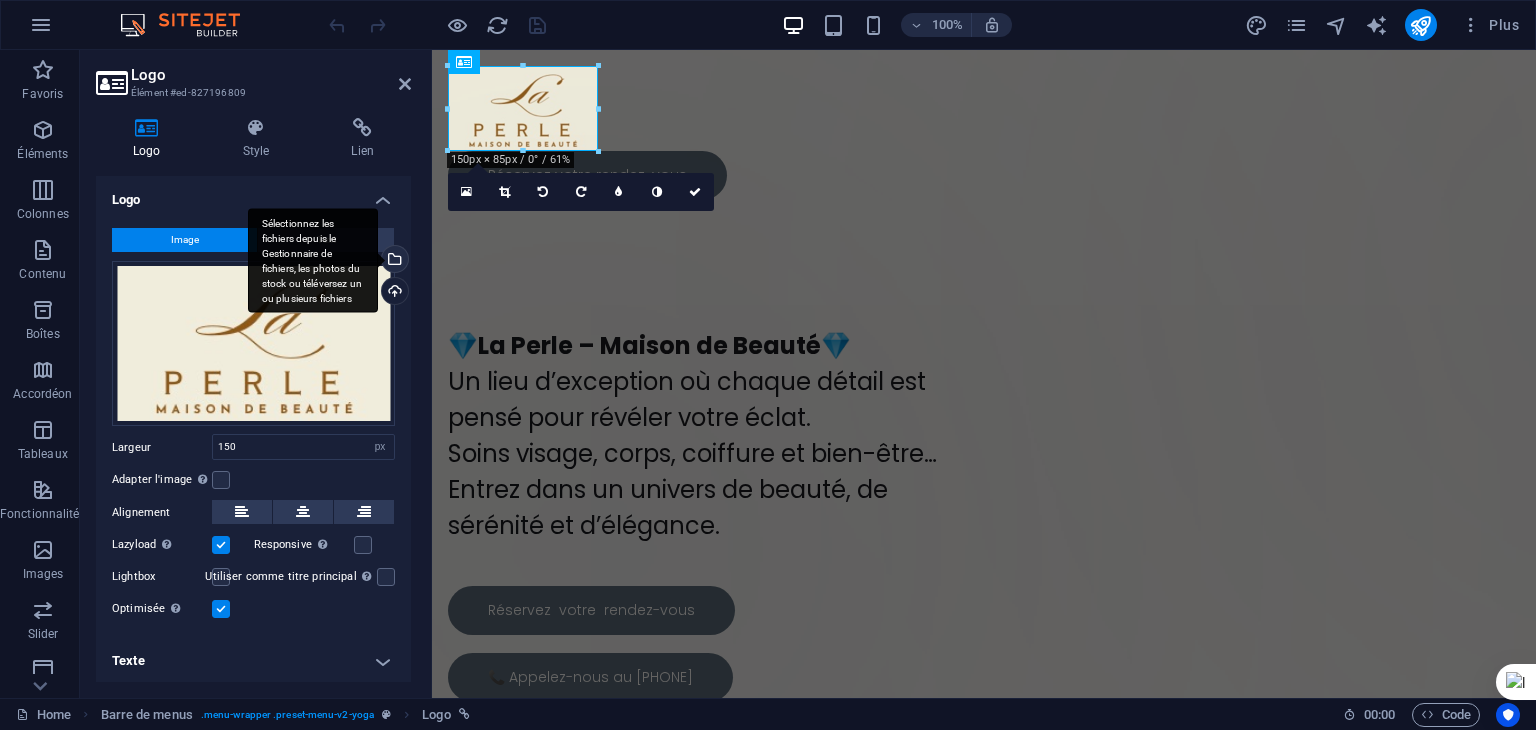 click on "Sélectionnez les fichiers depuis le Gestionnaire de fichiers, les photos du stock ou téléversez un ou plusieurs fichiers" at bounding box center [393, 261] 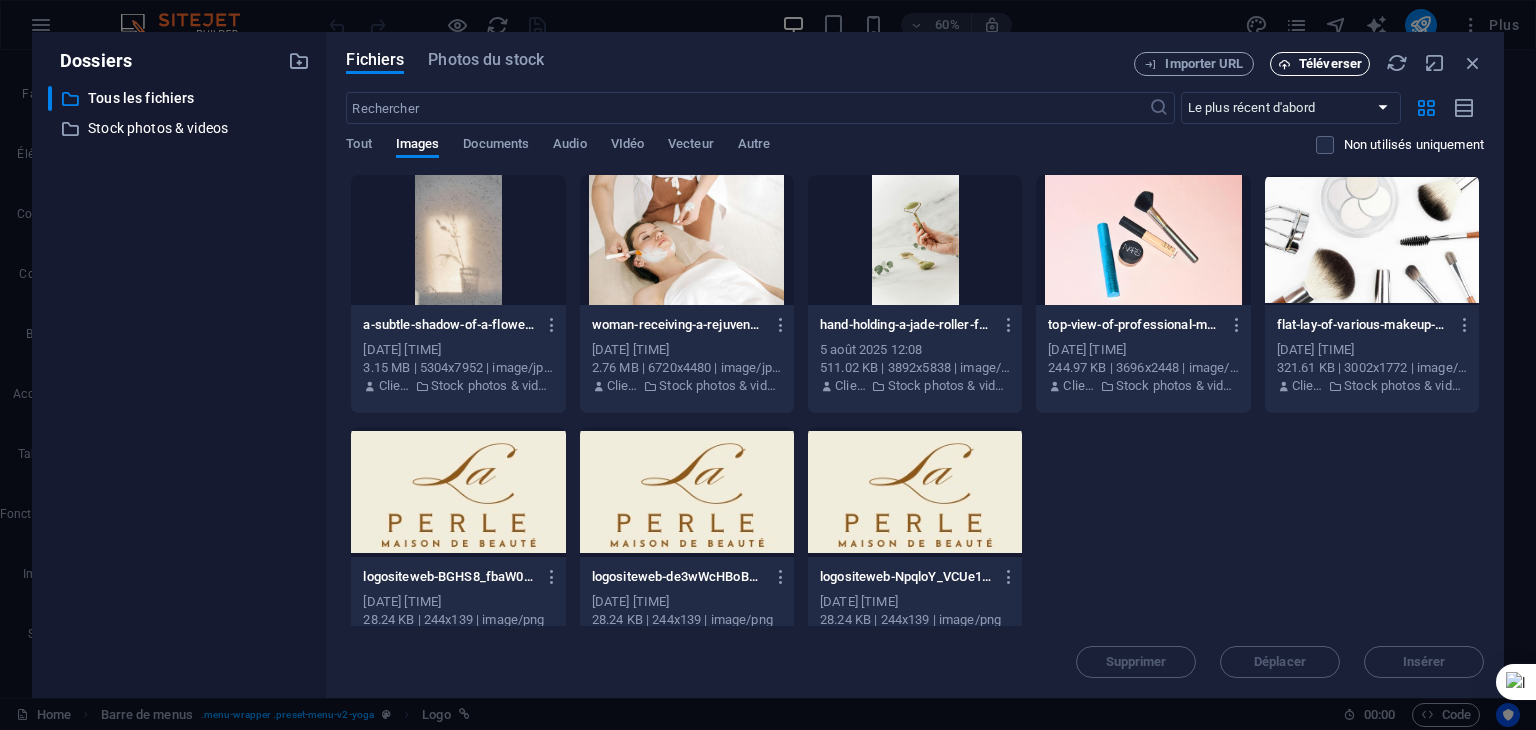 click on "Téléverser" at bounding box center [1330, 64] 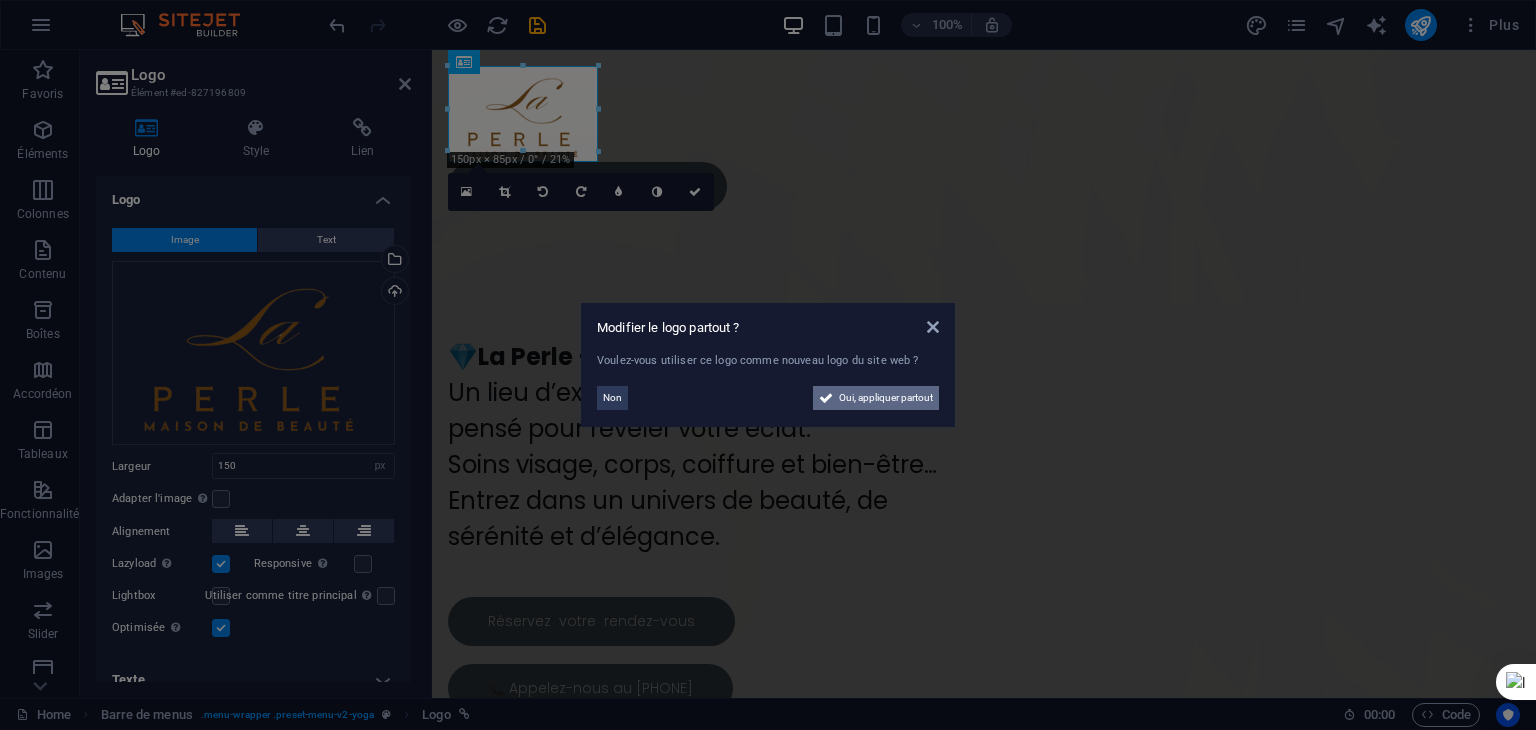 click on "Oui, appliquer partout" at bounding box center (886, 398) 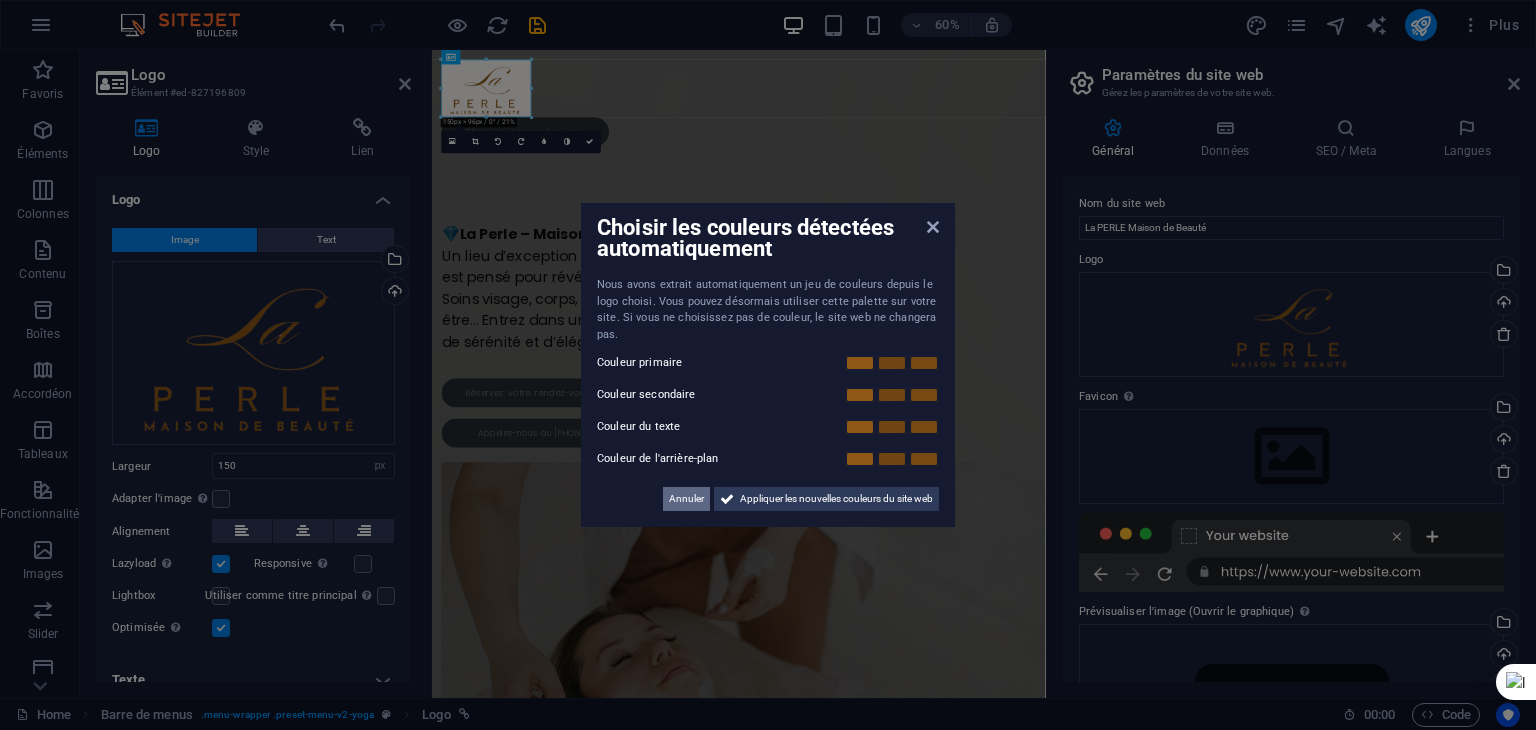 click on "Annuler" at bounding box center (686, 499) 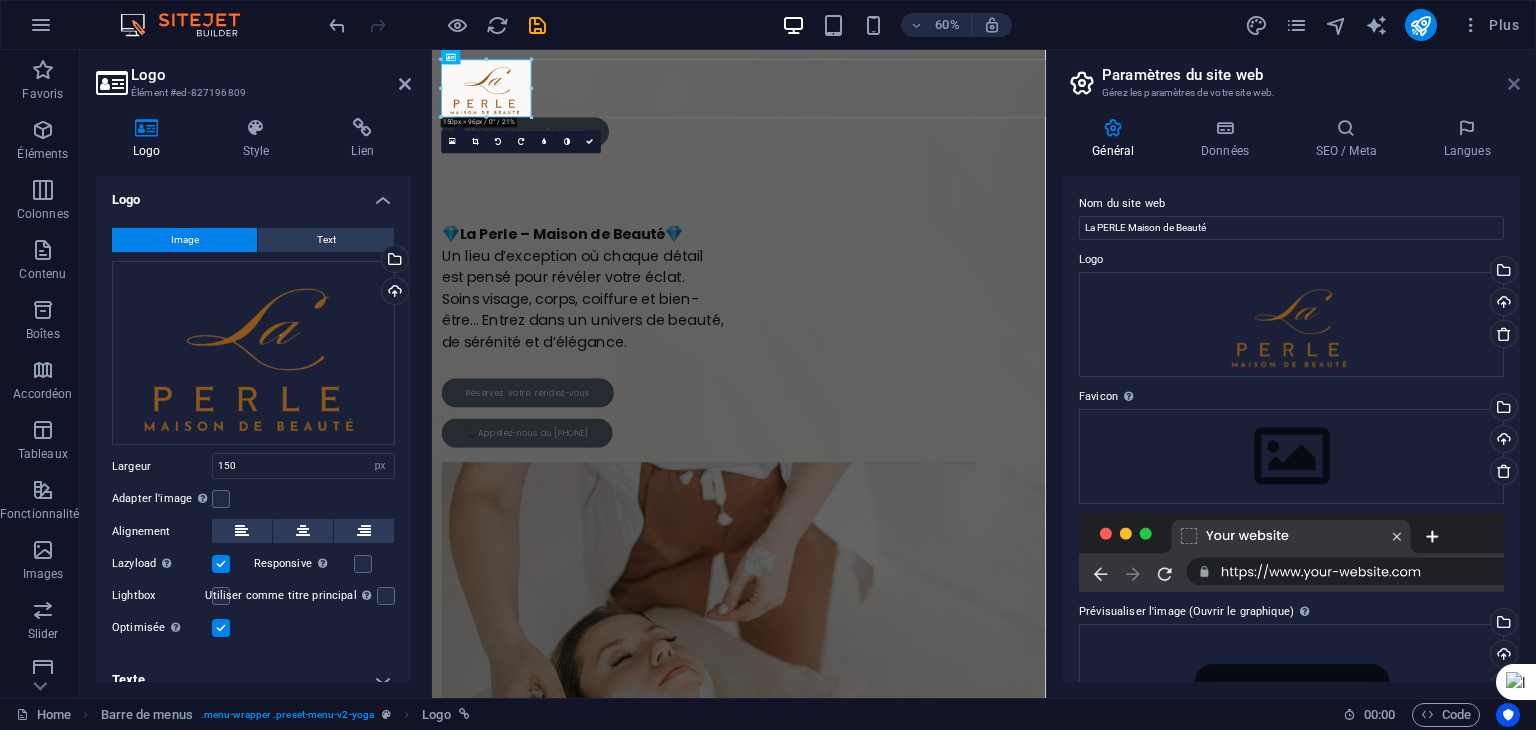 click at bounding box center (1514, 84) 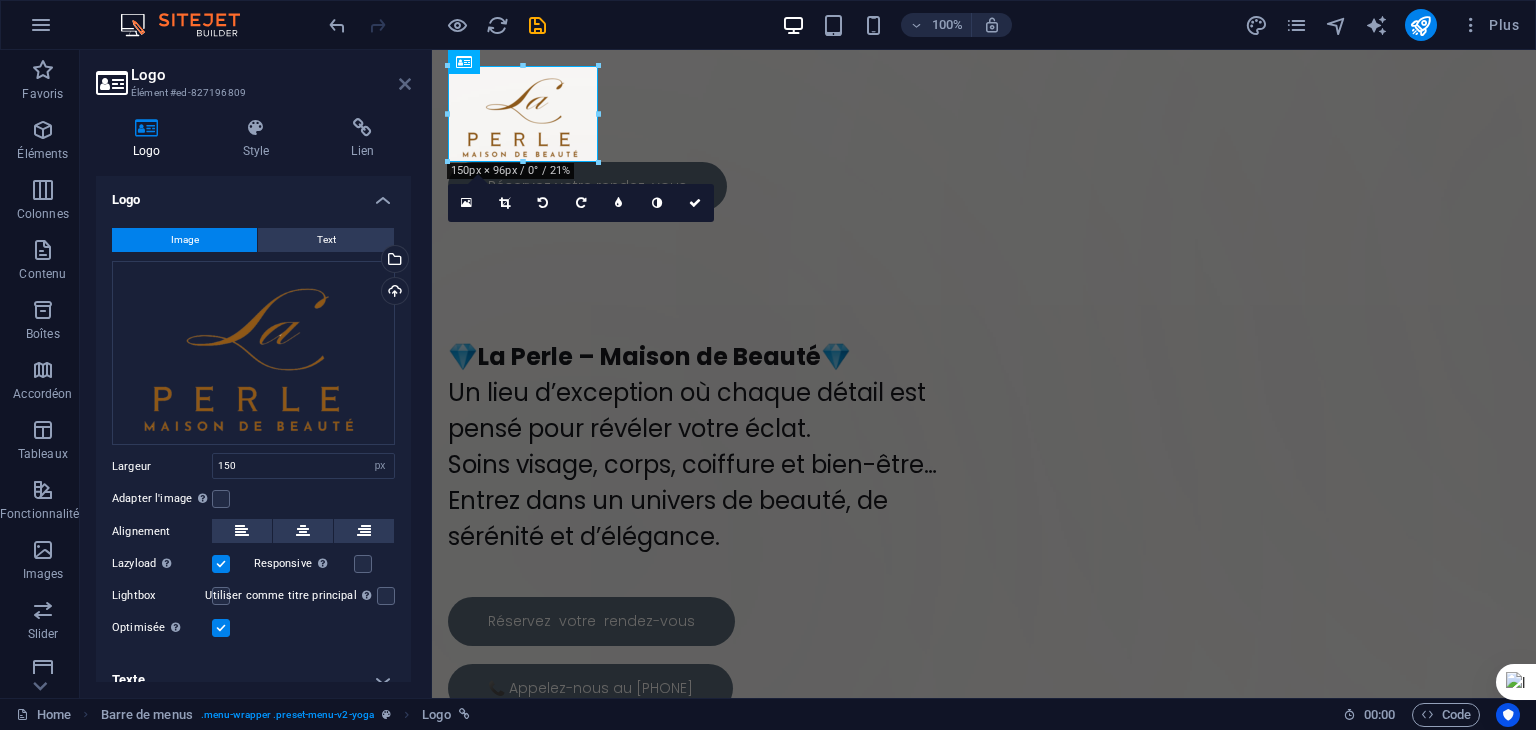 click at bounding box center (405, 84) 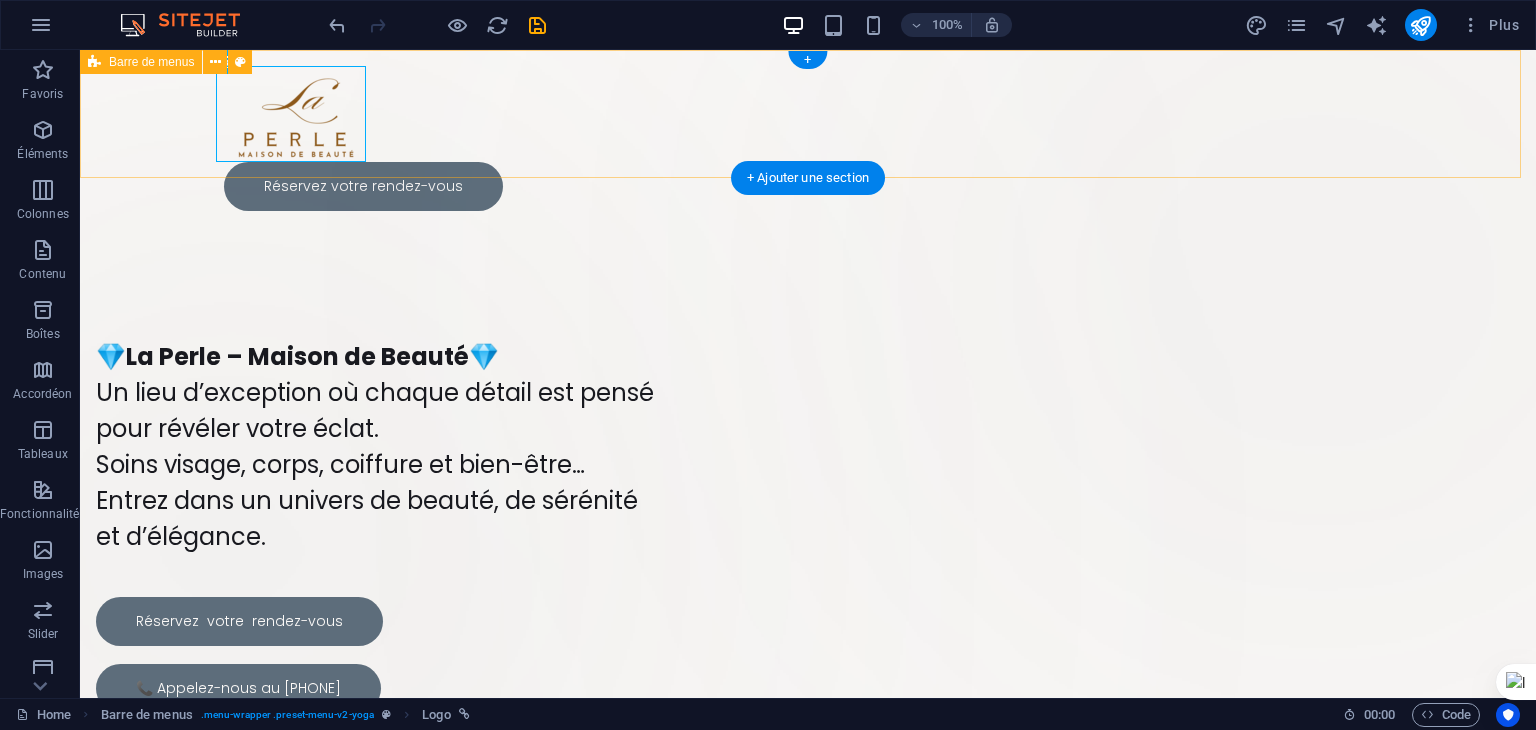 click on "Réservez votre rendez-vous" at bounding box center [808, 138] 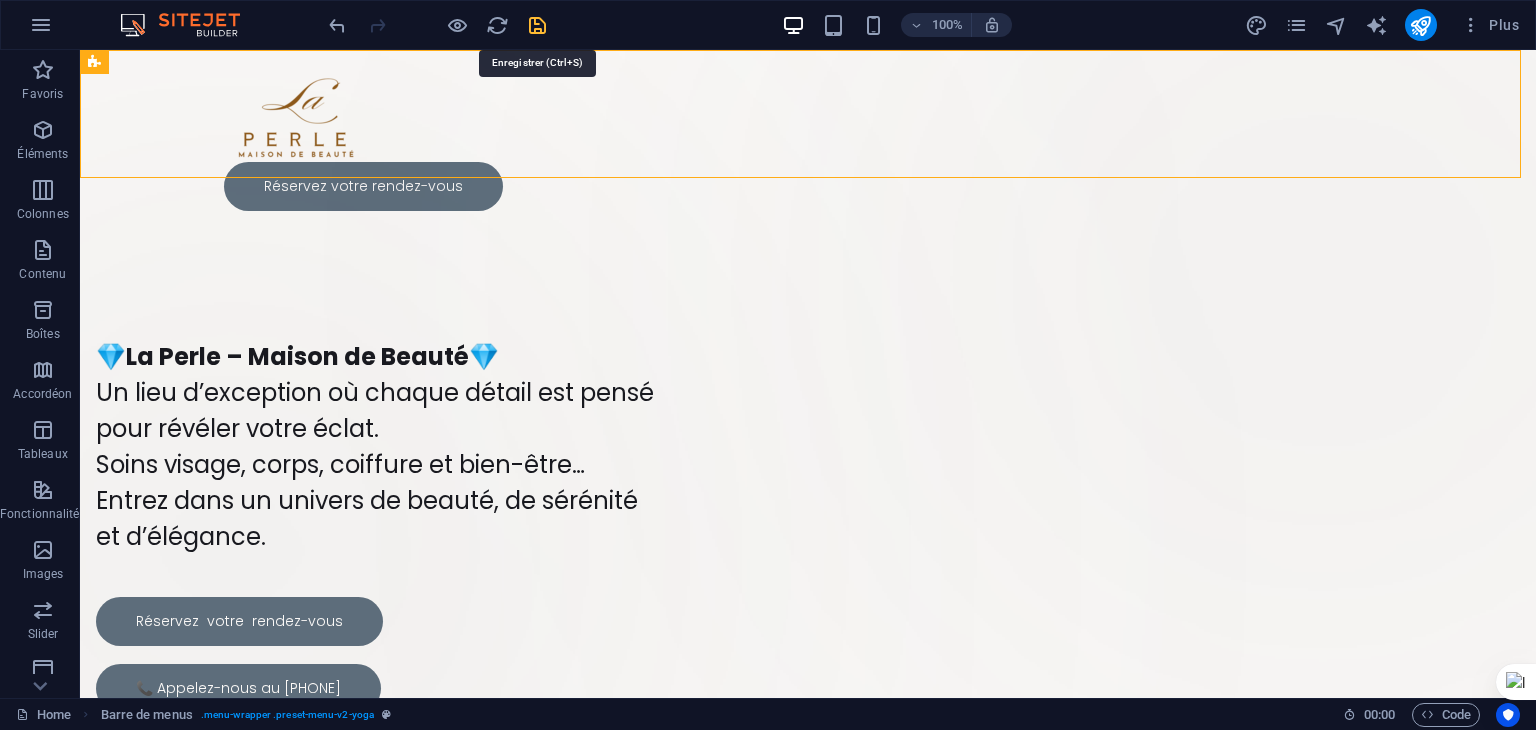 click at bounding box center (537, 25) 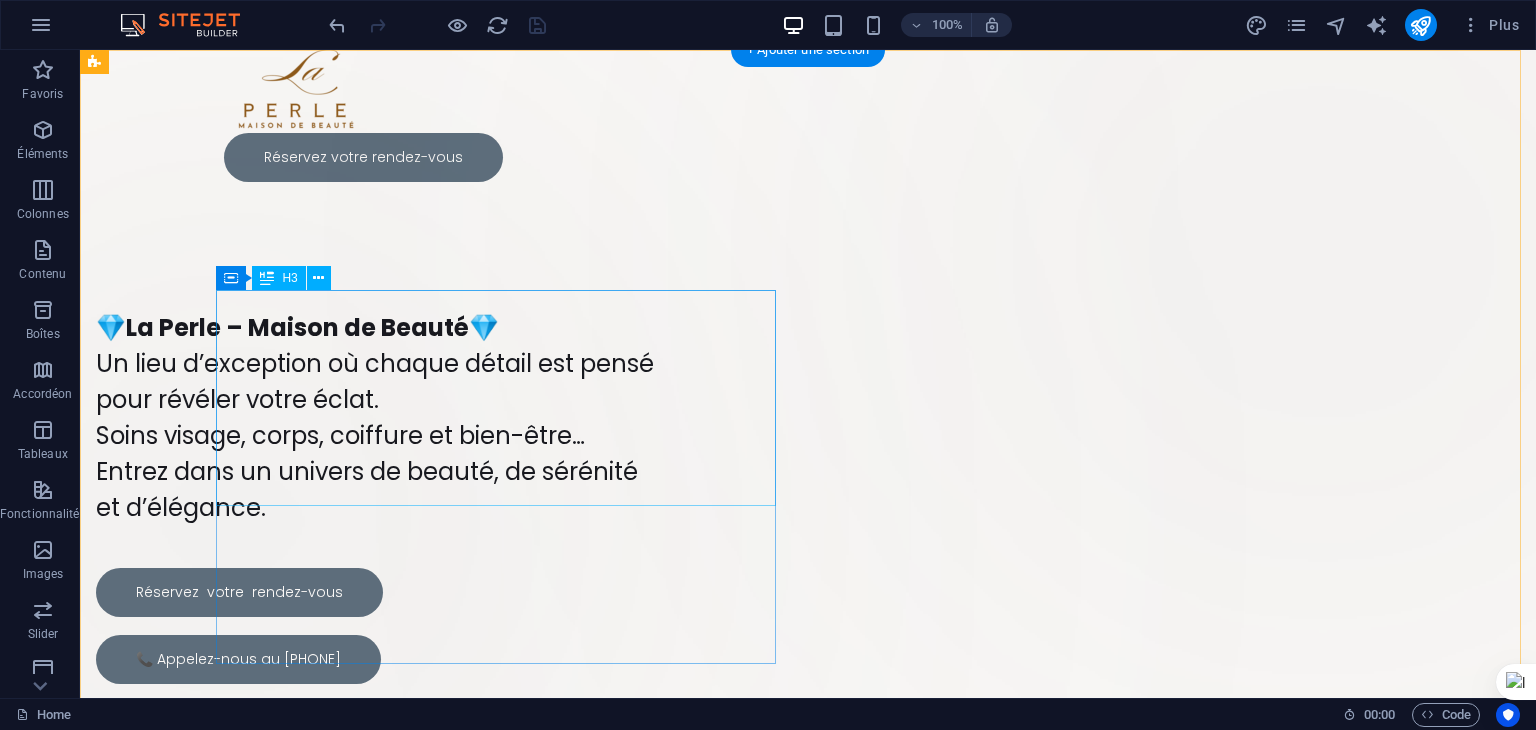 scroll, scrollTop: 0, scrollLeft: 0, axis: both 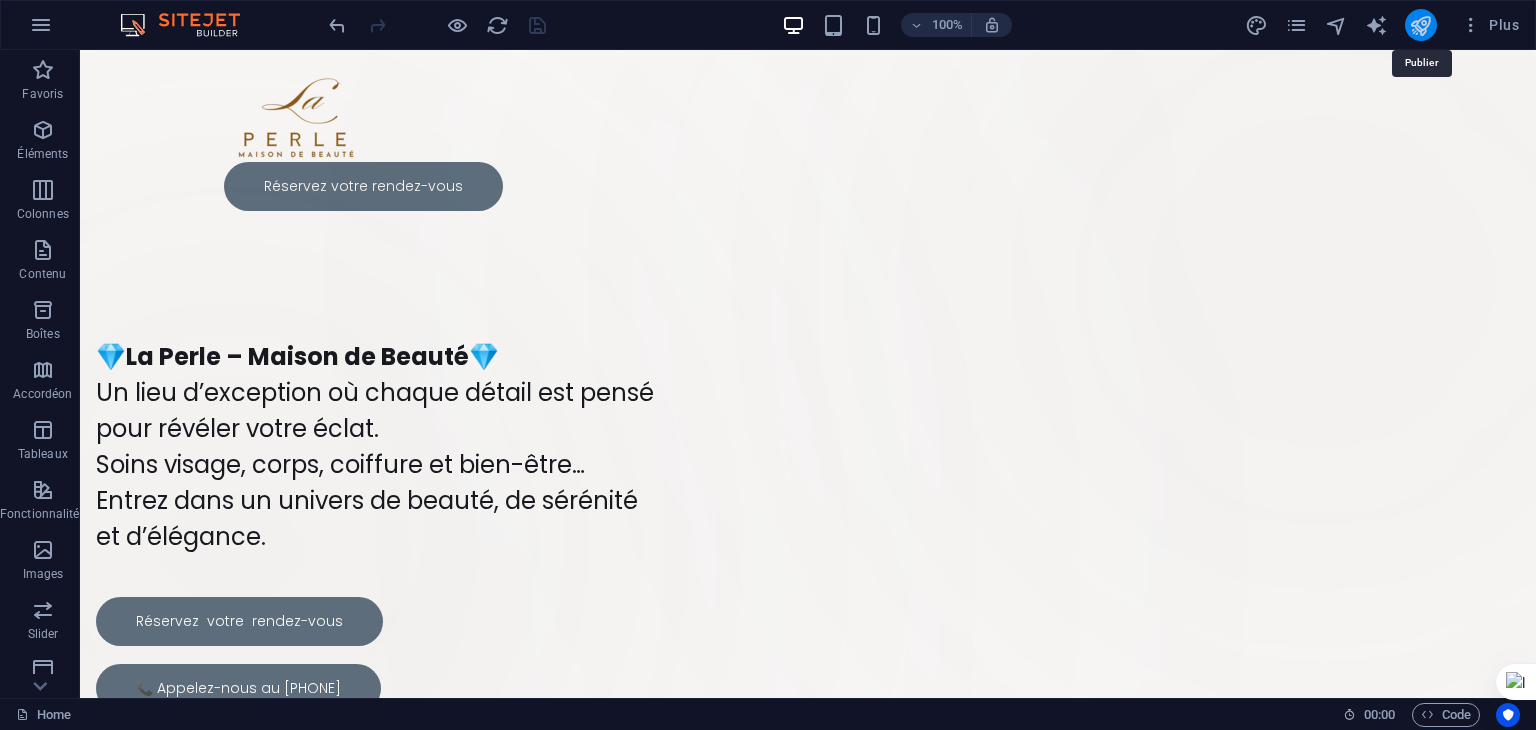 click at bounding box center [1420, 25] 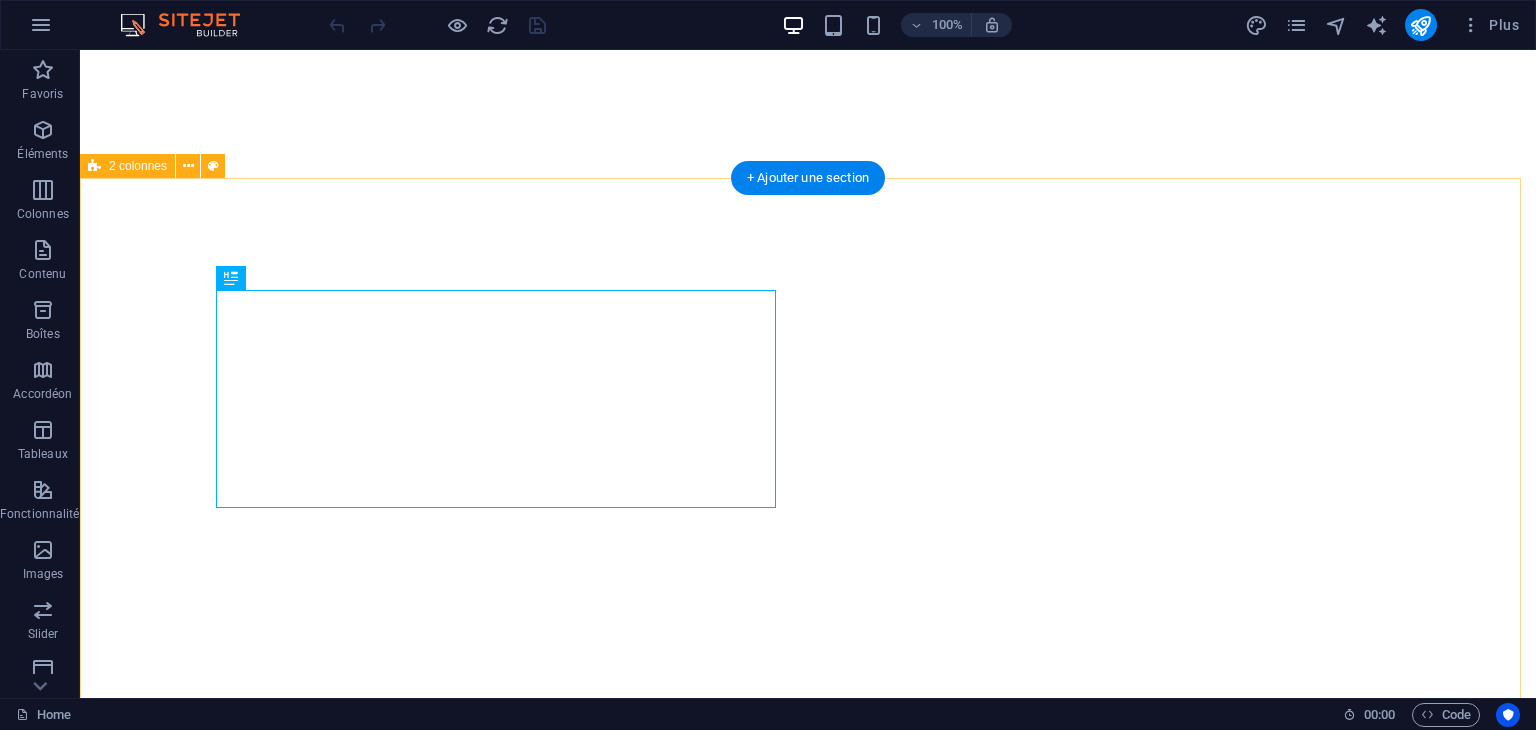 scroll, scrollTop: 0, scrollLeft: 0, axis: both 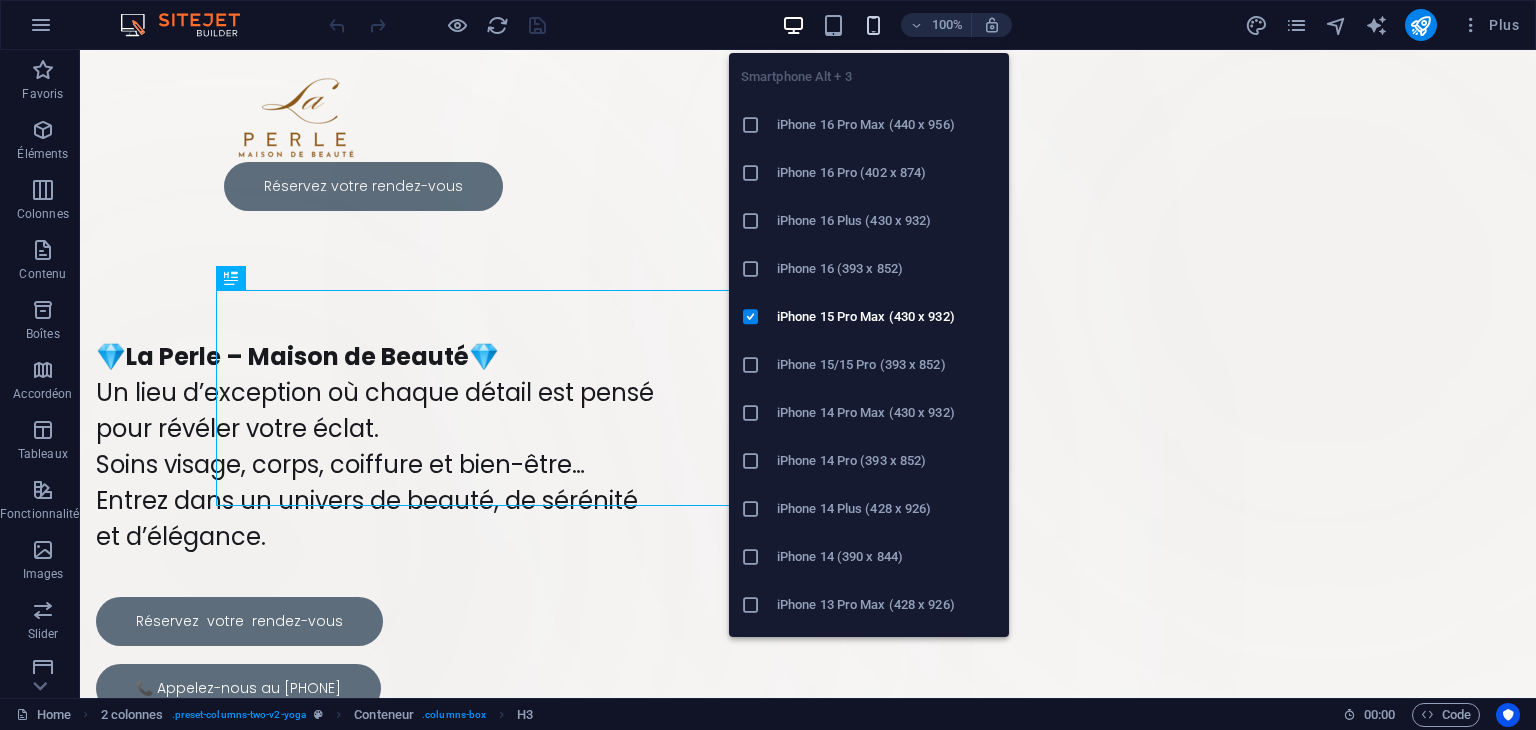 click at bounding box center (873, 25) 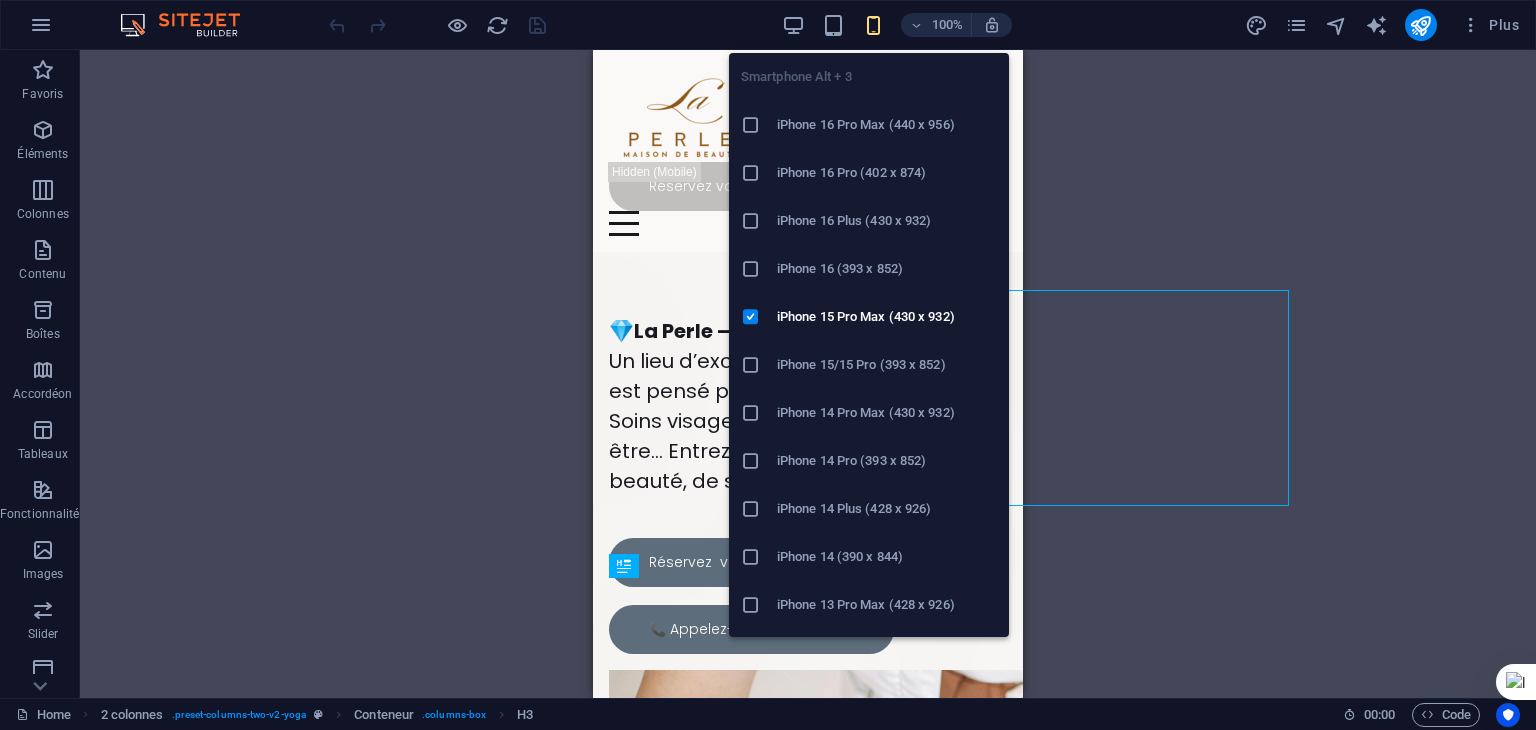 scroll, scrollTop: 0, scrollLeft: 0, axis: both 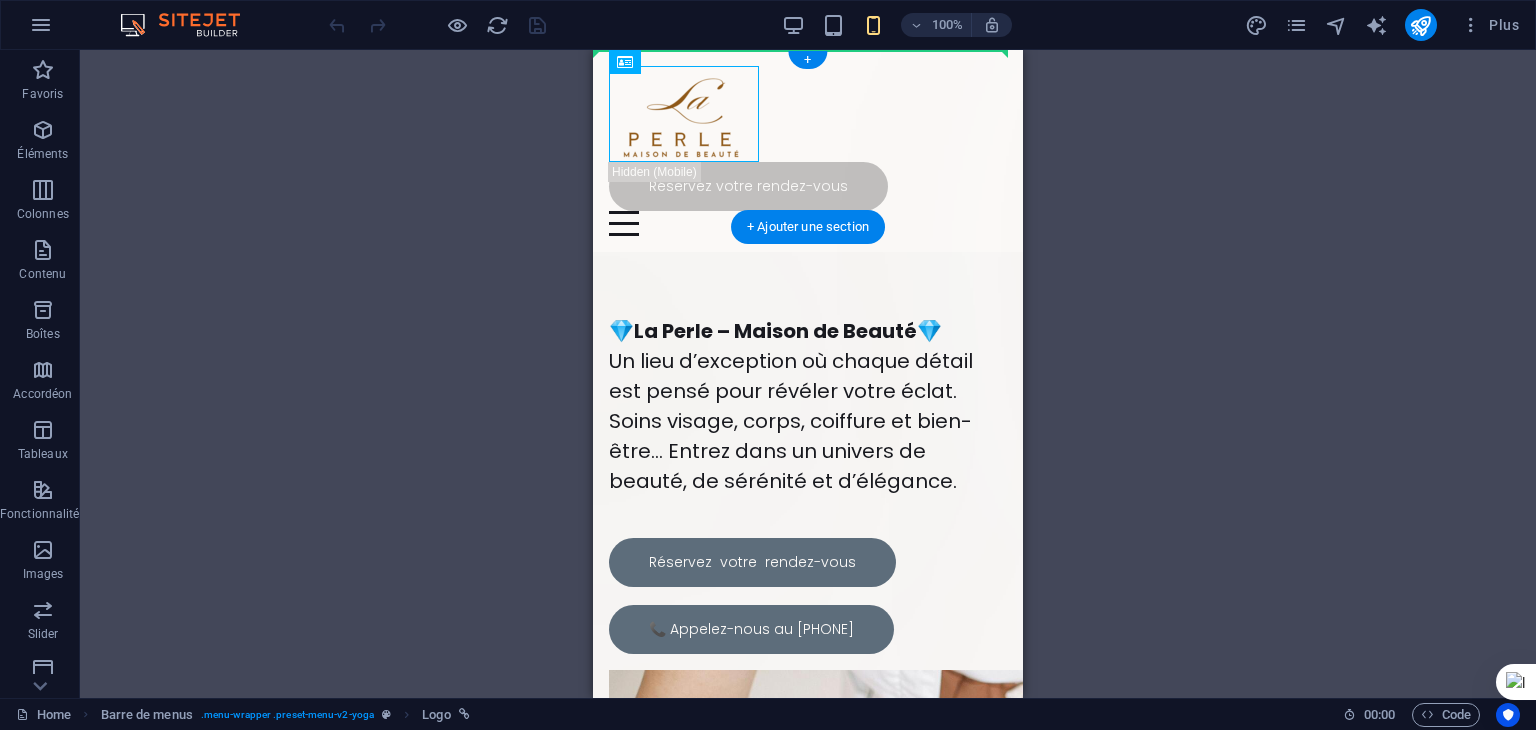drag, startPoint x: 679, startPoint y: 100, endPoint x: 860, endPoint y: 98, distance: 181.01105 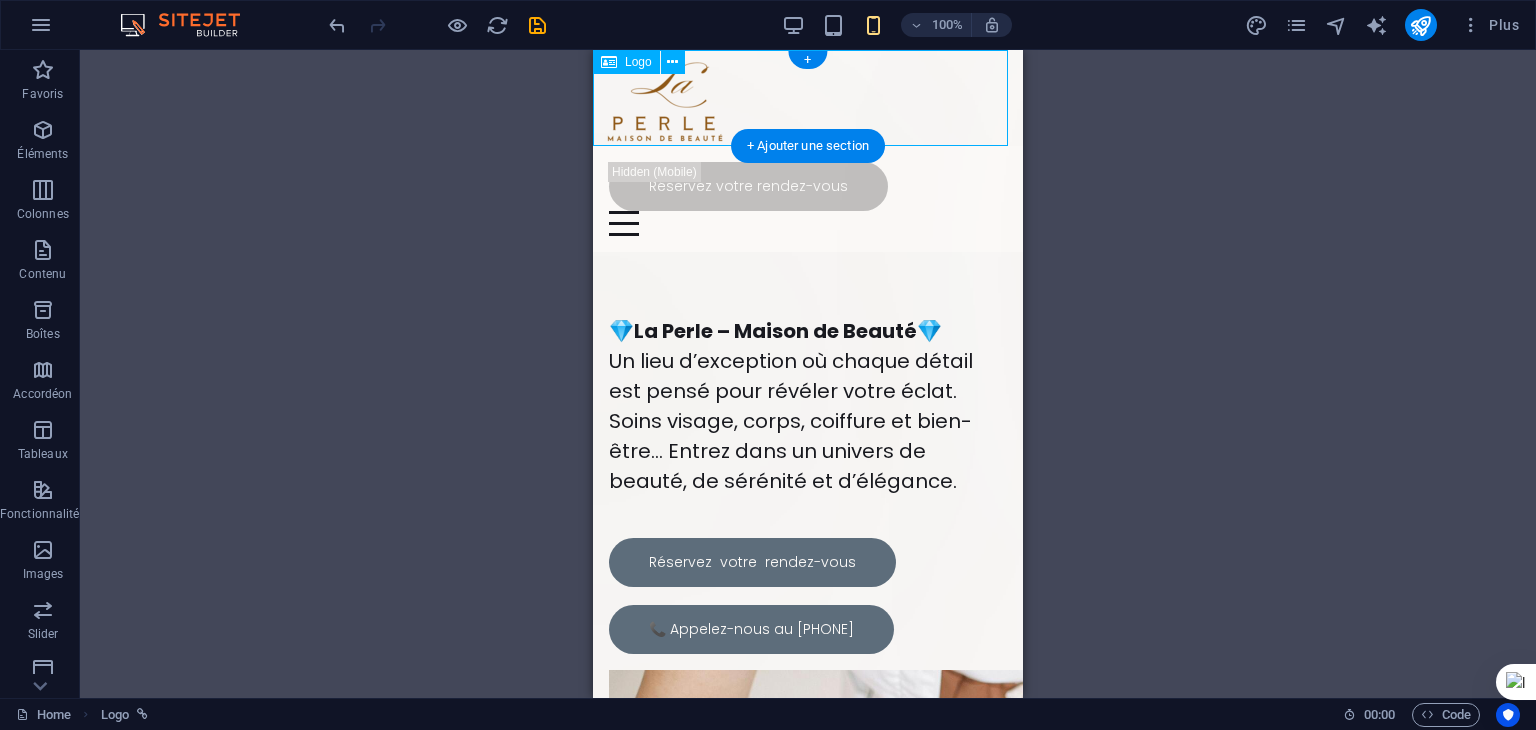 click at bounding box center (808, 98) 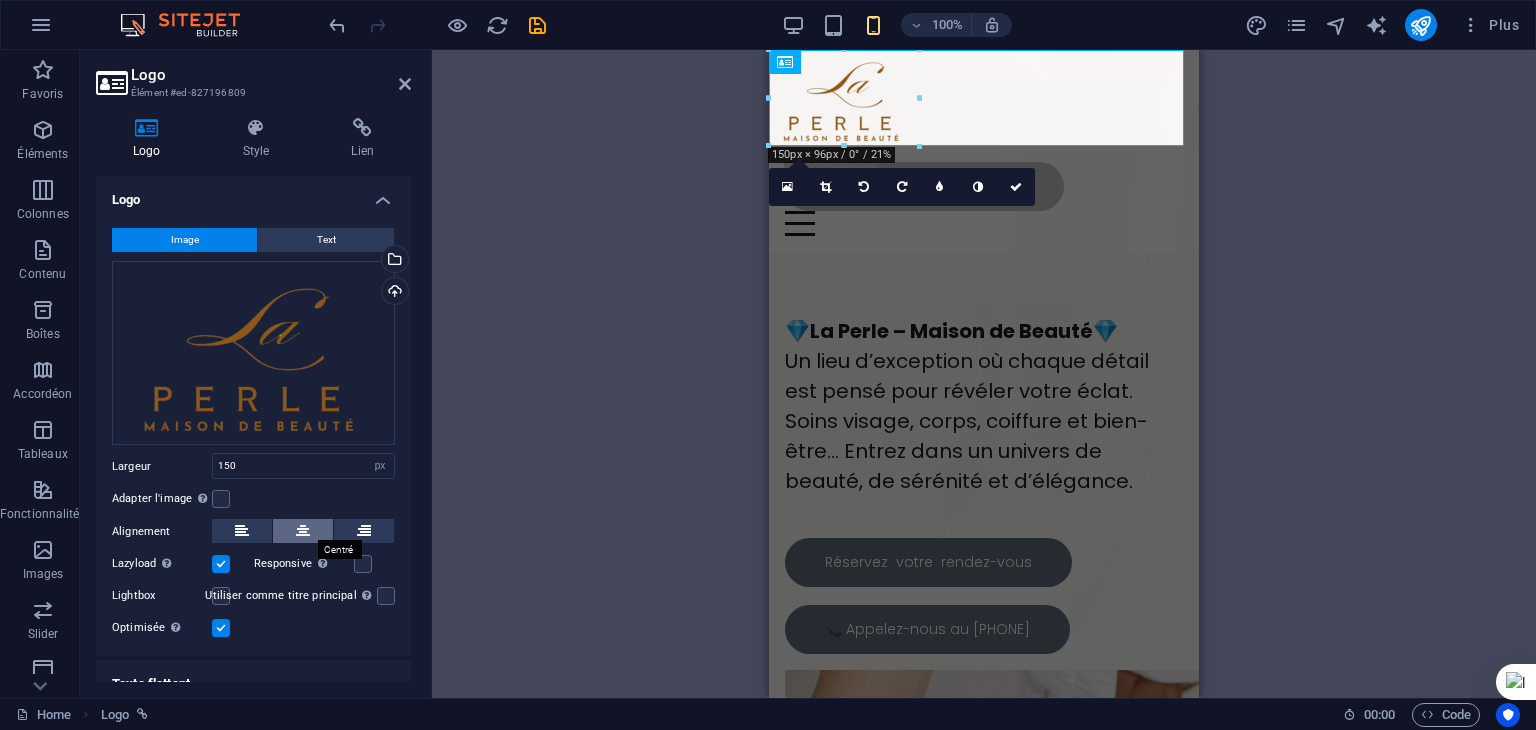 click at bounding box center [303, 531] 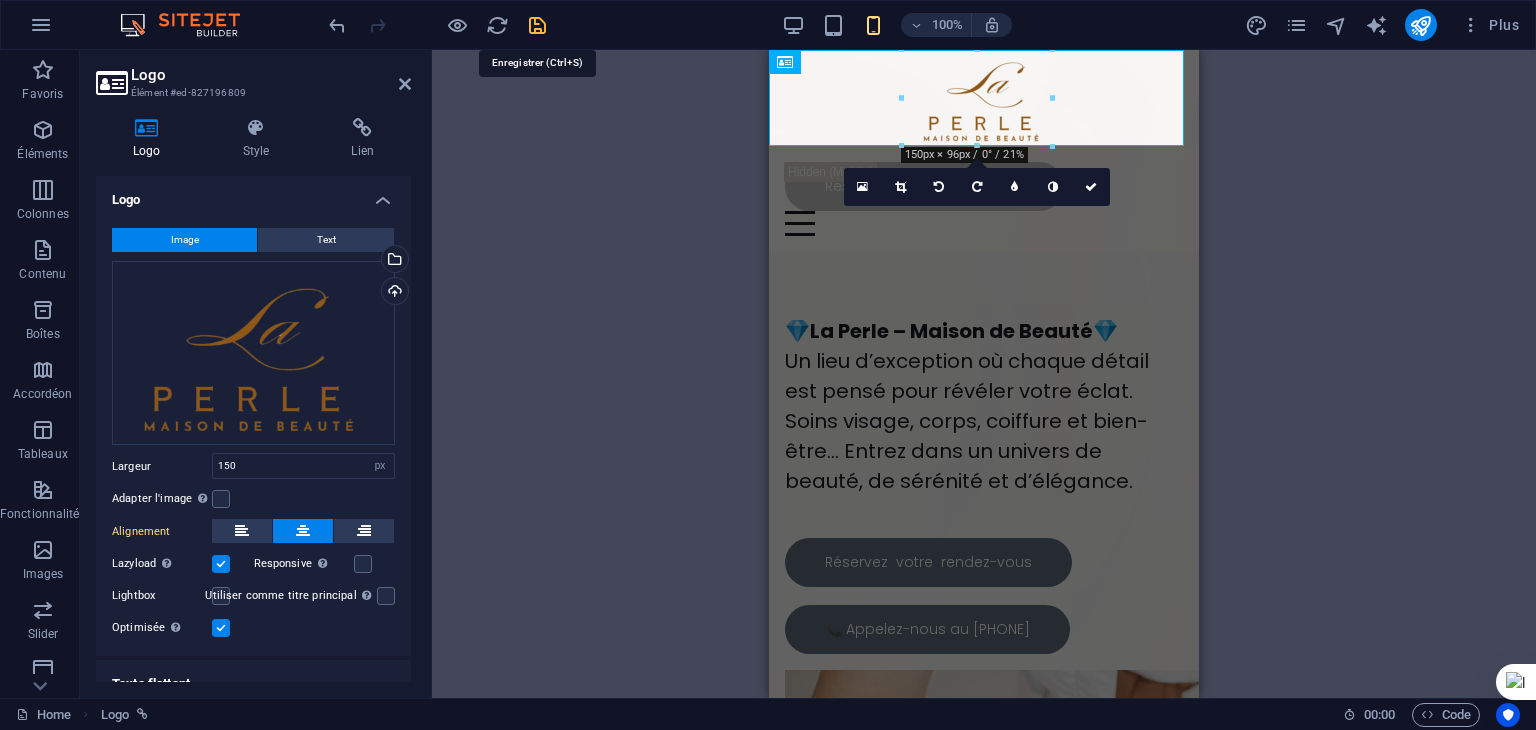 click at bounding box center [537, 25] 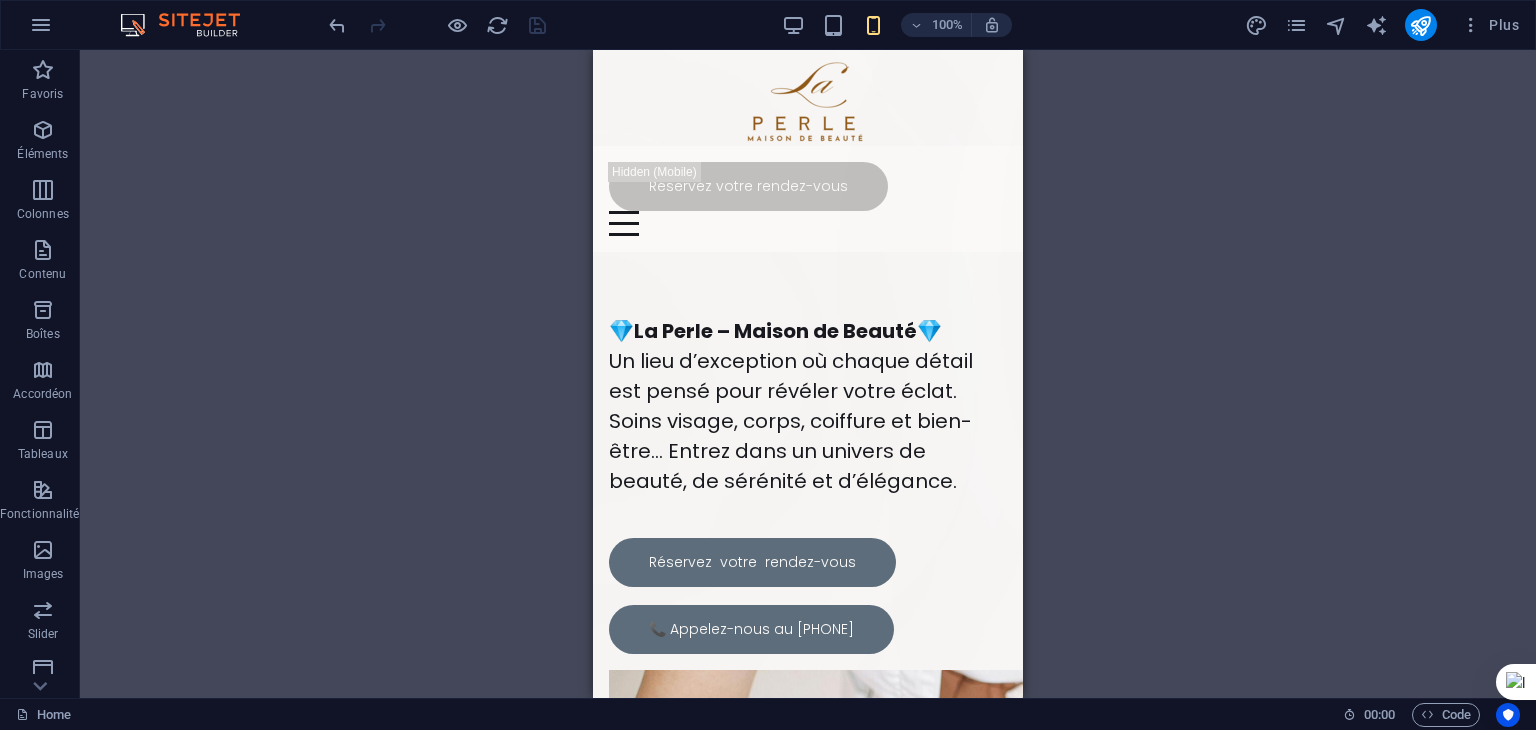 click at bounding box center (437, 25) 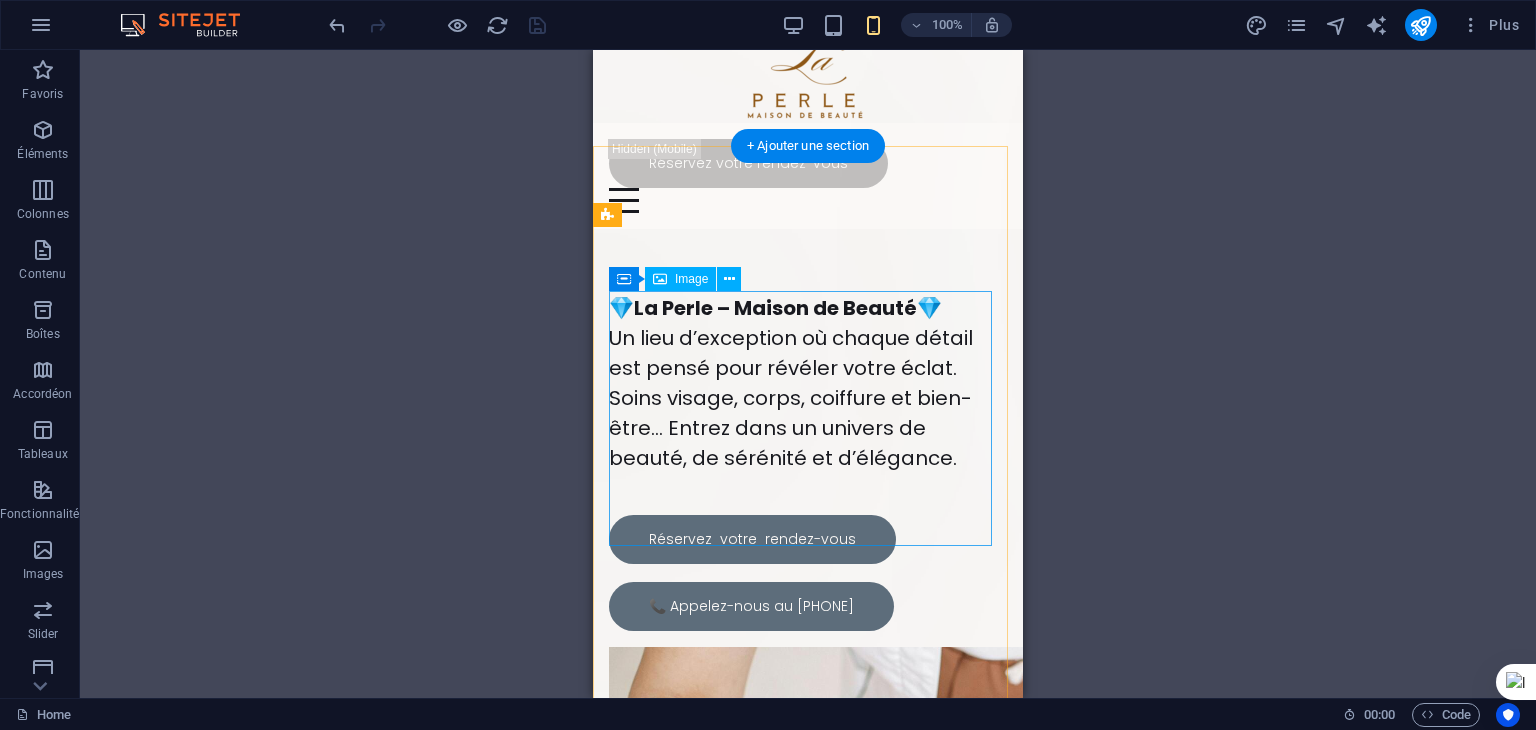 scroll, scrollTop: 0, scrollLeft: 0, axis: both 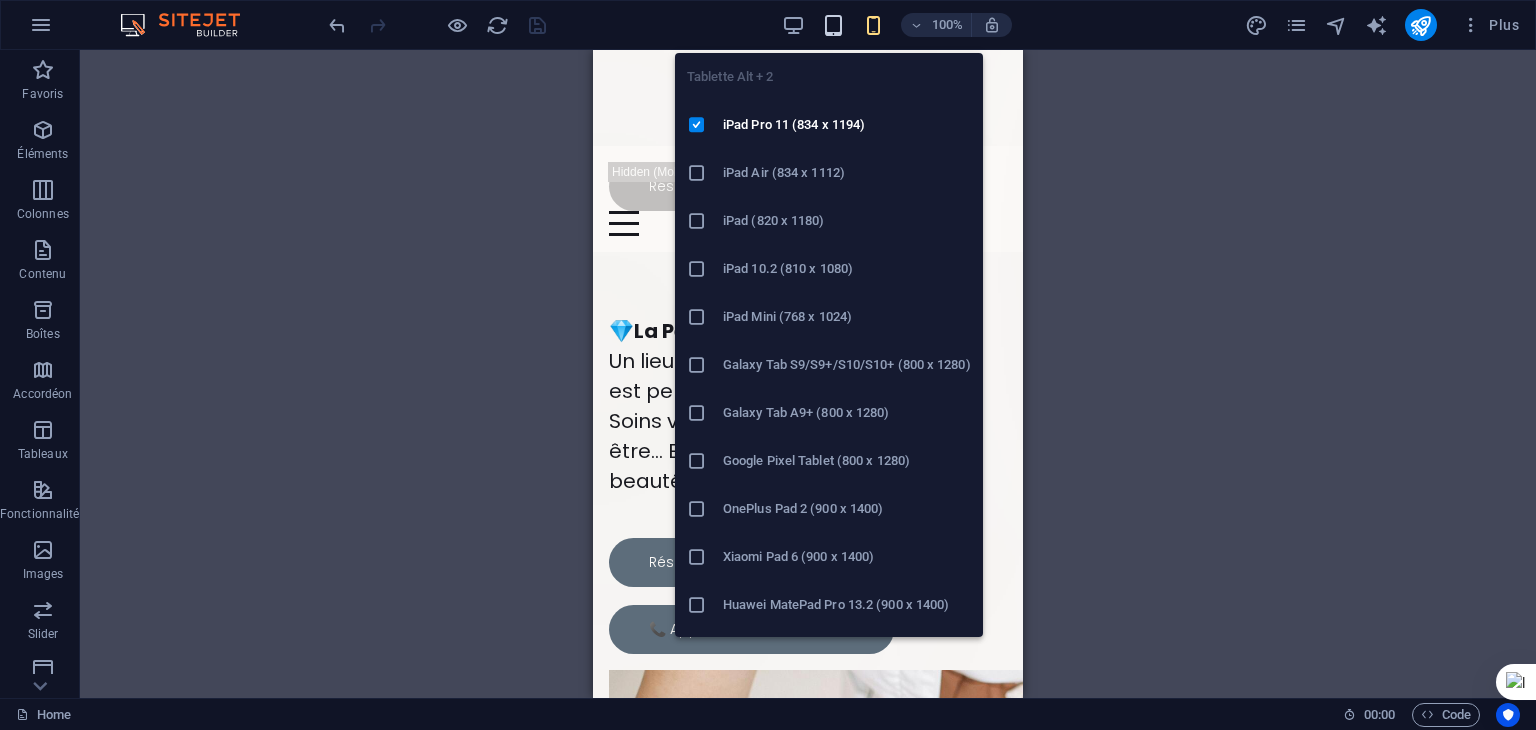 click at bounding box center (833, 25) 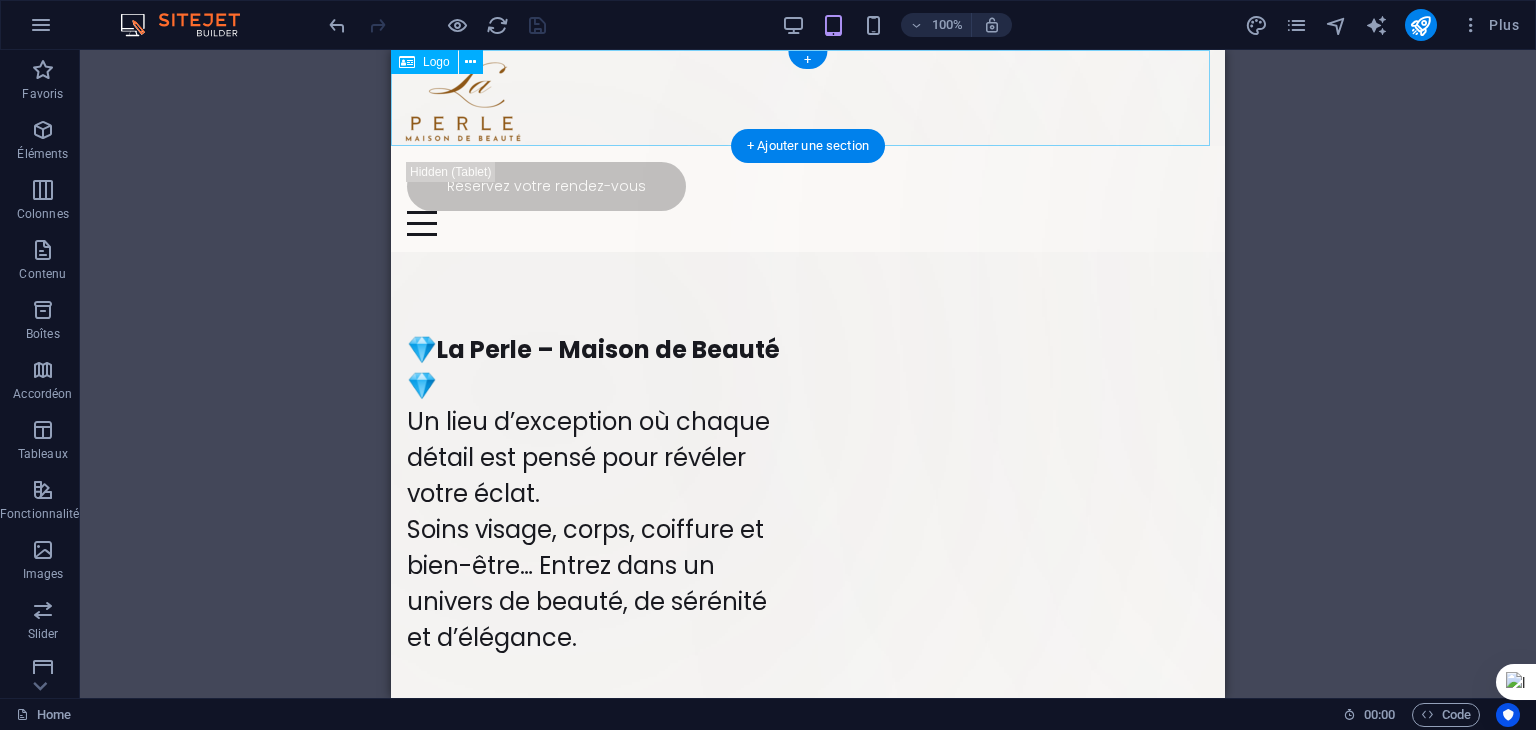 click at bounding box center [808, 98] 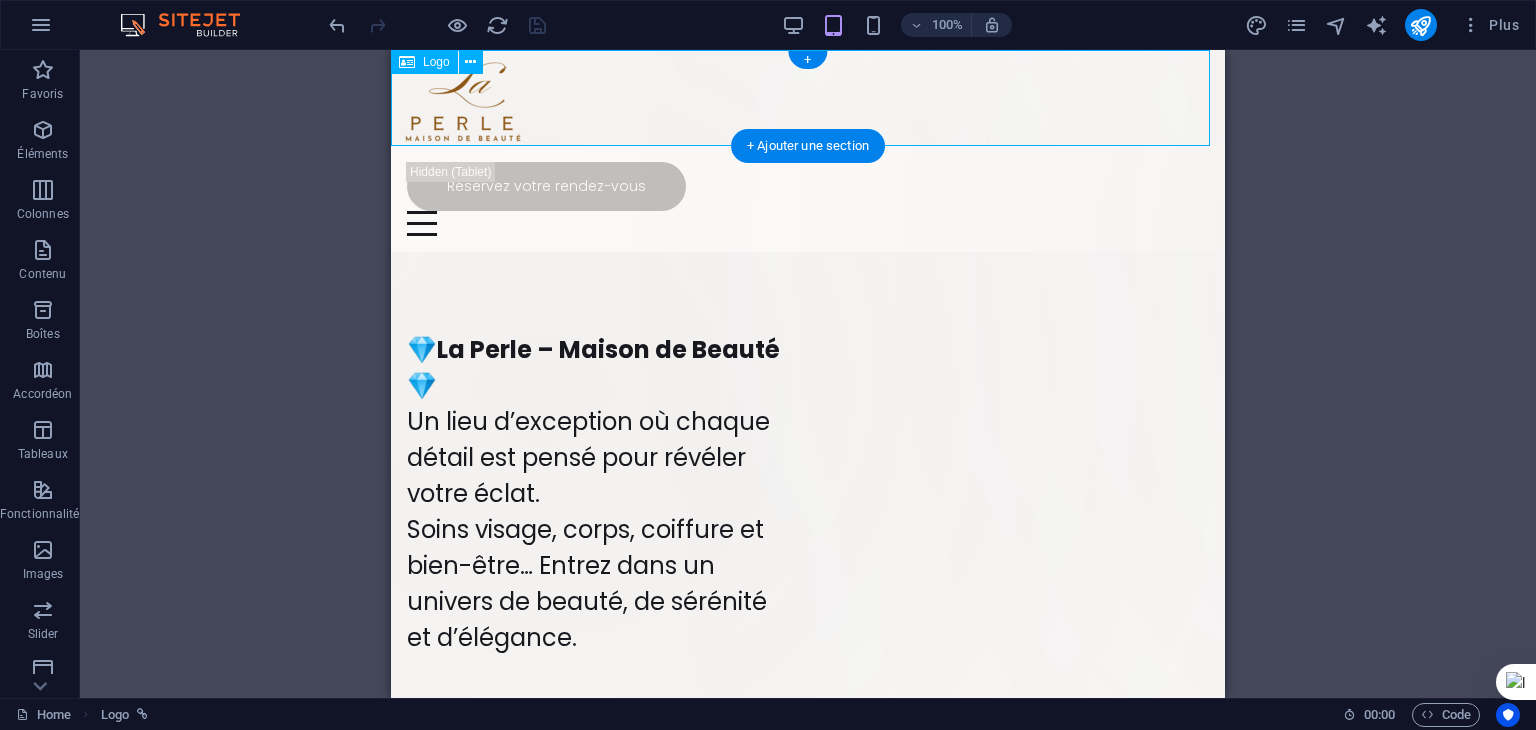 click at bounding box center [808, 98] 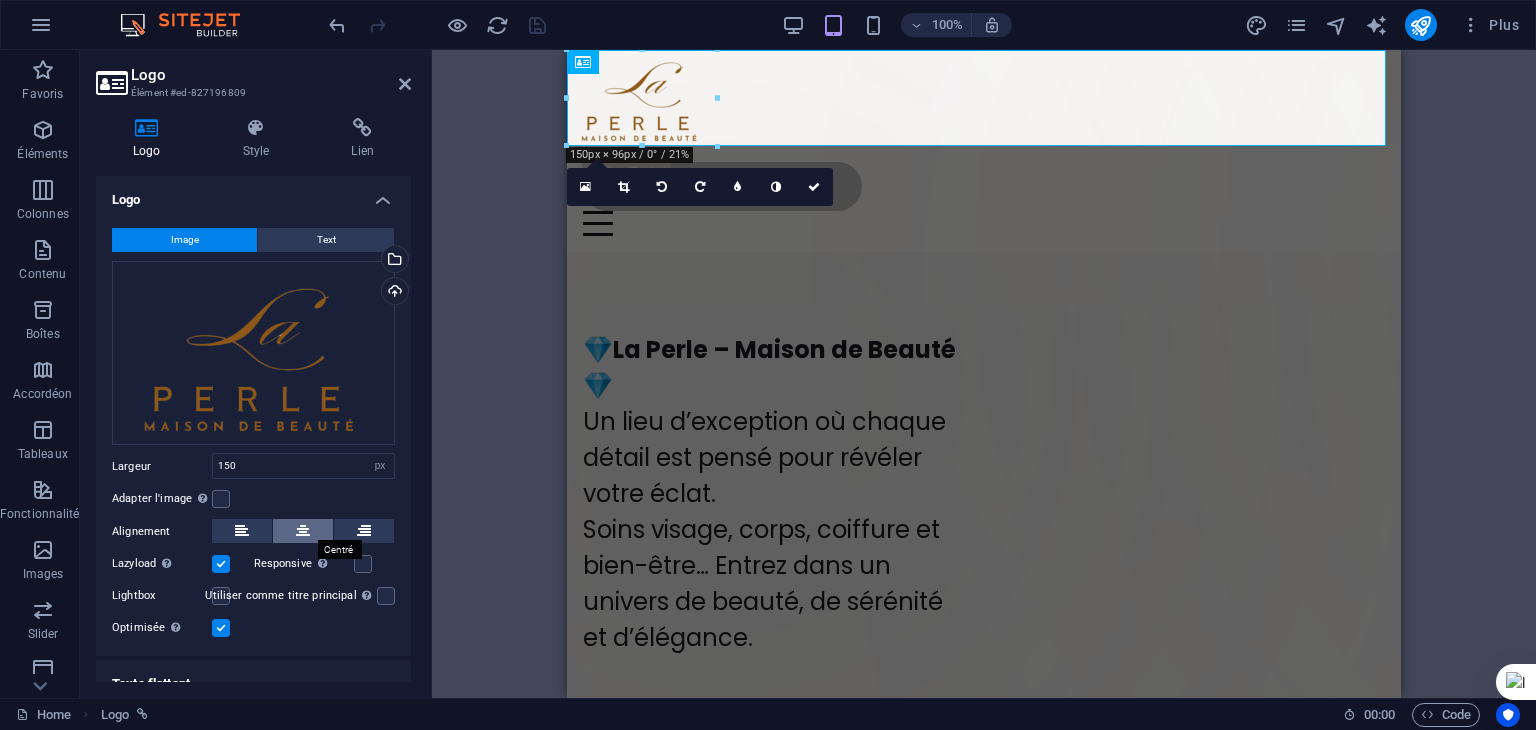 click at bounding box center [303, 531] 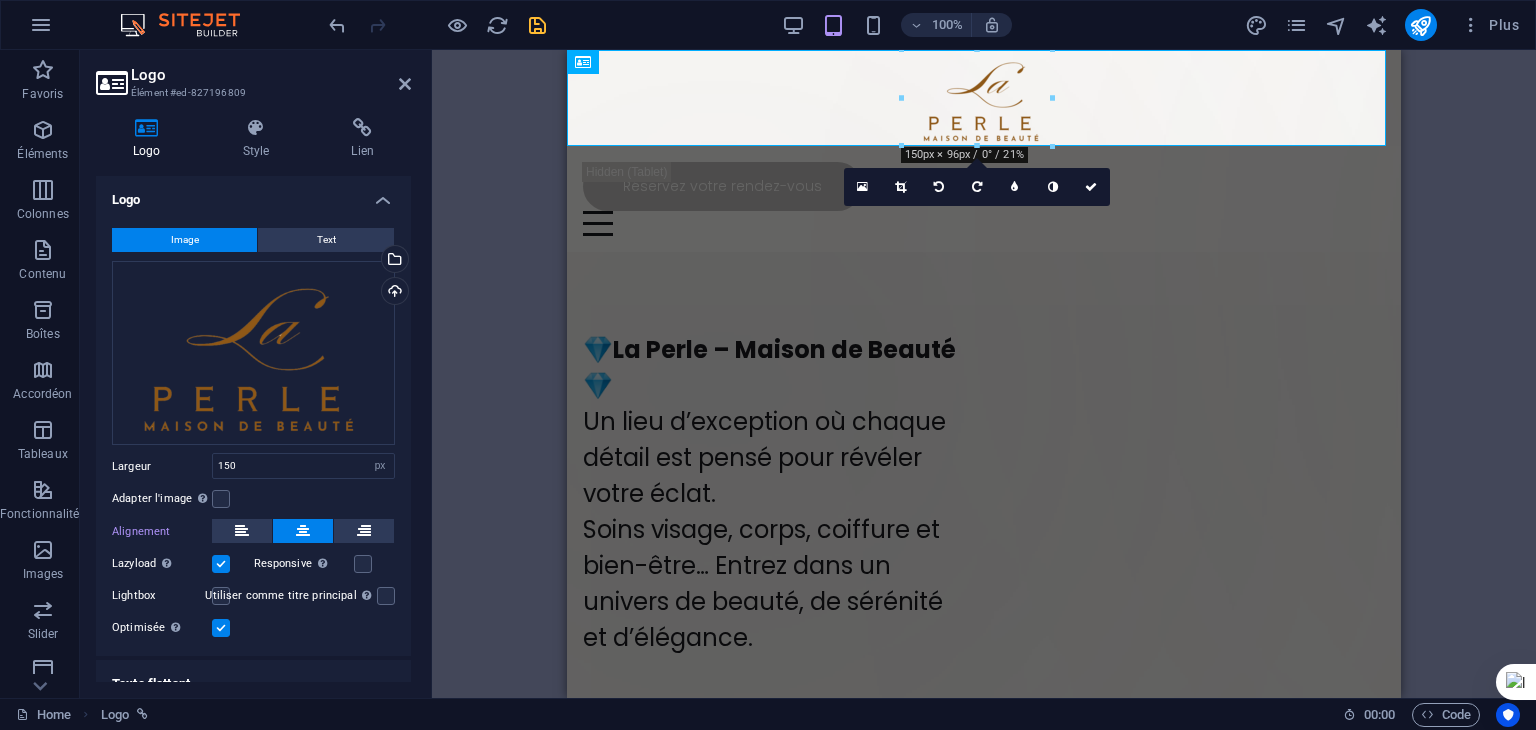 click on "Conteneur   H3   2 colonnes   Conteneur   Variable   Conteneur   Barre de menus   Conteneur   Logo   Bouton   Conteneur   Image   Conteneur   Espaceur   Conteneur   Décompte   H3   Conteneur   Texte   Conteneur   H3   Texte   Bouton 180 170 160 150 140 130 120 110 100 90 80 70 60 50 40 30 20 10 0 -10 -20 -30 -40 -50 -60 -70 -80 -90 -100 -110 -120 -130 -140 -150 -160 -170 150px × 96px / 0° / 21% 16:10 16:9 4:3 1:1 1:2 0" at bounding box center (984, 374) 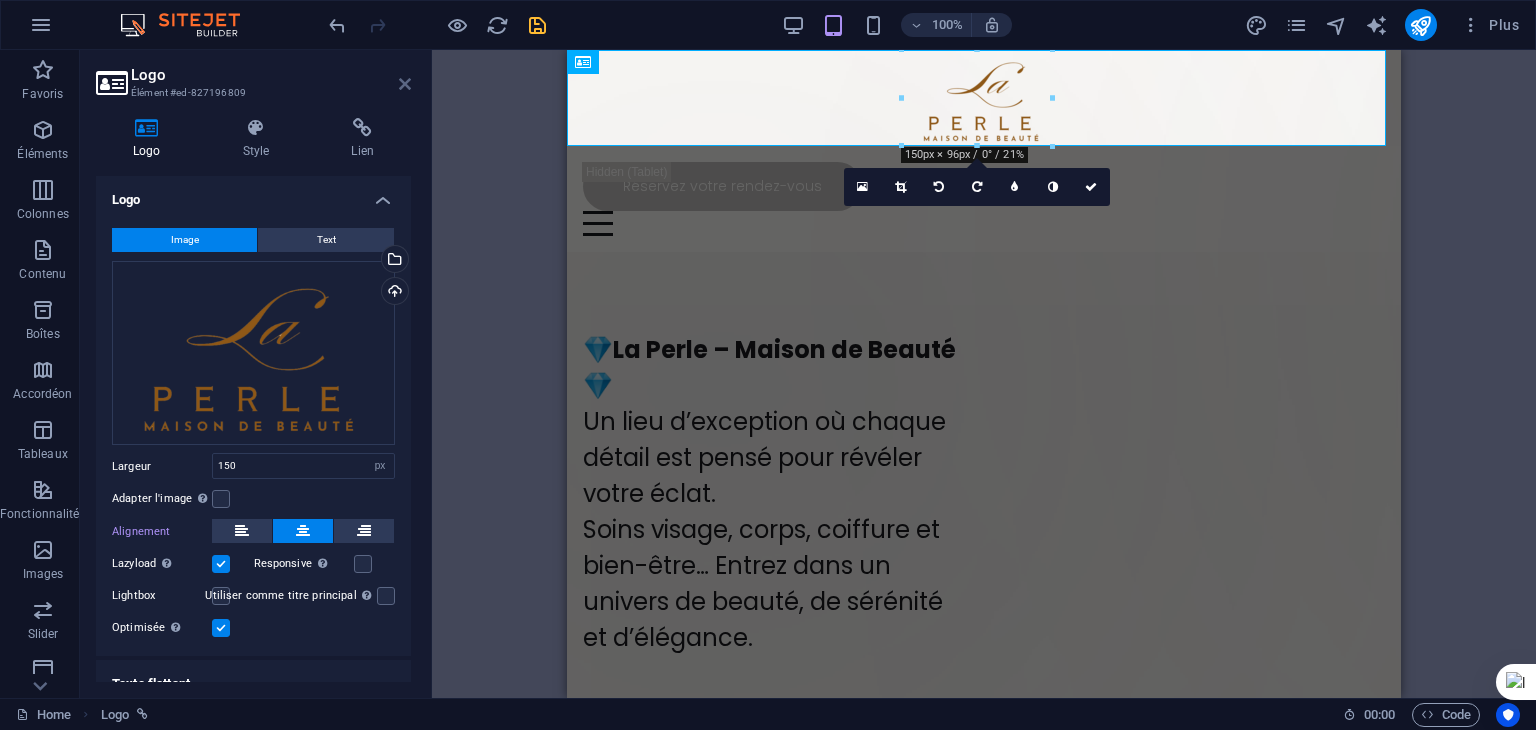 click at bounding box center [405, 84] 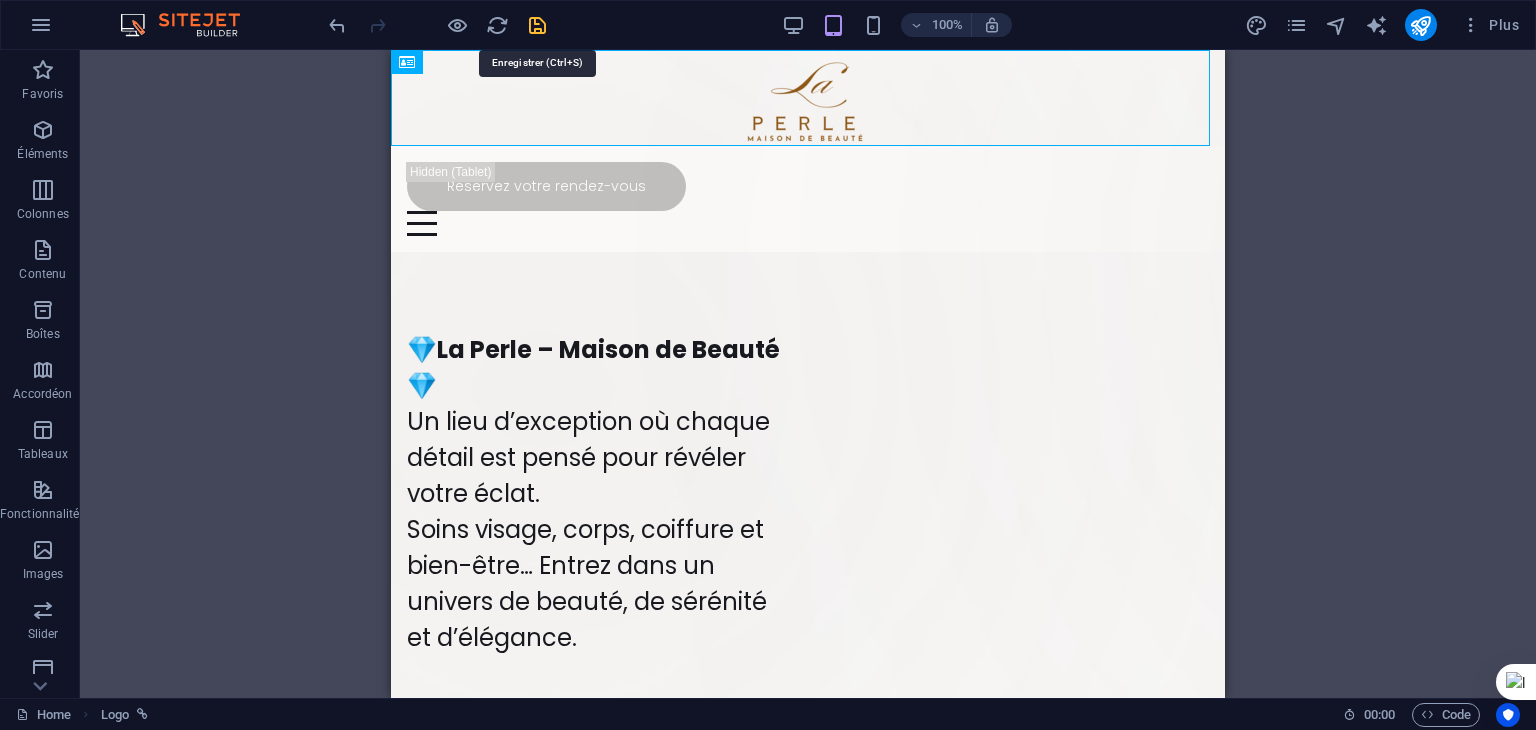 click at bounding box center (537, 25) 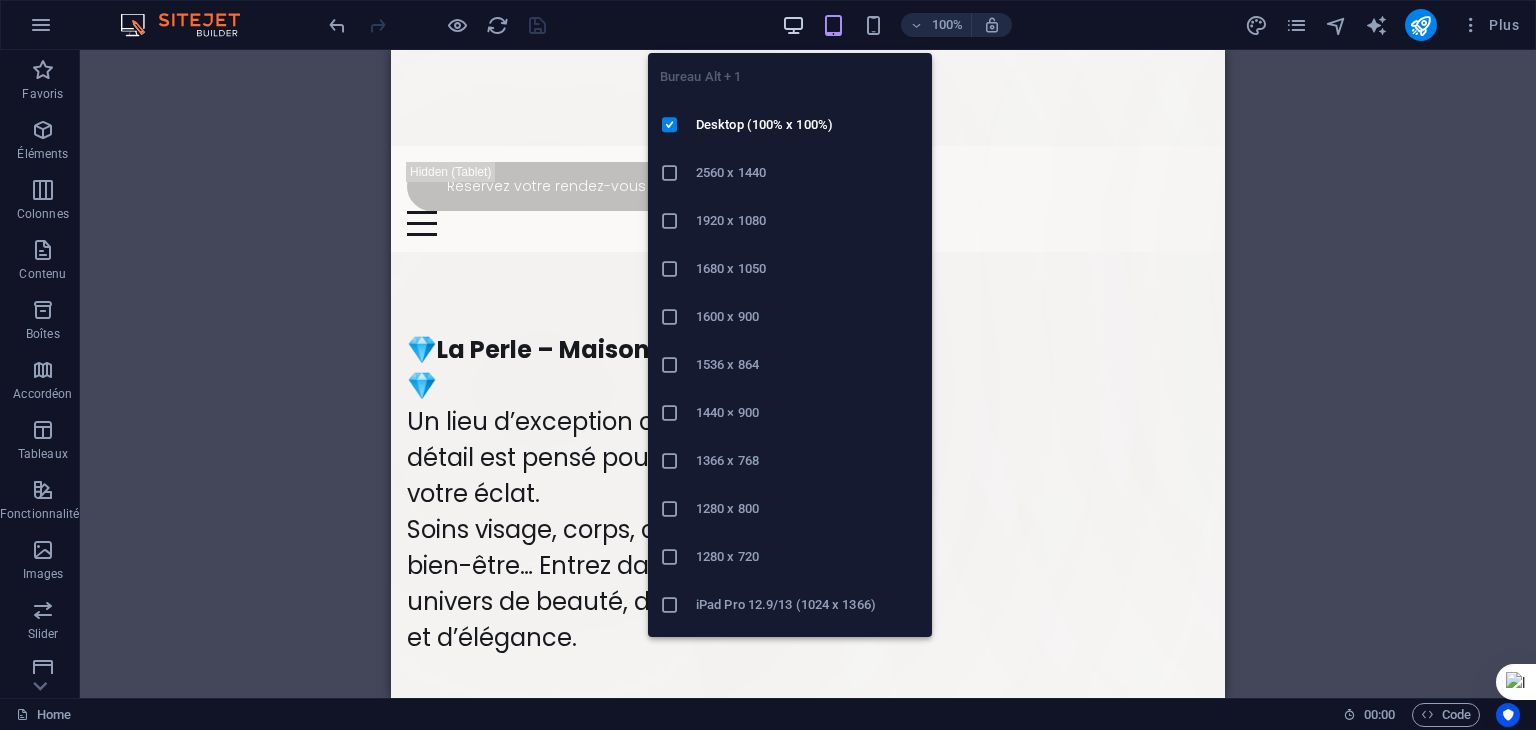 click at bounding box center [793, 25] 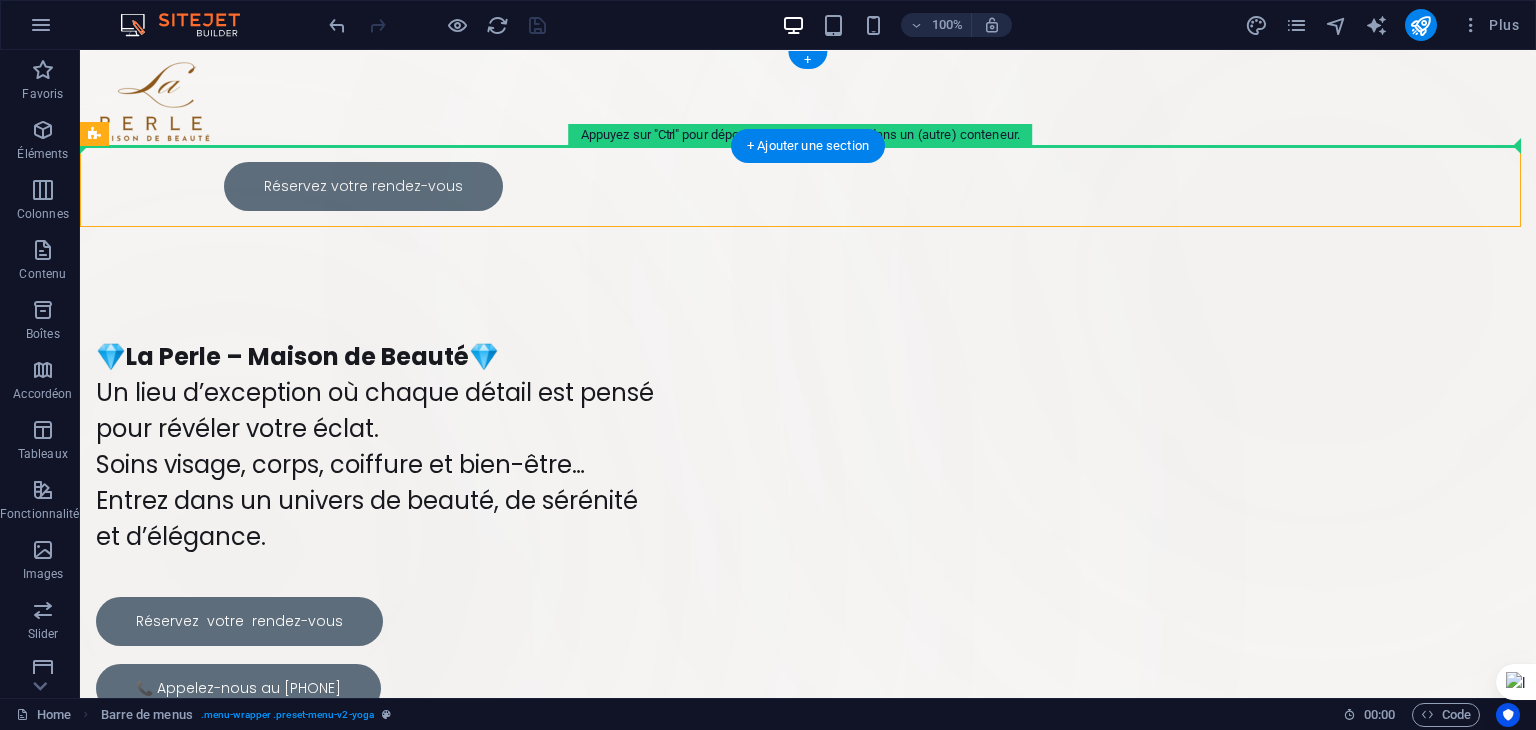 drag, startPoint x: 286, startPoint y: 182, endPoint x: 556, endPoint y: 104, distance: 281.04092 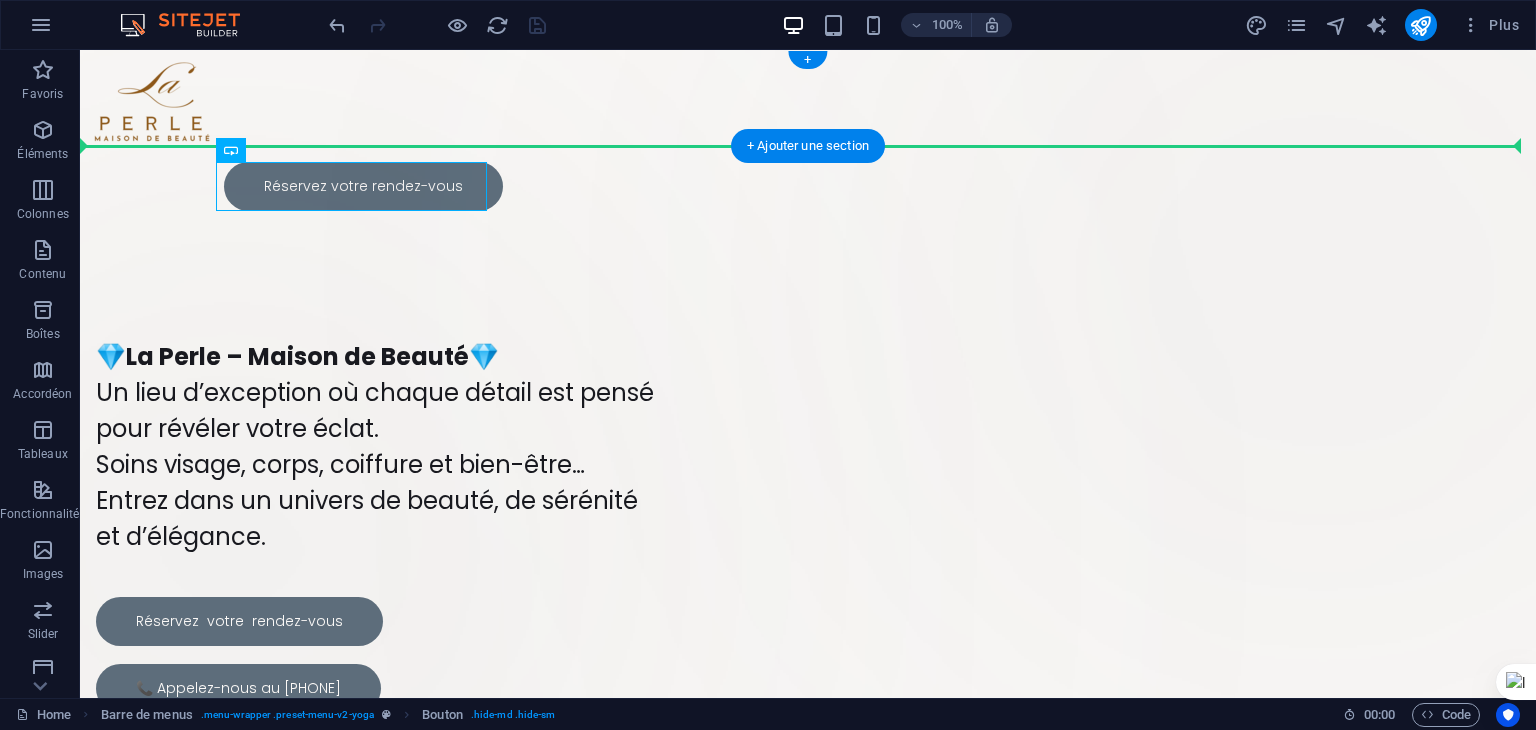 drag, startPoint x: 359, startPoint y: 192, endPoint x: 528, endPoint y: 104, distance: 190.53871 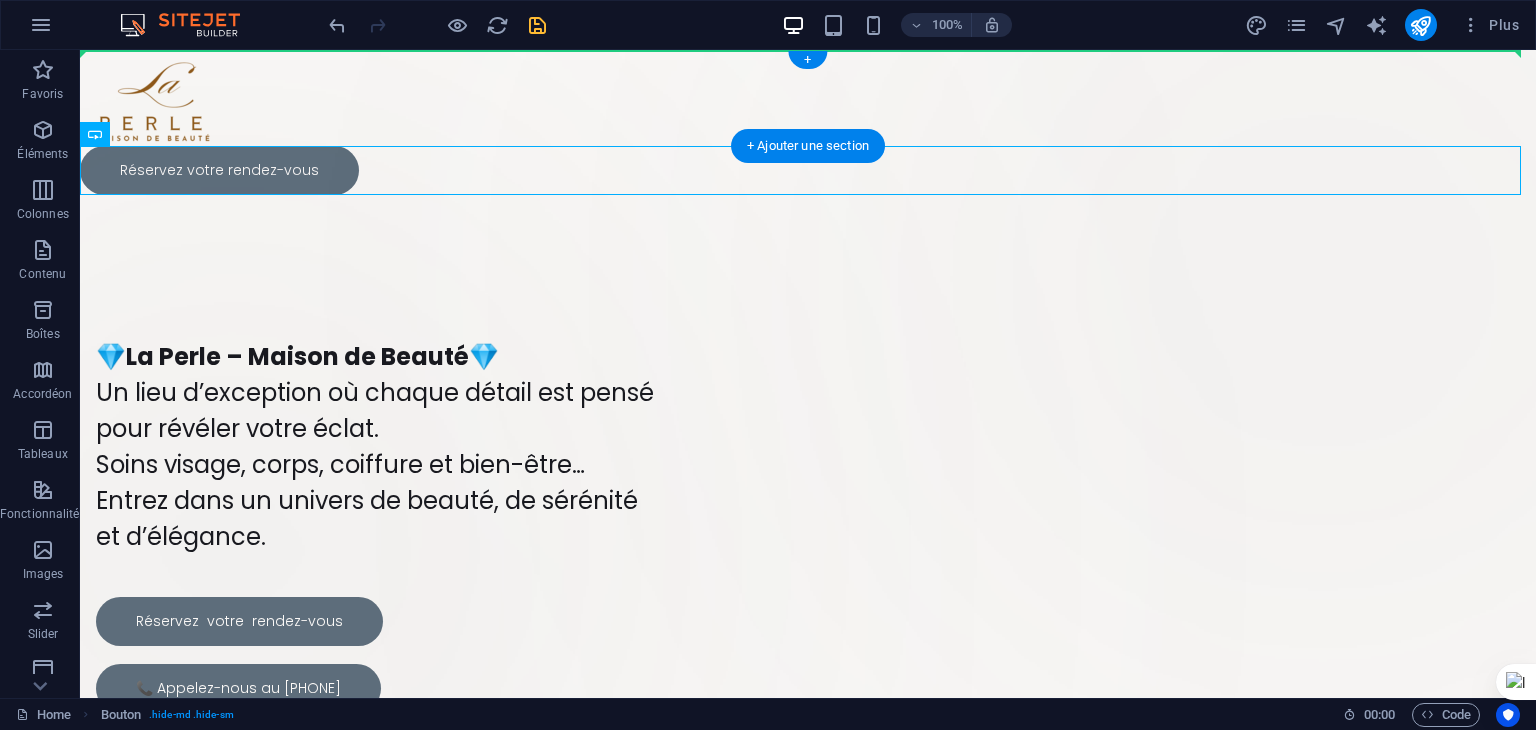 drag, startPoint x: 271, startPoint y: 177, endPoint x: 1459, endPoint y: 78, distance: 1192.1179 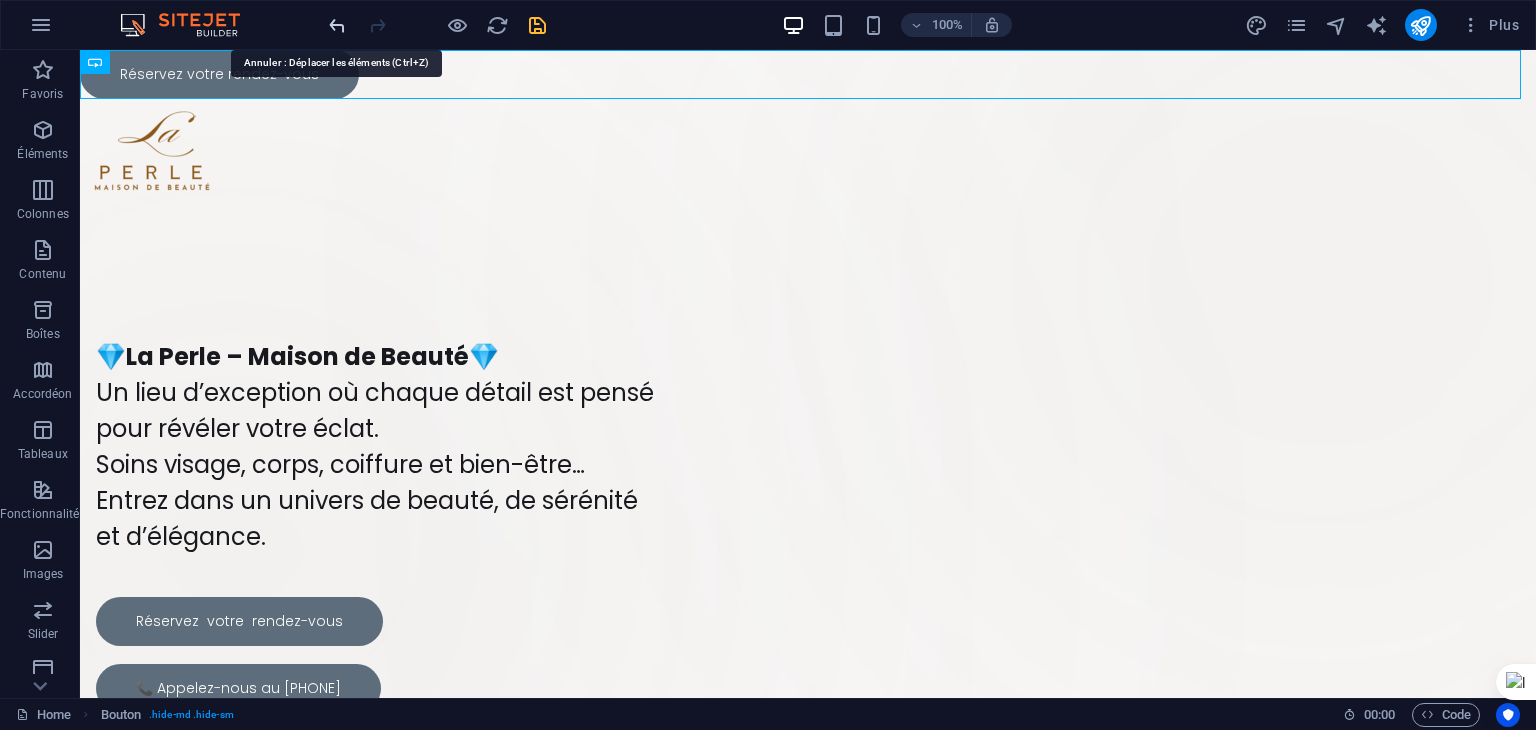 click at bounding box center [337, 25] 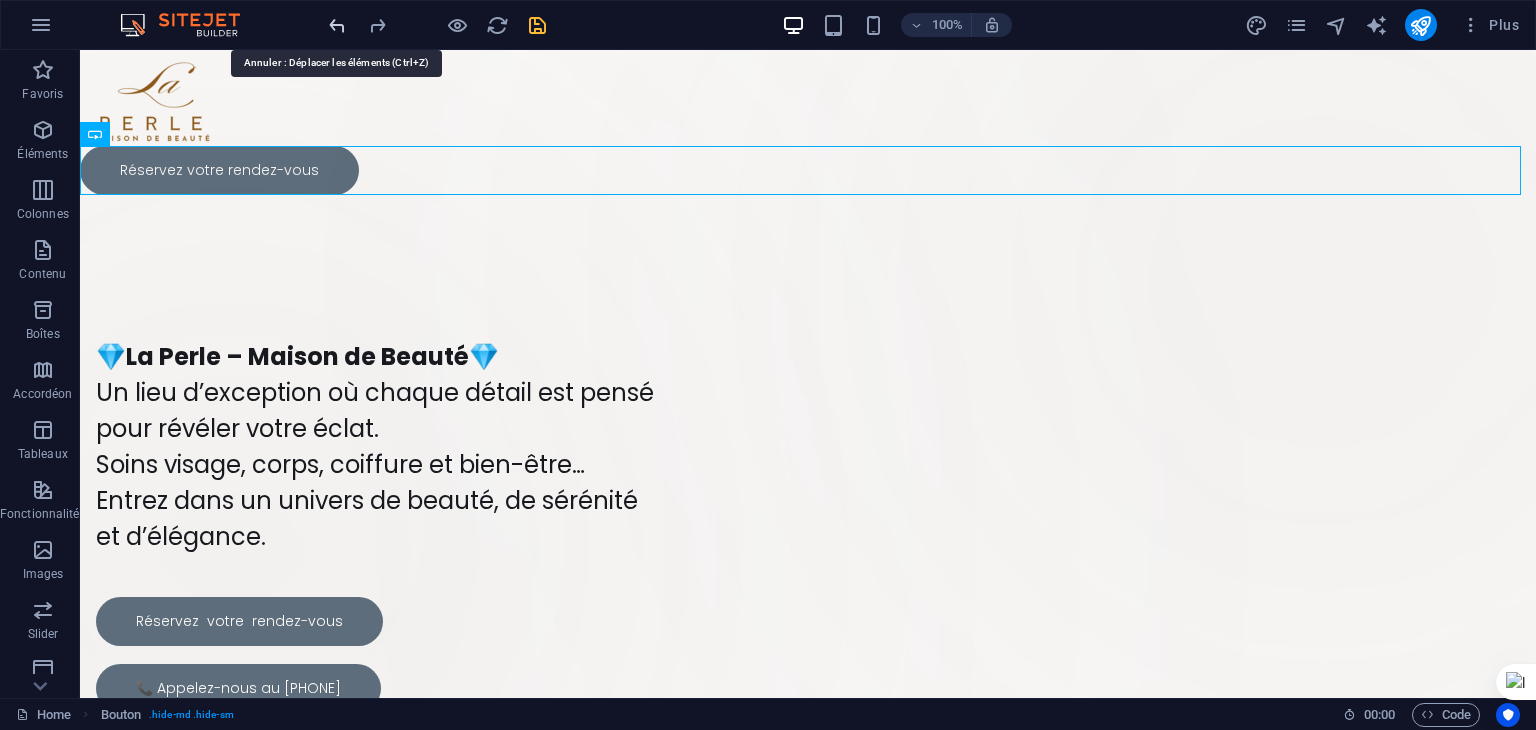 click at bounding box center [337, 25] 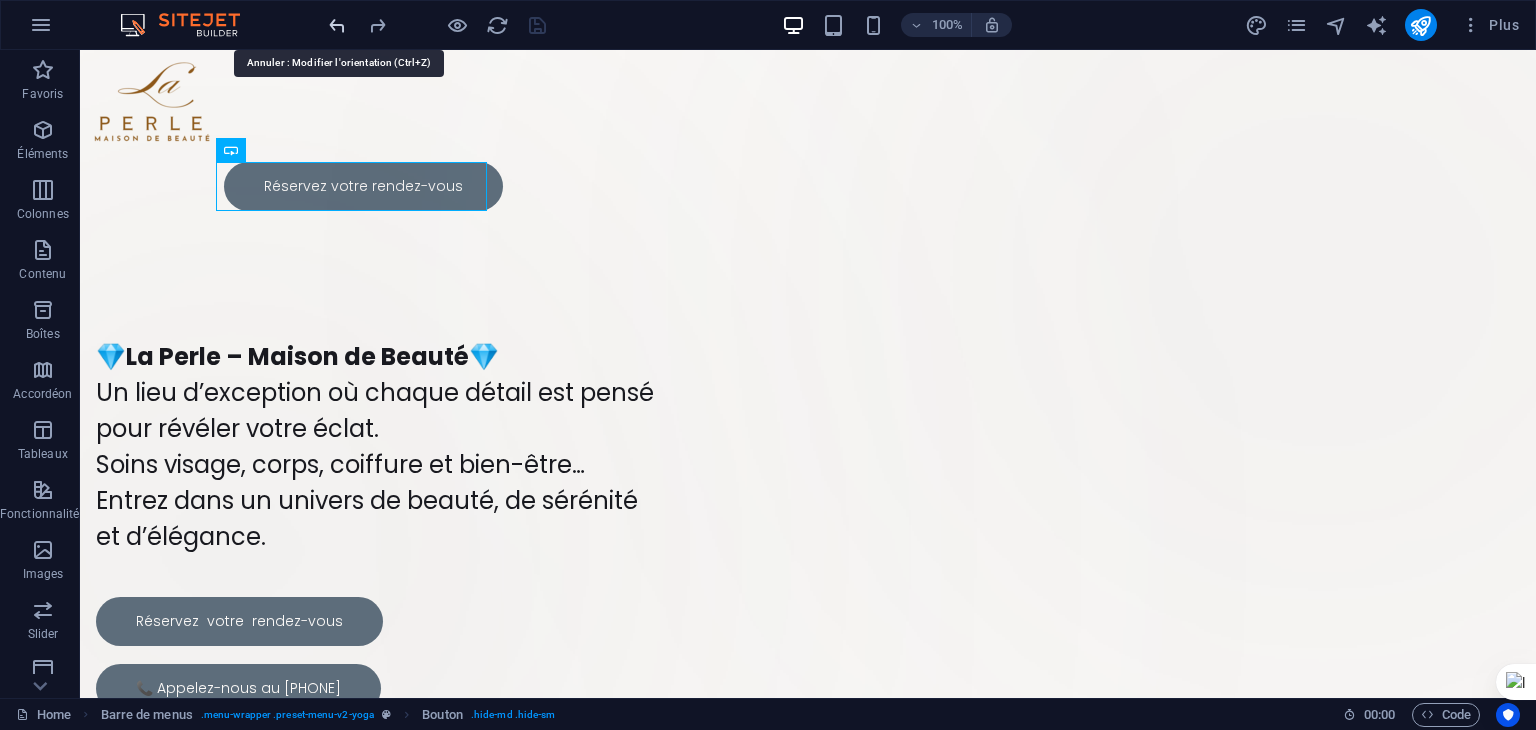 click at bounding box center (337, 25) 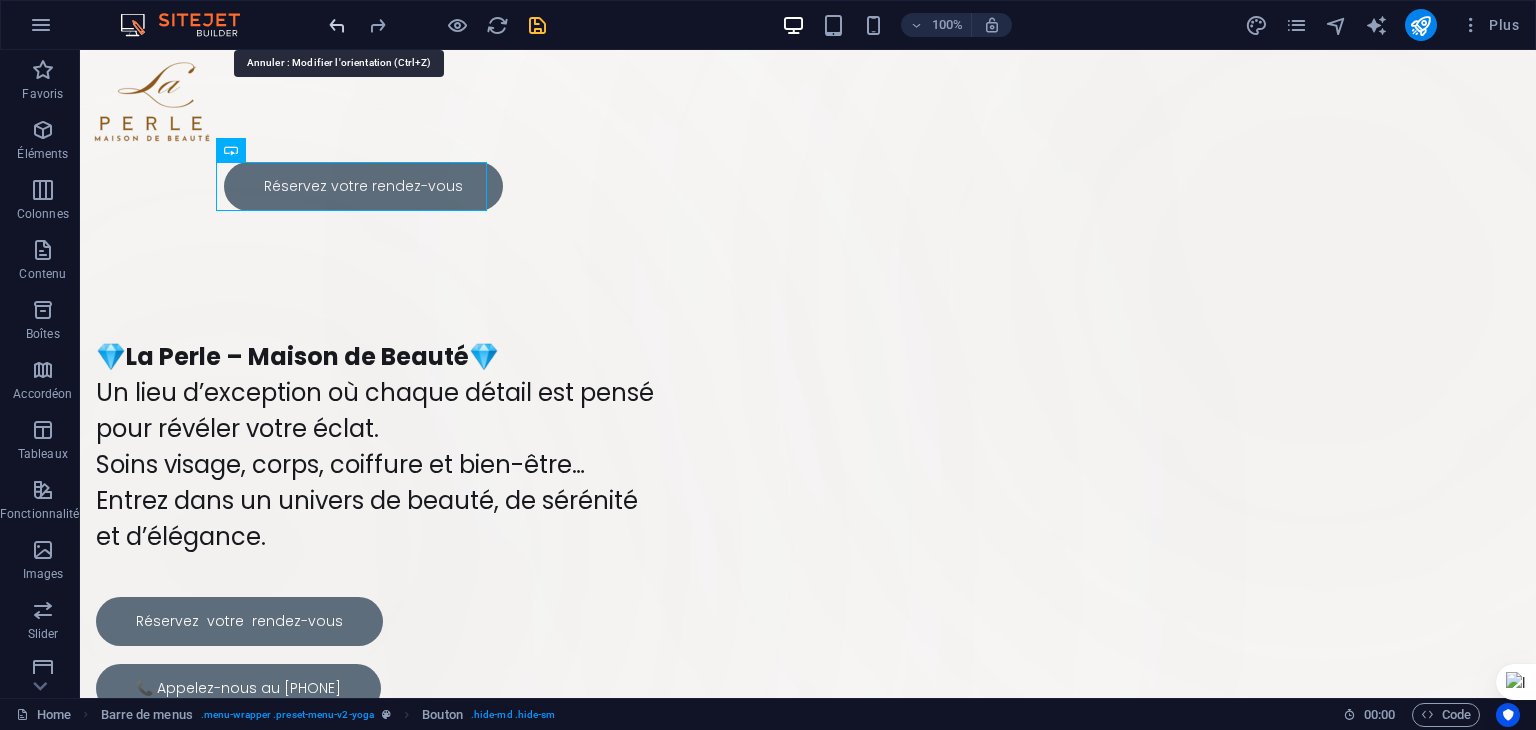 click at bounding box center (337, 25) 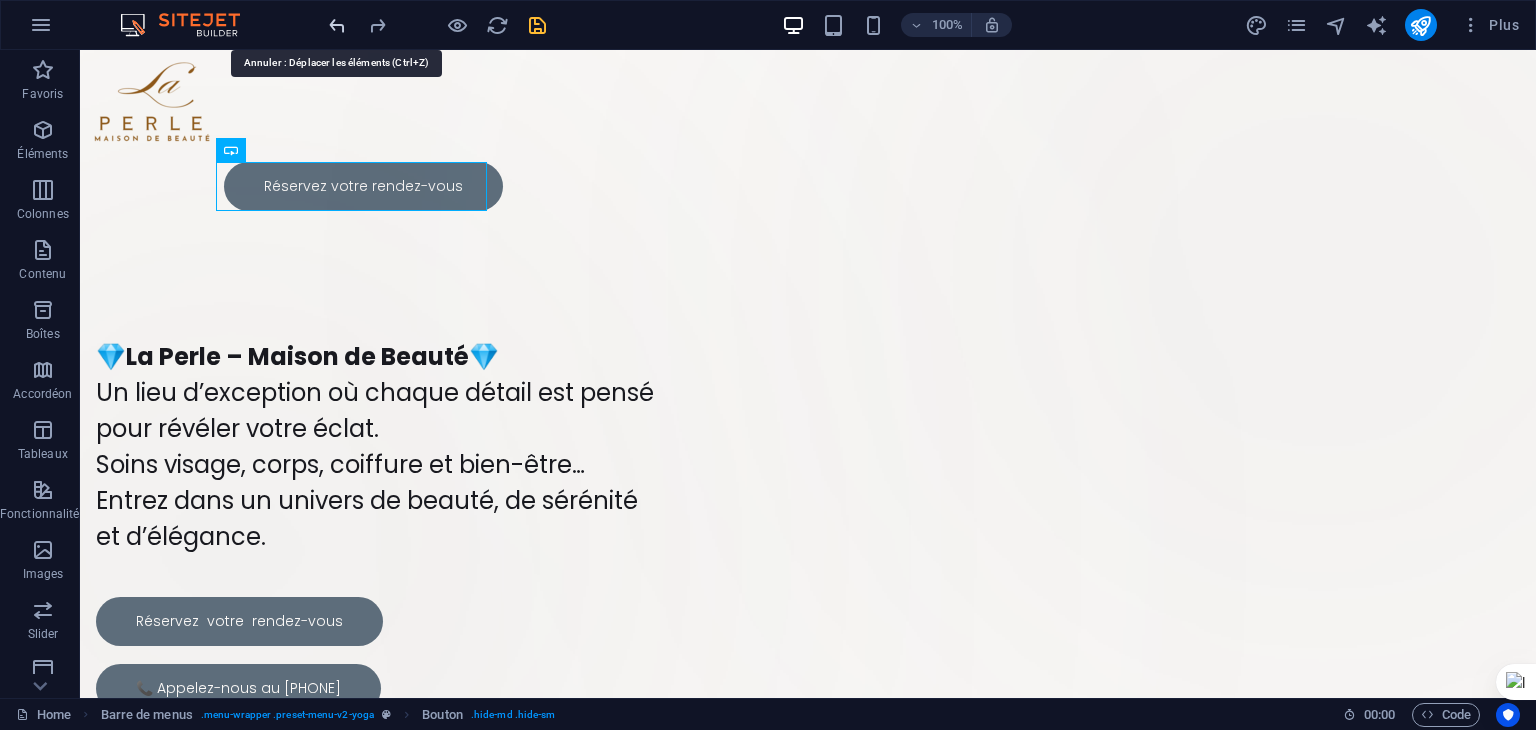 click at bounding box center [337, 25] 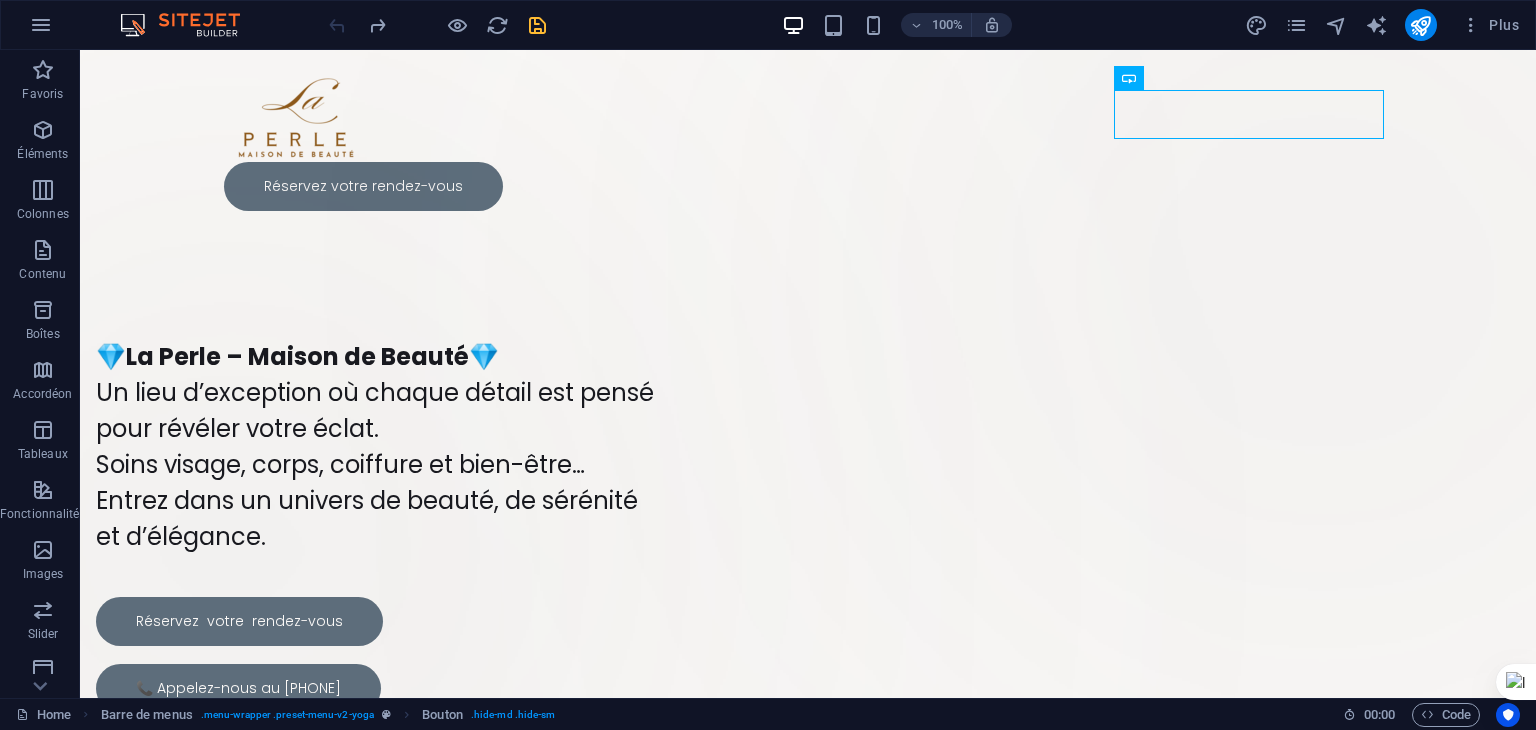 click at bounding box center (437, 25) 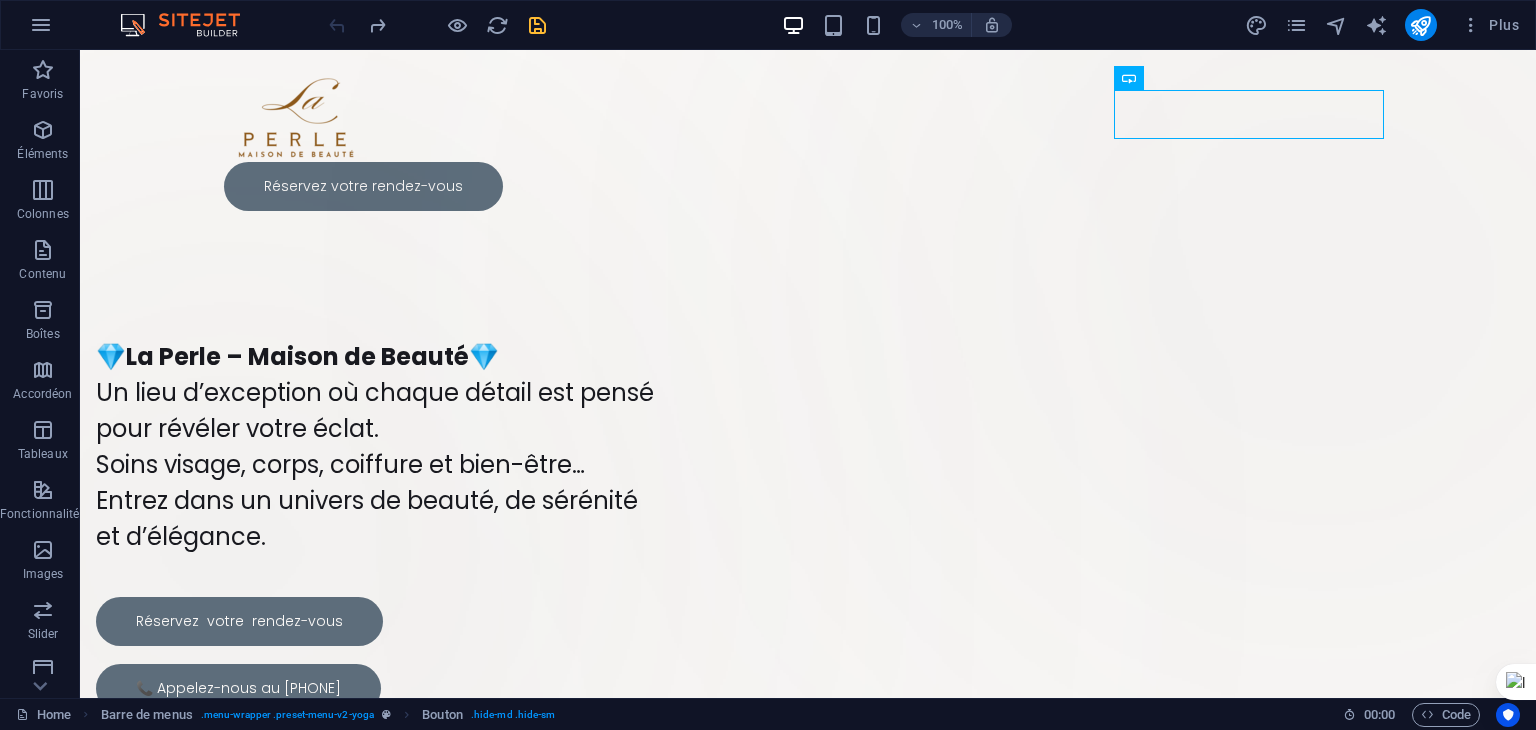 click on "100% Plus" at bounding box center [926, 25] 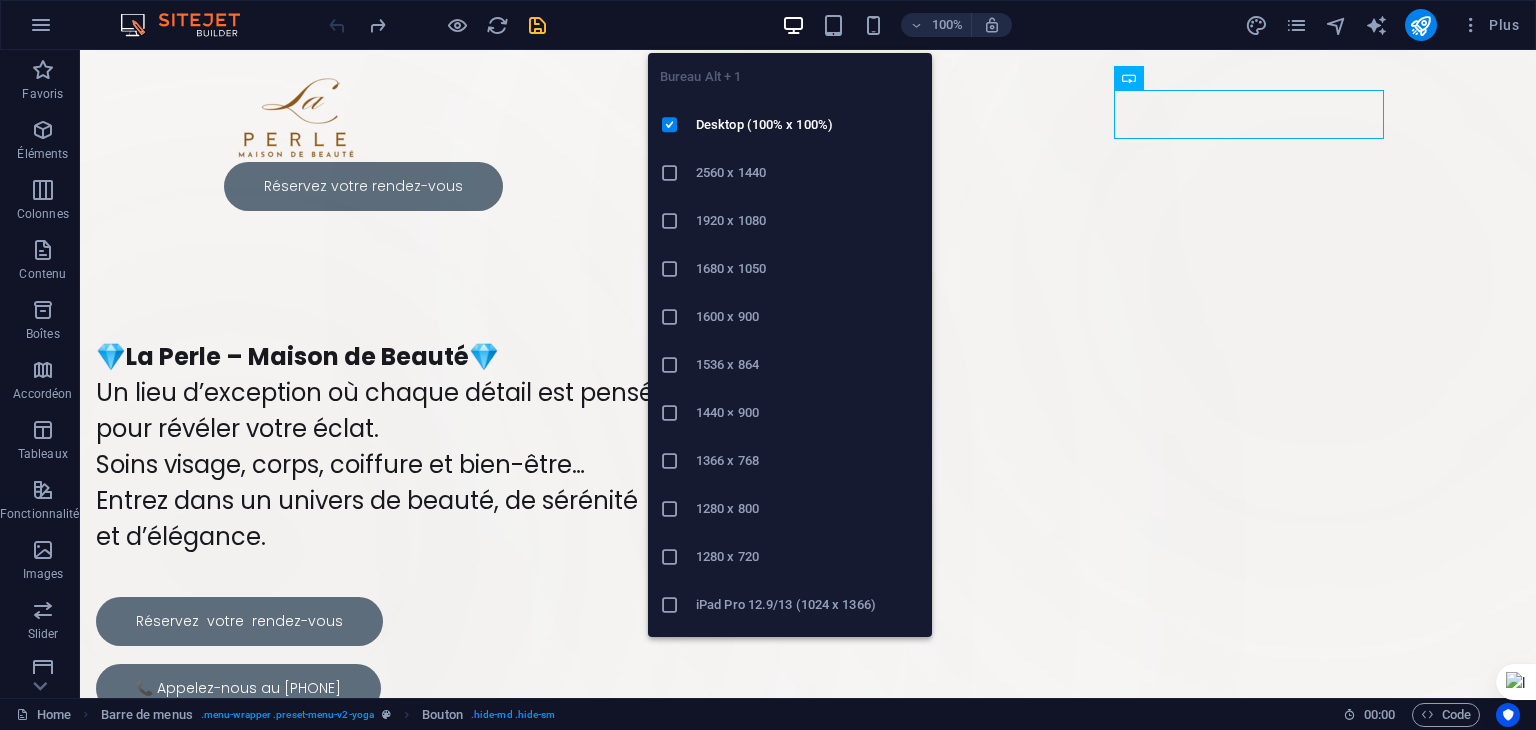 click at bounding box center (793, 25) 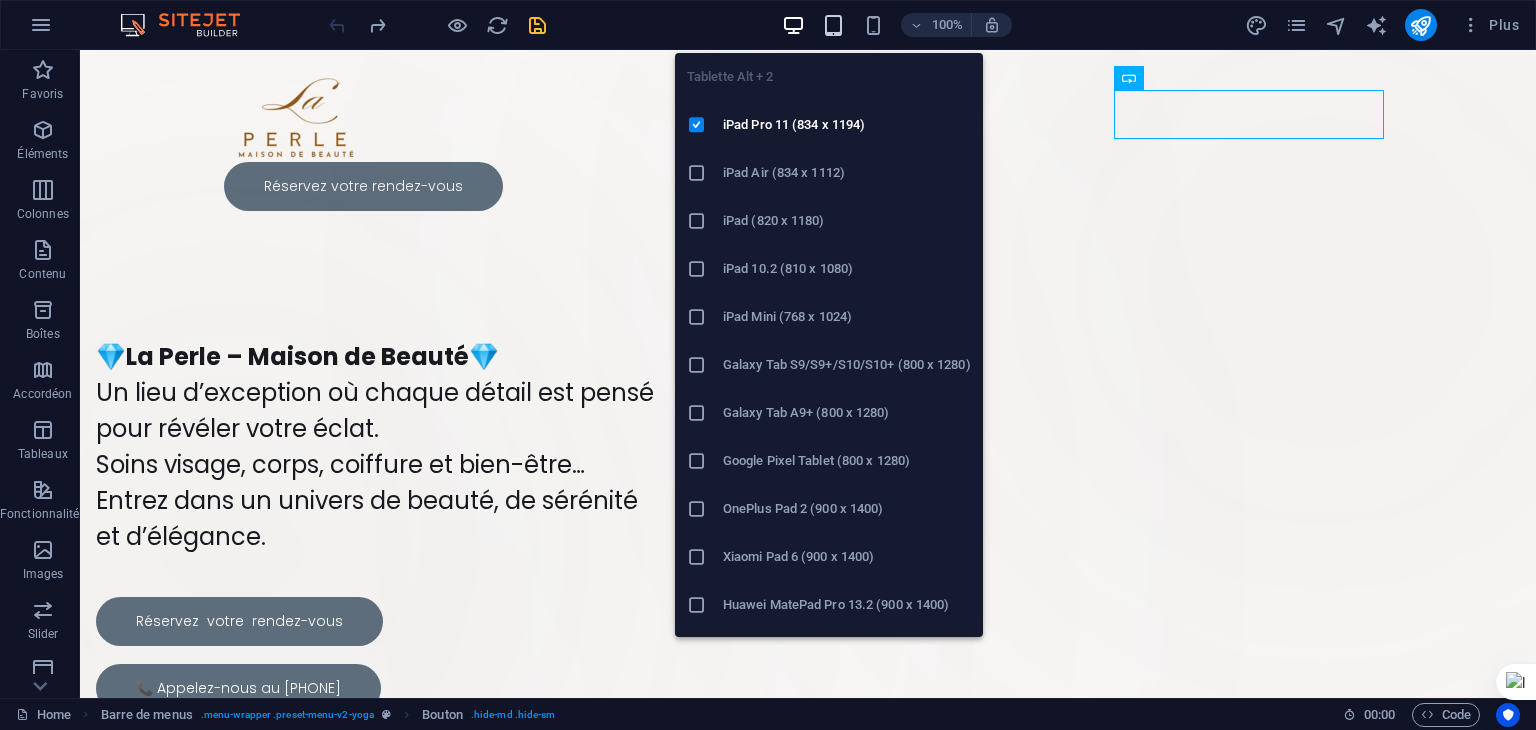 click at bounding box center (833, 25) 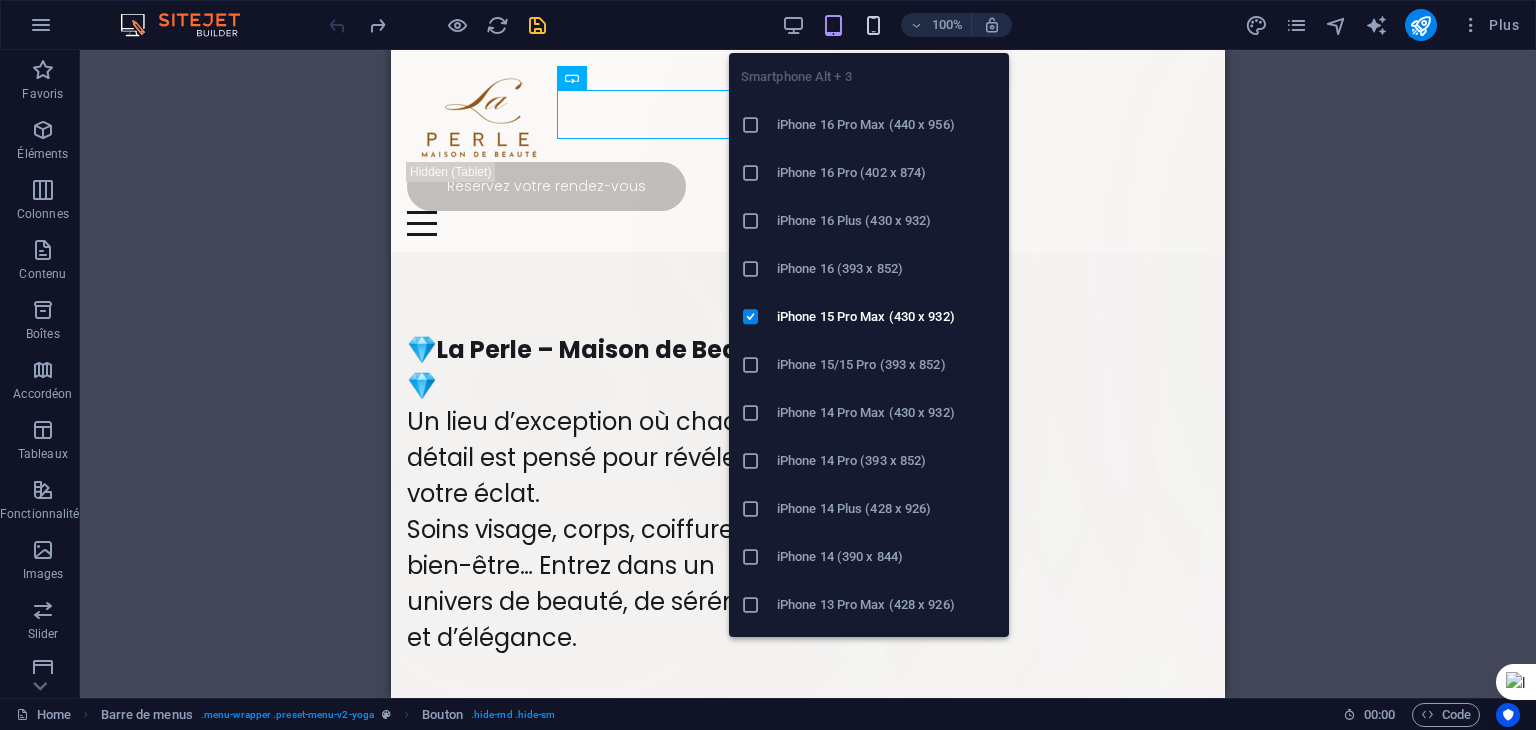 click at bounding box center [873, 25] 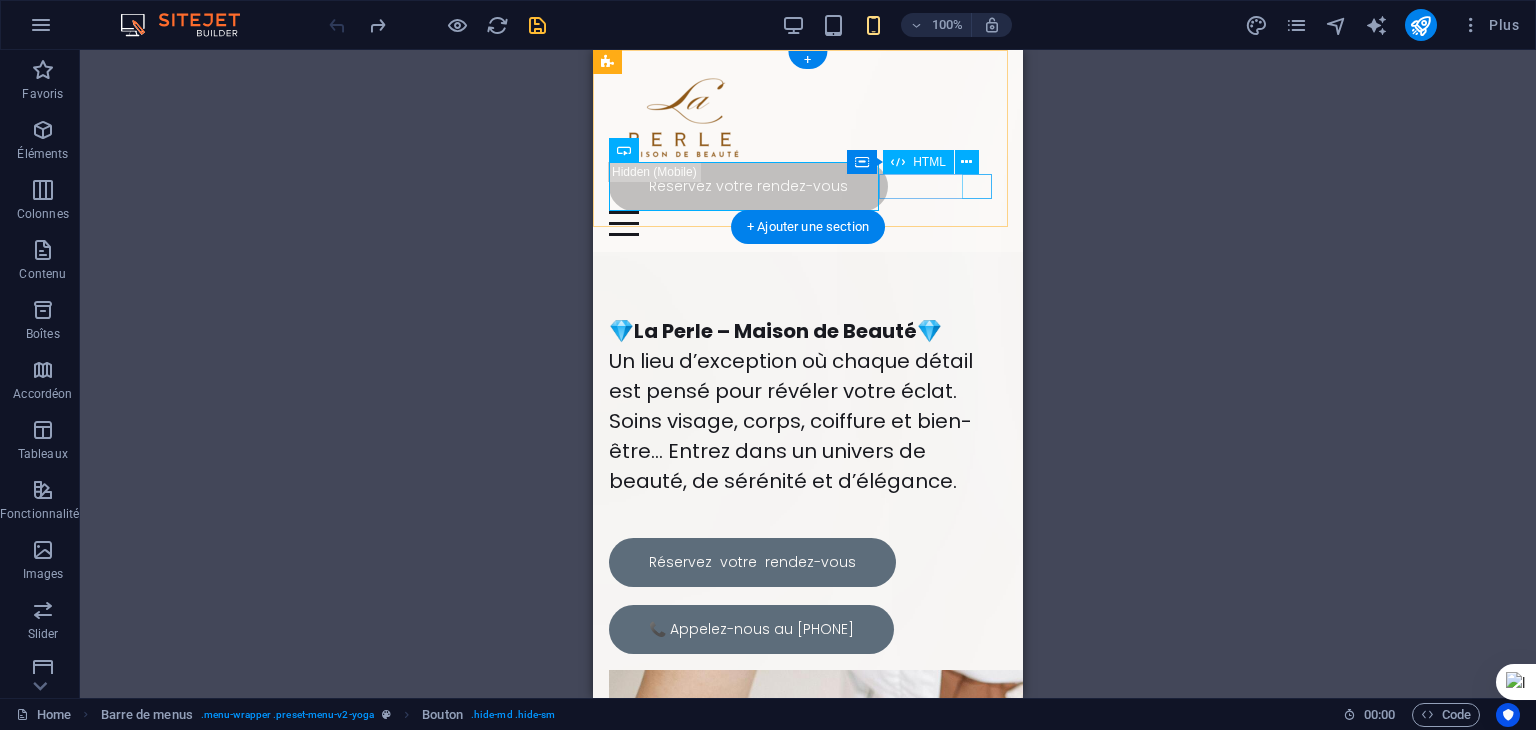 click at bounding box center [808, 223] 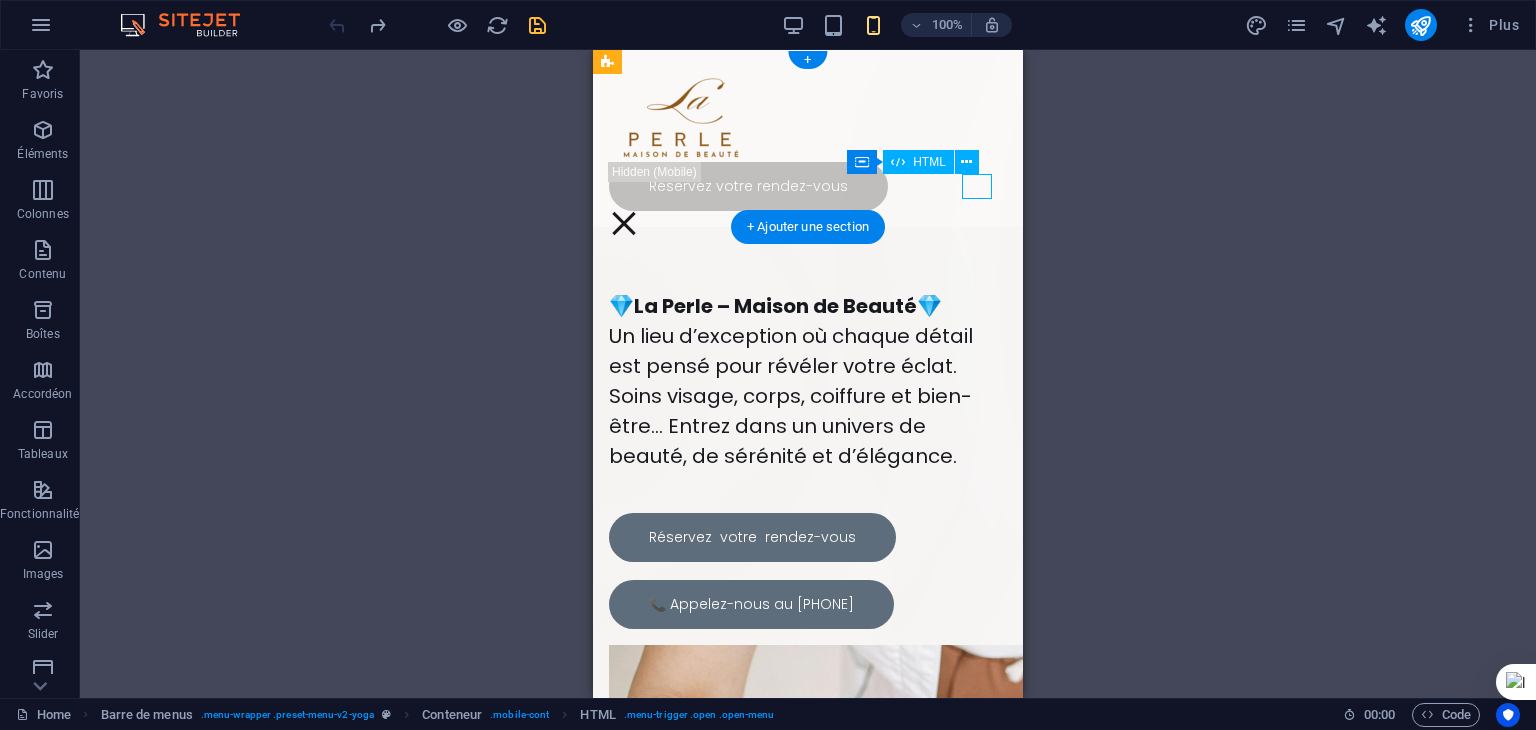 click at bounding box center (624, 223) 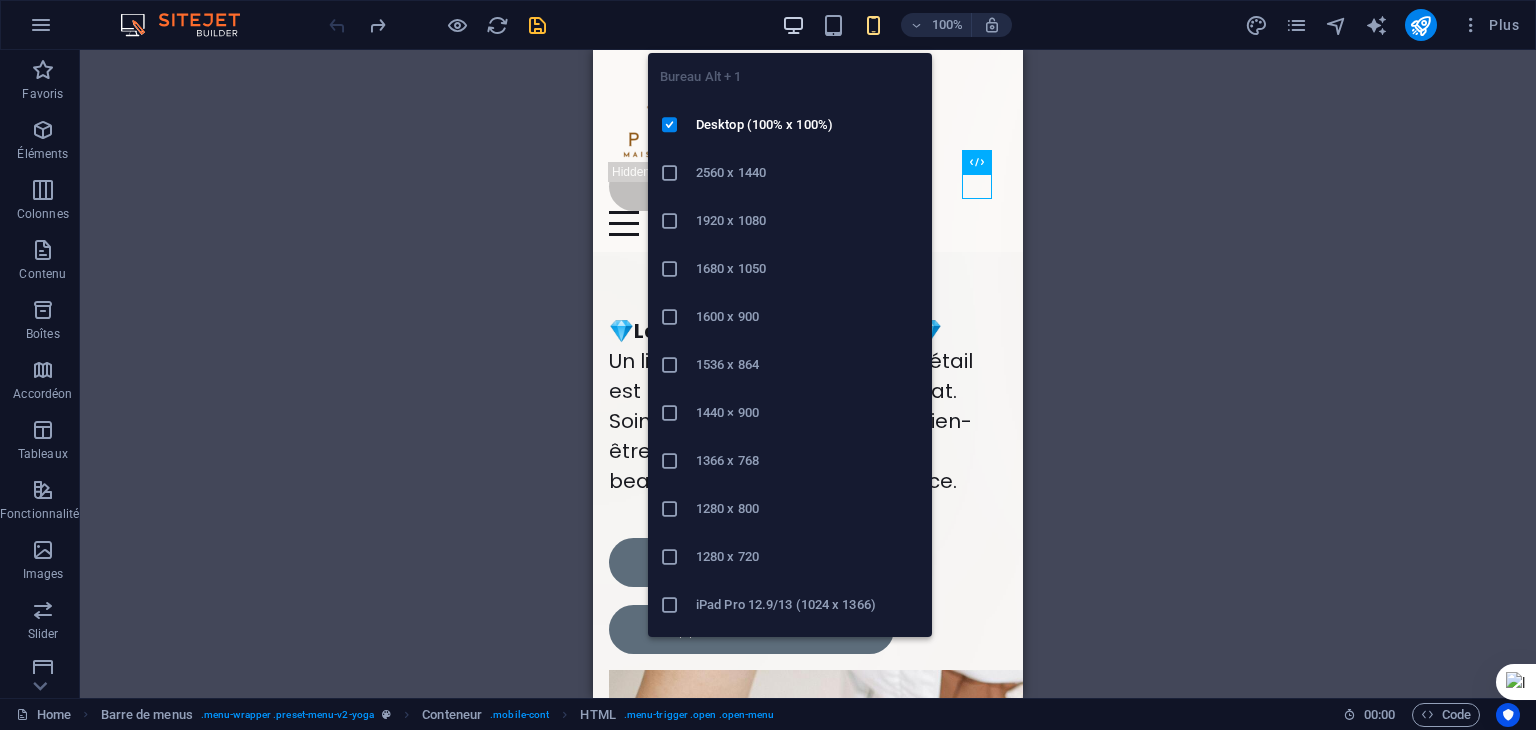 click at bounding box center [793, 25] 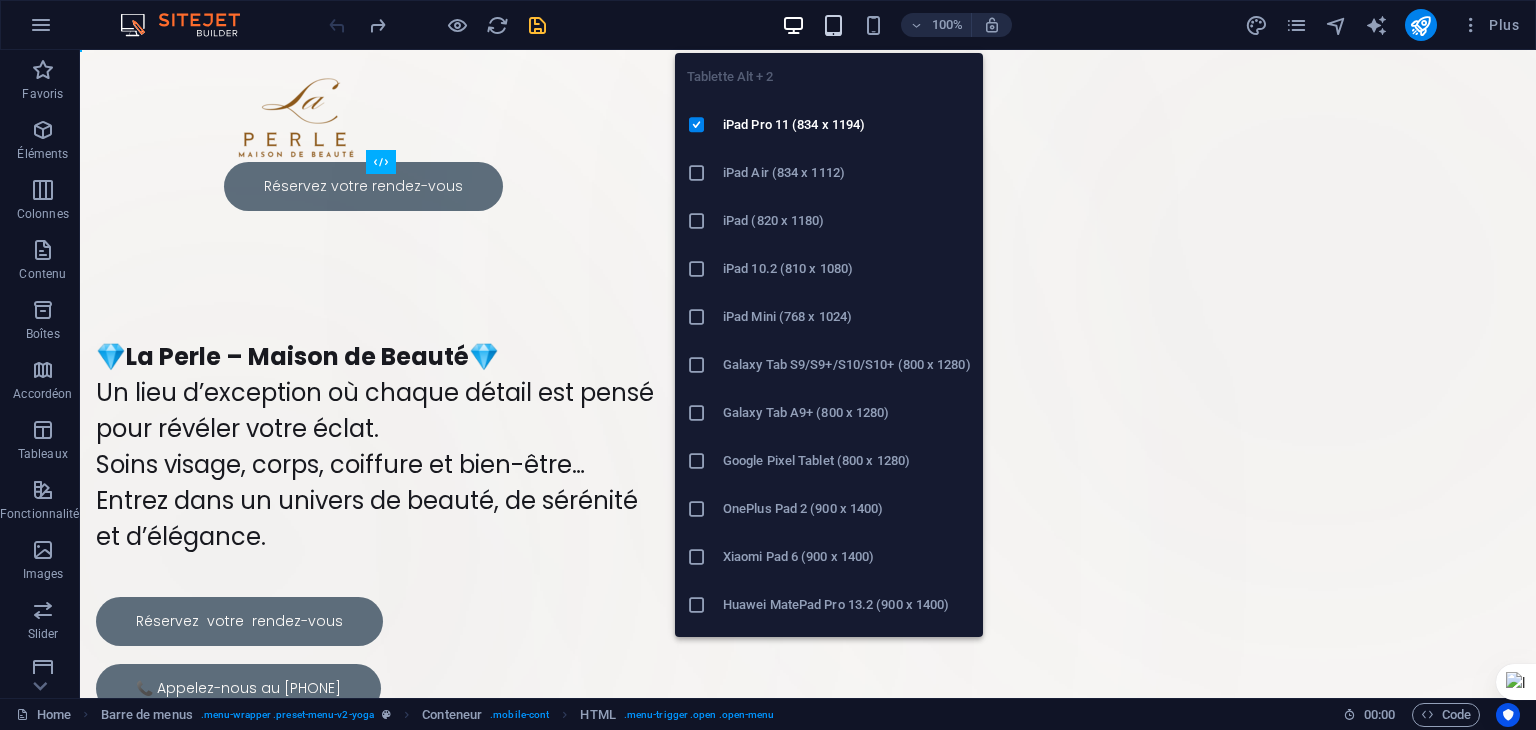 click at bounding box center [833, 25] 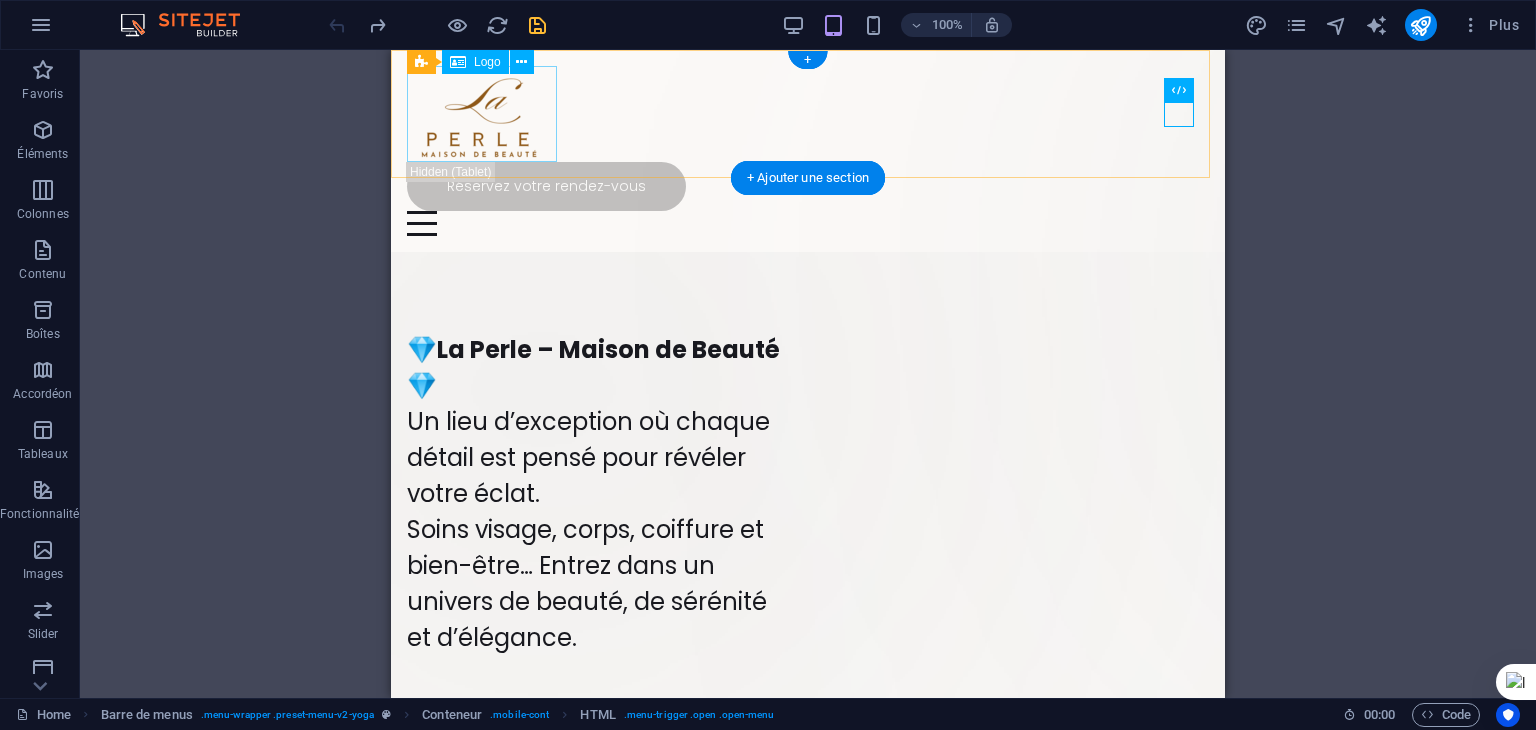 click at bounding box center [808, 114] 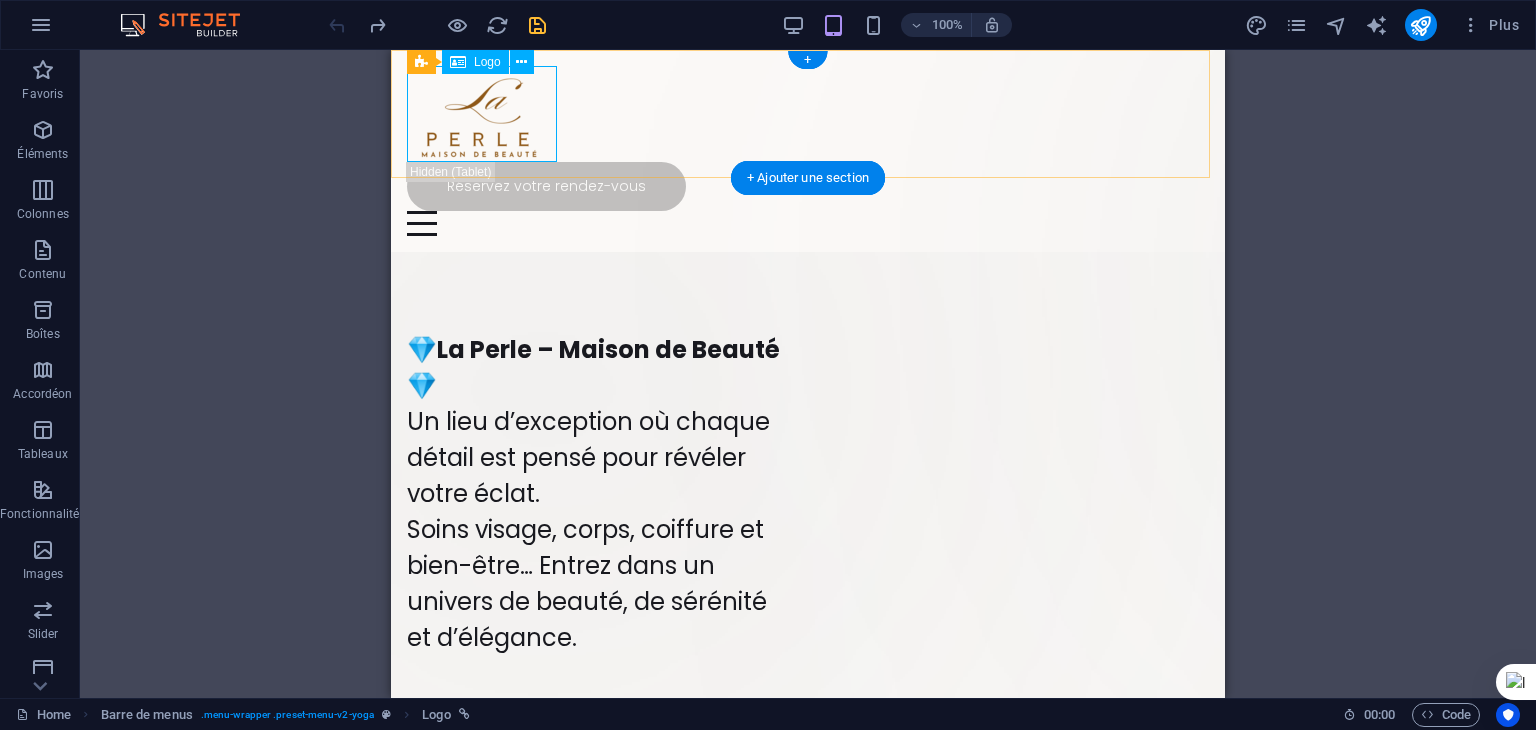 click at bounding box center (808, 114) 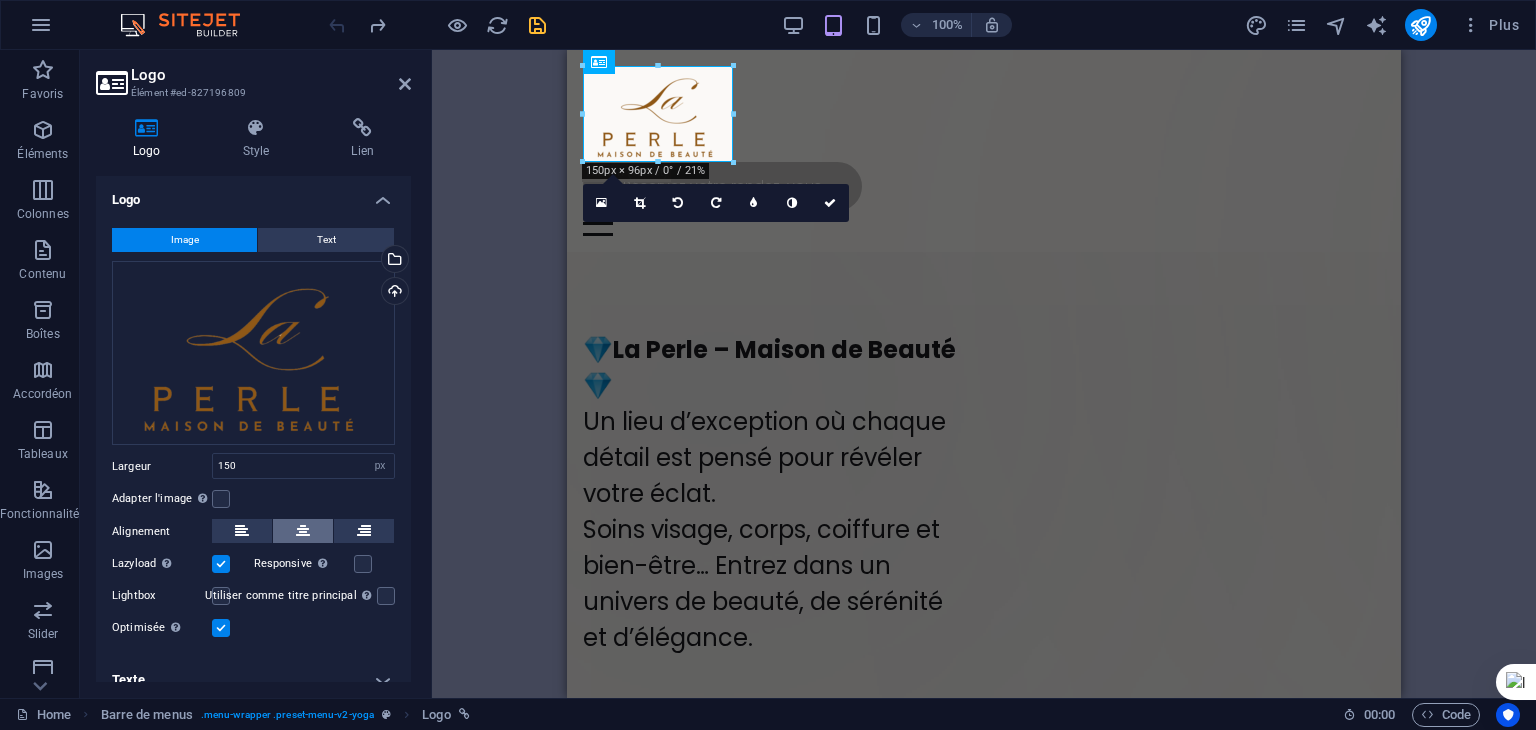 click at bounding box center (303, 531) 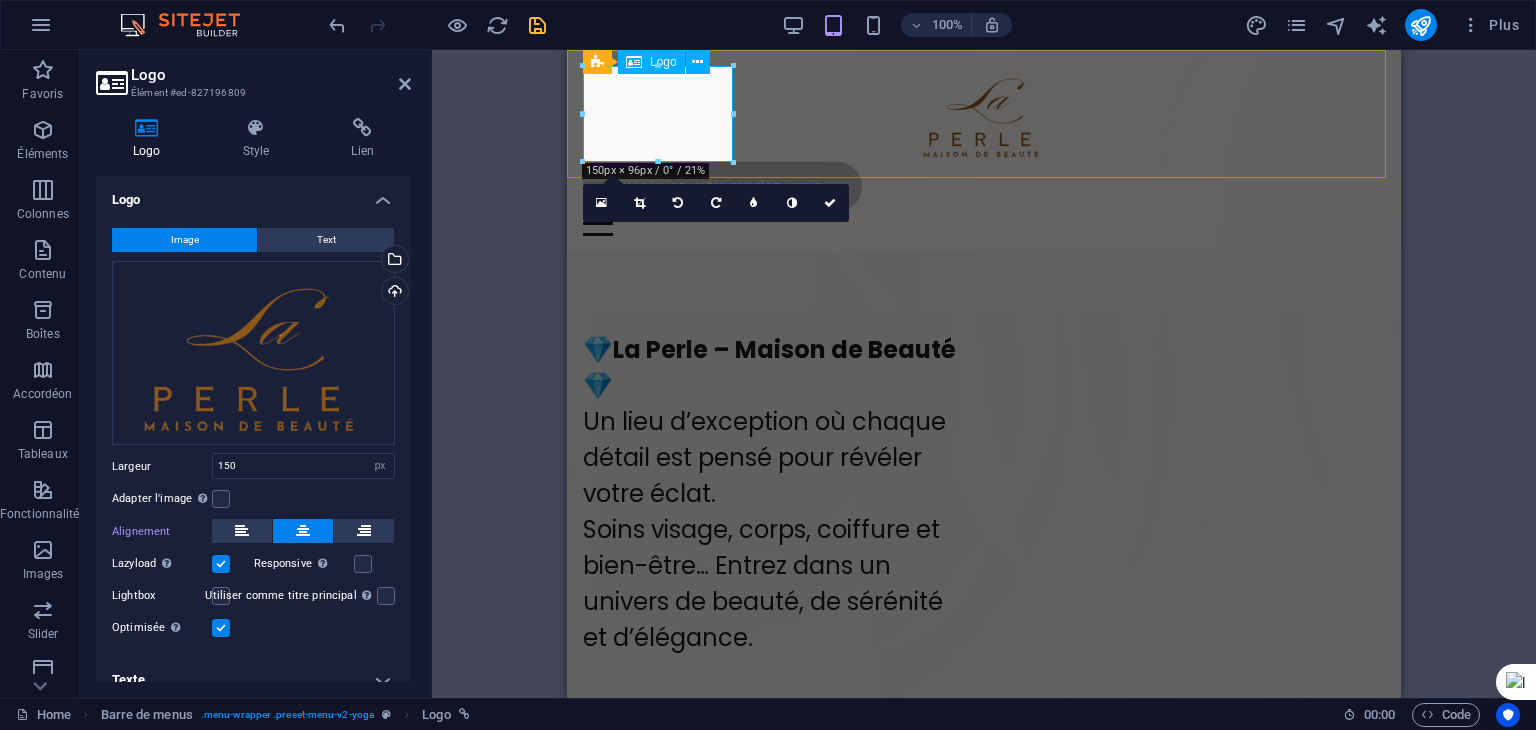 click at bounding box center (984, 114) 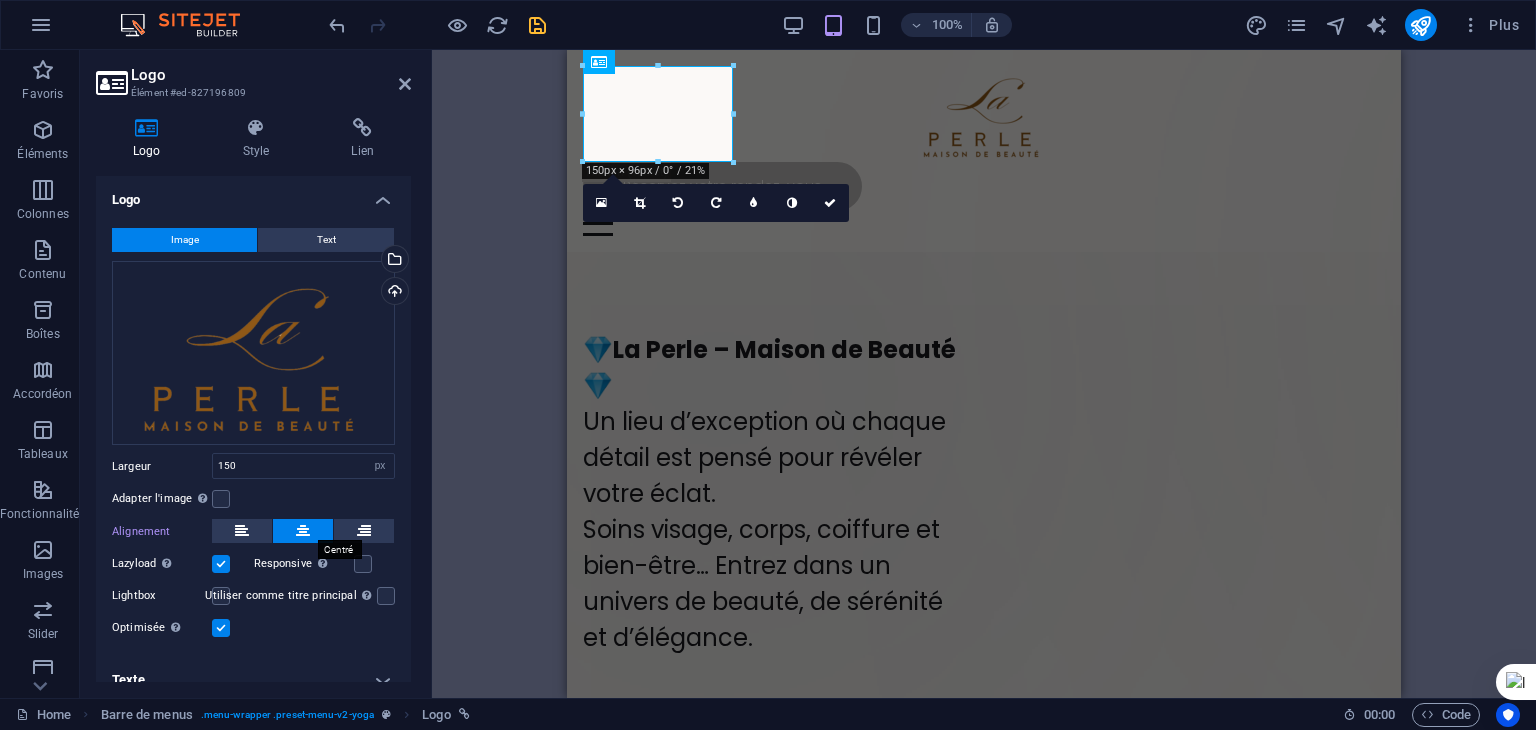 drag, startPoint x: 309, startPoint y: 525, endPoint x: 225, endPoint y: 236, distance: 300.96014 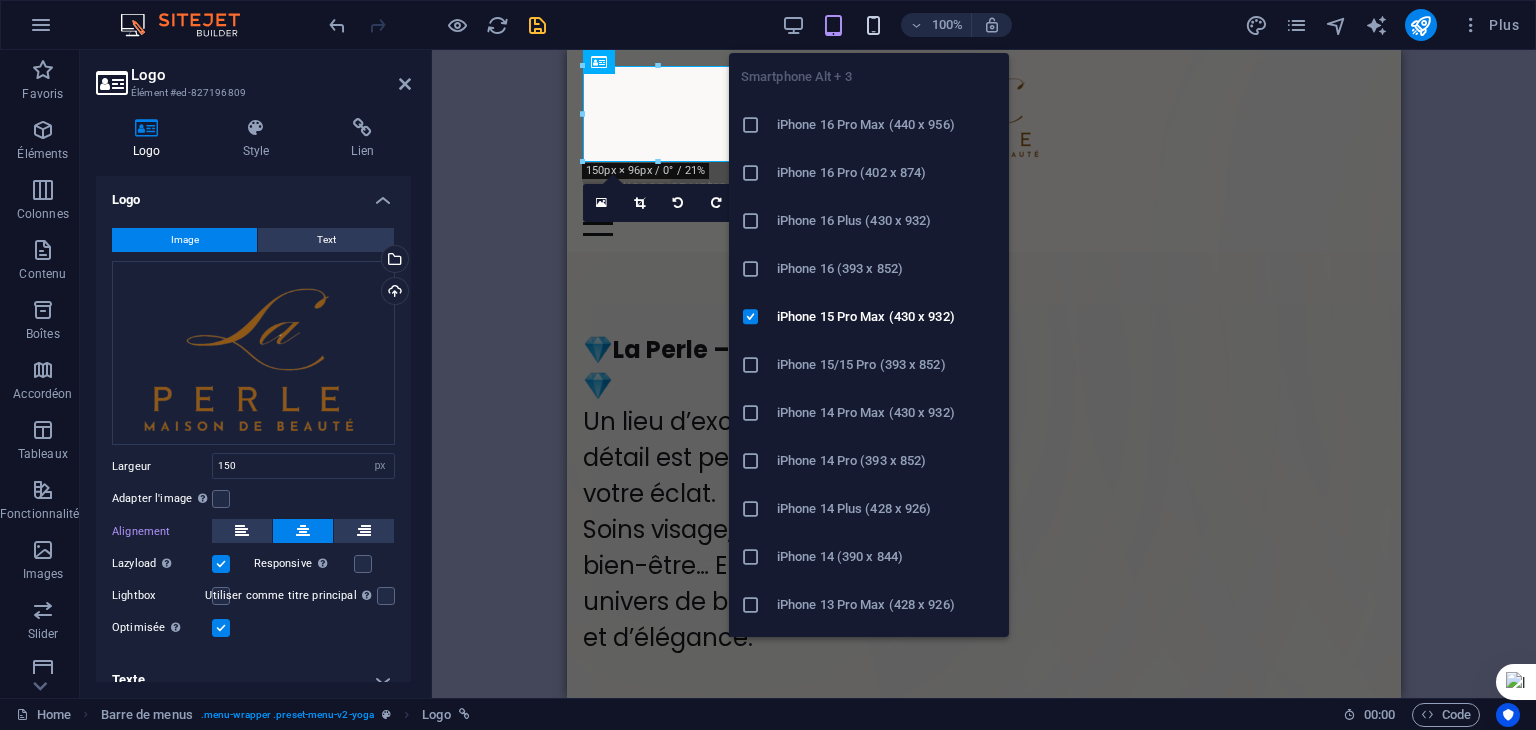 click at bounding box center [873, 25] 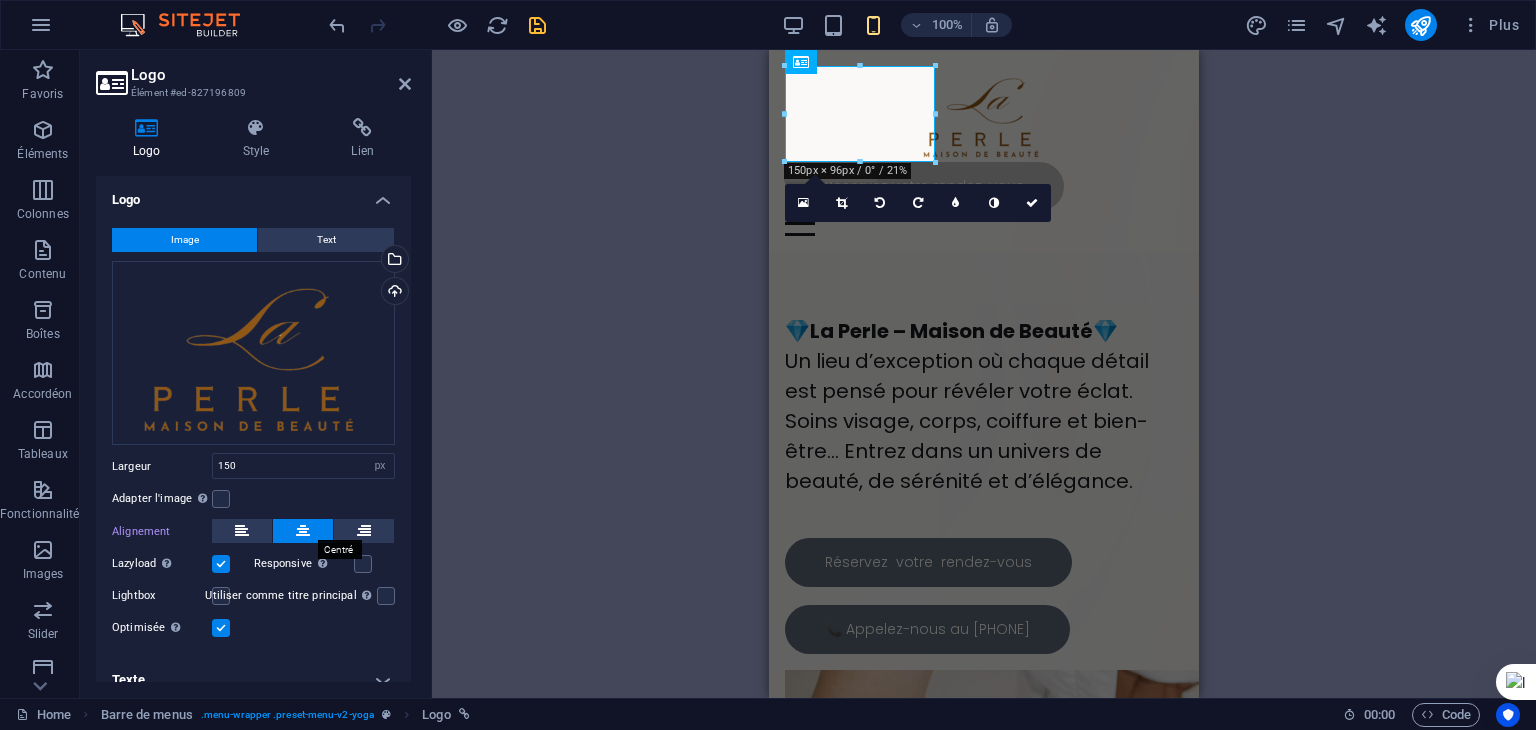 click at bounding box center [303, 531] 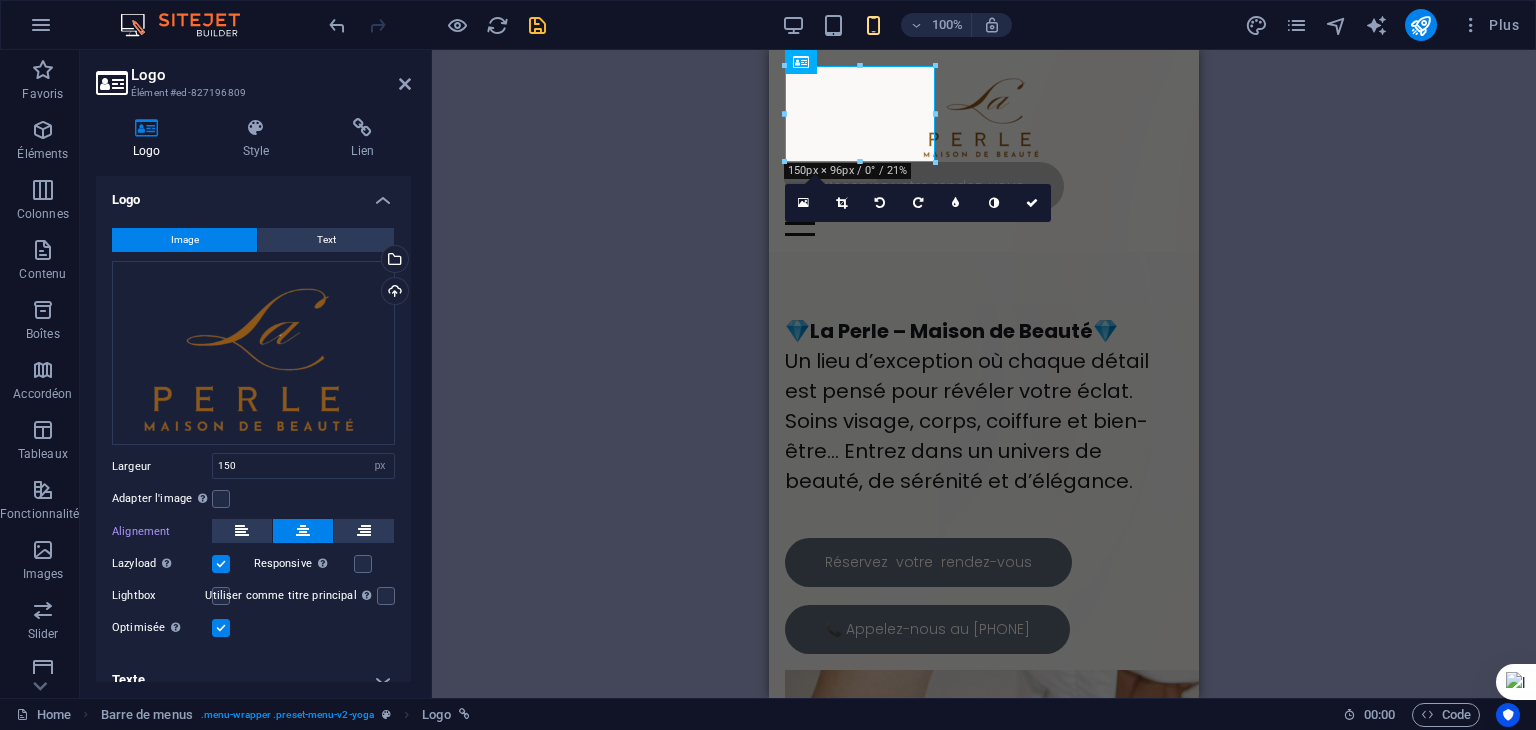 click on "Conteneur   H3   2 colonnes   Conteneur   Variable   Conteneur   Barre de menus   Conteneur   Logo   Bouton   Conteneur   Image   Conteneur   Espaceur   Conteneur   Décompte   H3   Conteneur   Texte   Conteneur   H3   Texte   Bouton   HTML 180 170 160 150 140 130 120 110 100 90 80 70 60 50 40 30 20 10 0 -10 -20 -30 -40 -50 -60 -70 -80 -90 -100 -110 -120 -130 -140 -150 -160 -170 150px × 96px / 0° / 21% 16:10 16:9 4:3 1:1 1:2 0" at bounding box center [984, 374] 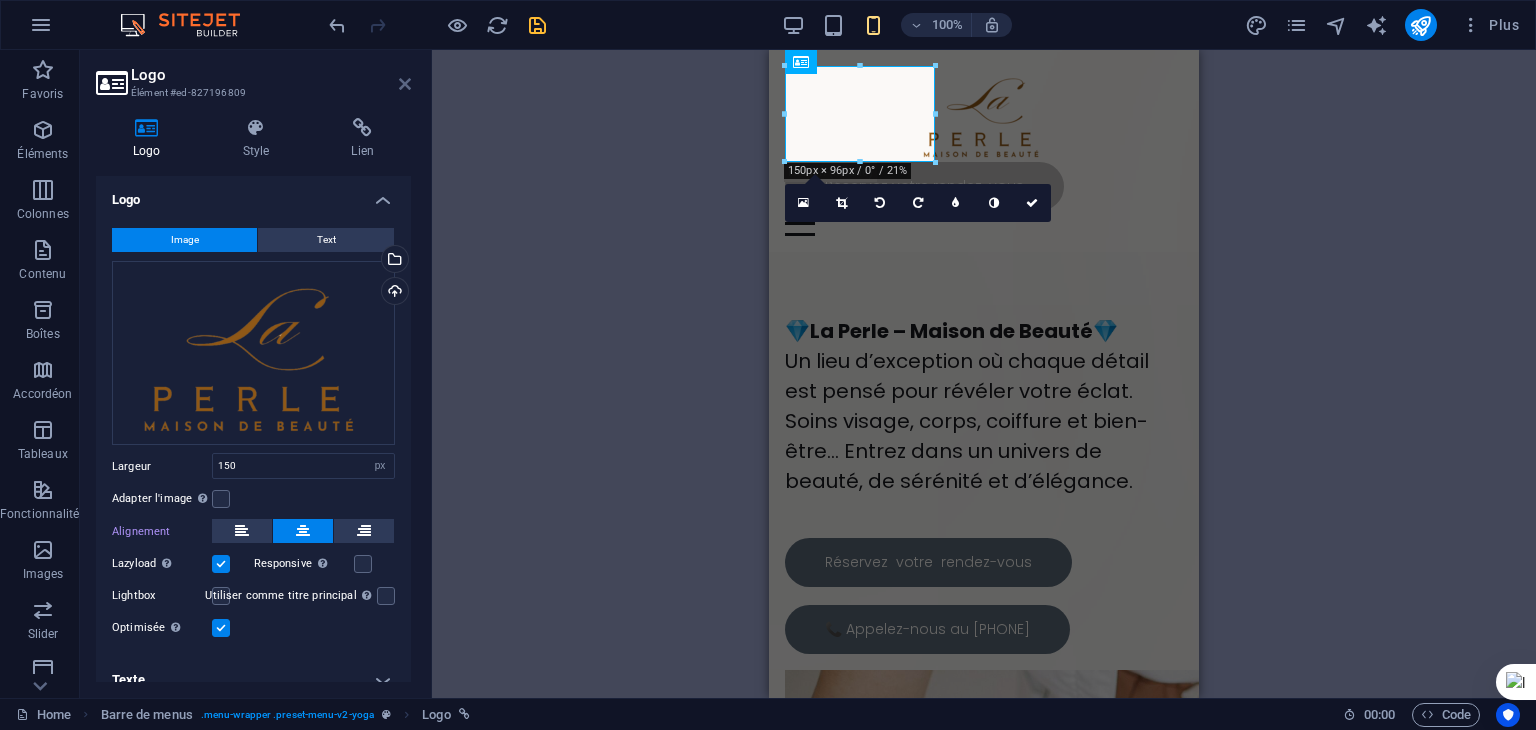 click at bounding box center (405, 84) 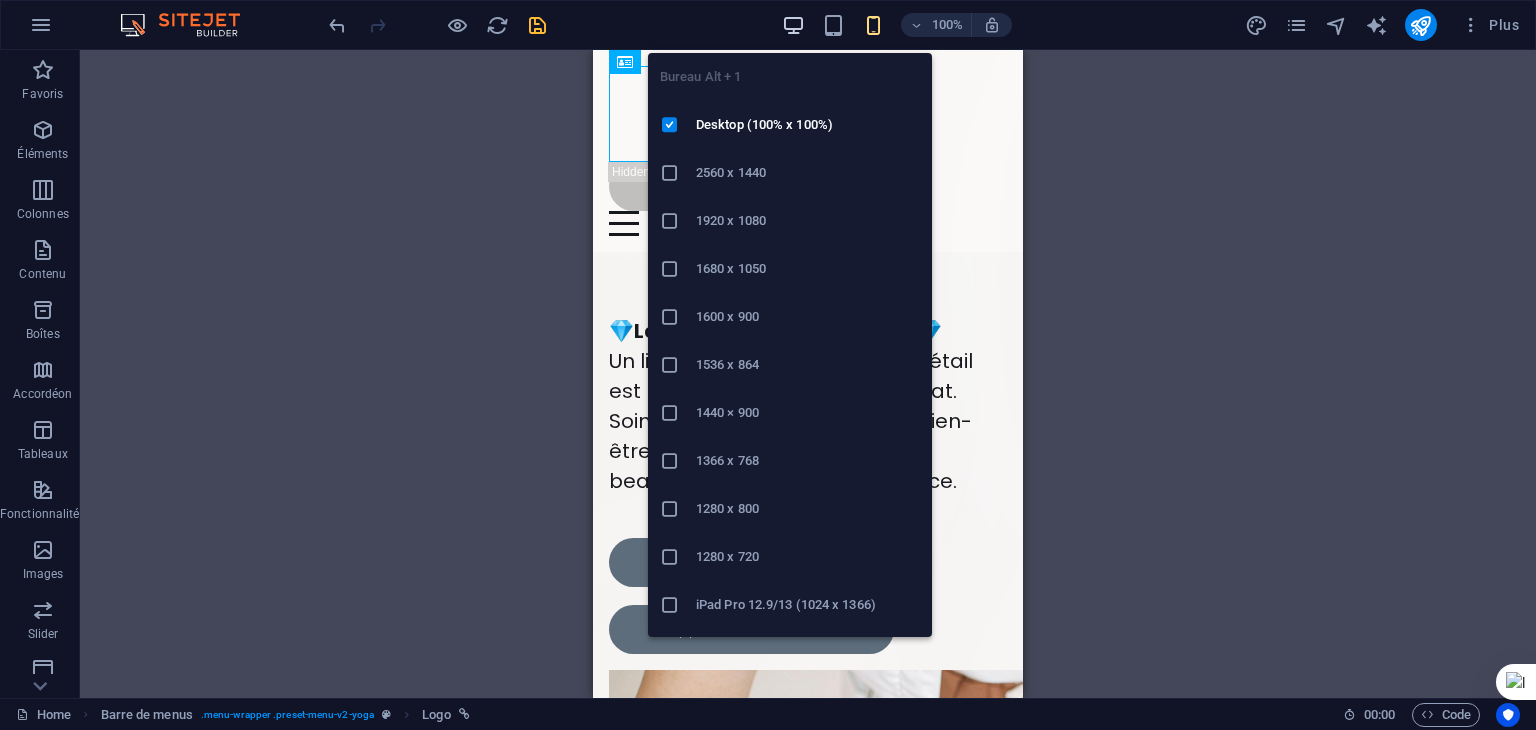 click at bounding box center [793, 25] 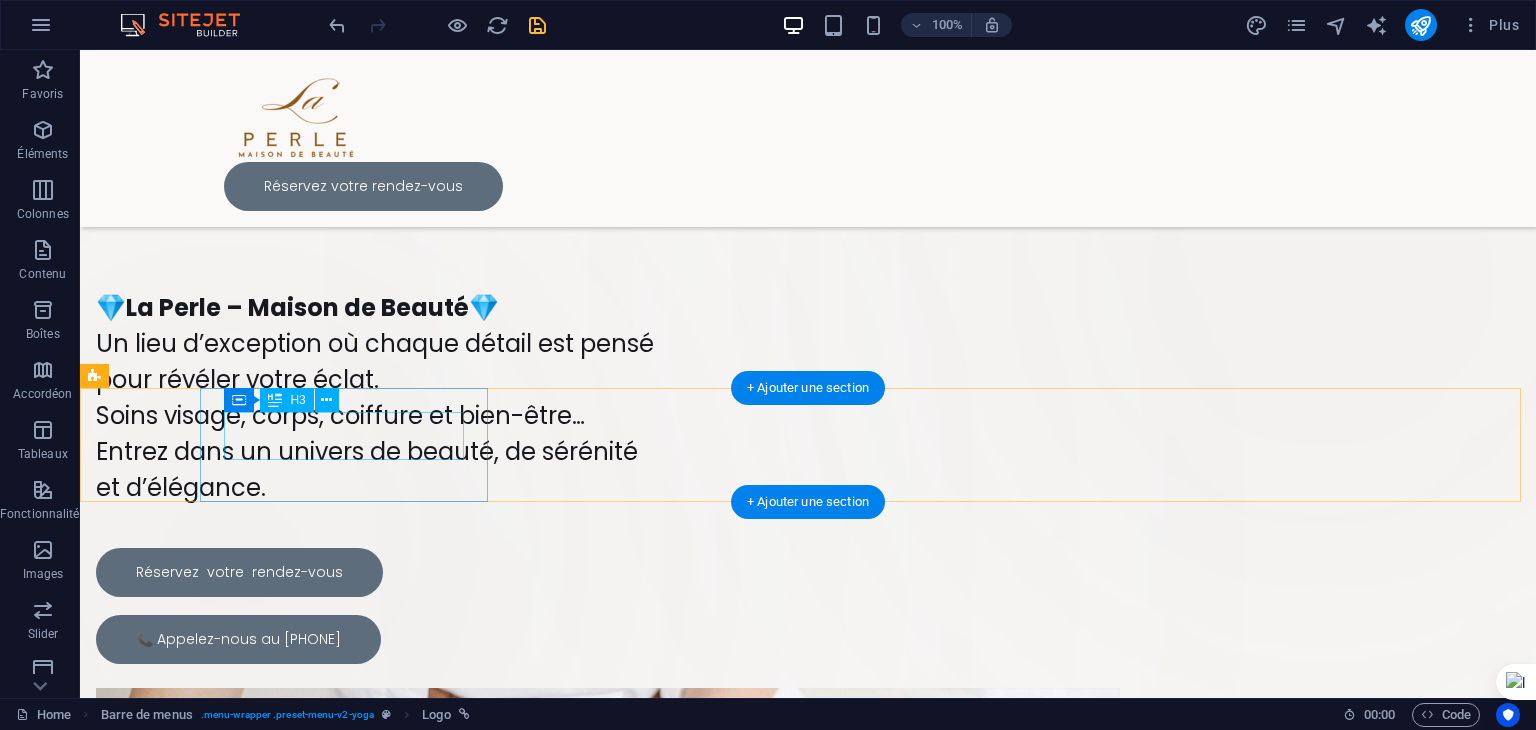 scroll, scrollTop: 463, scrollLeft: 0, axis: vertical 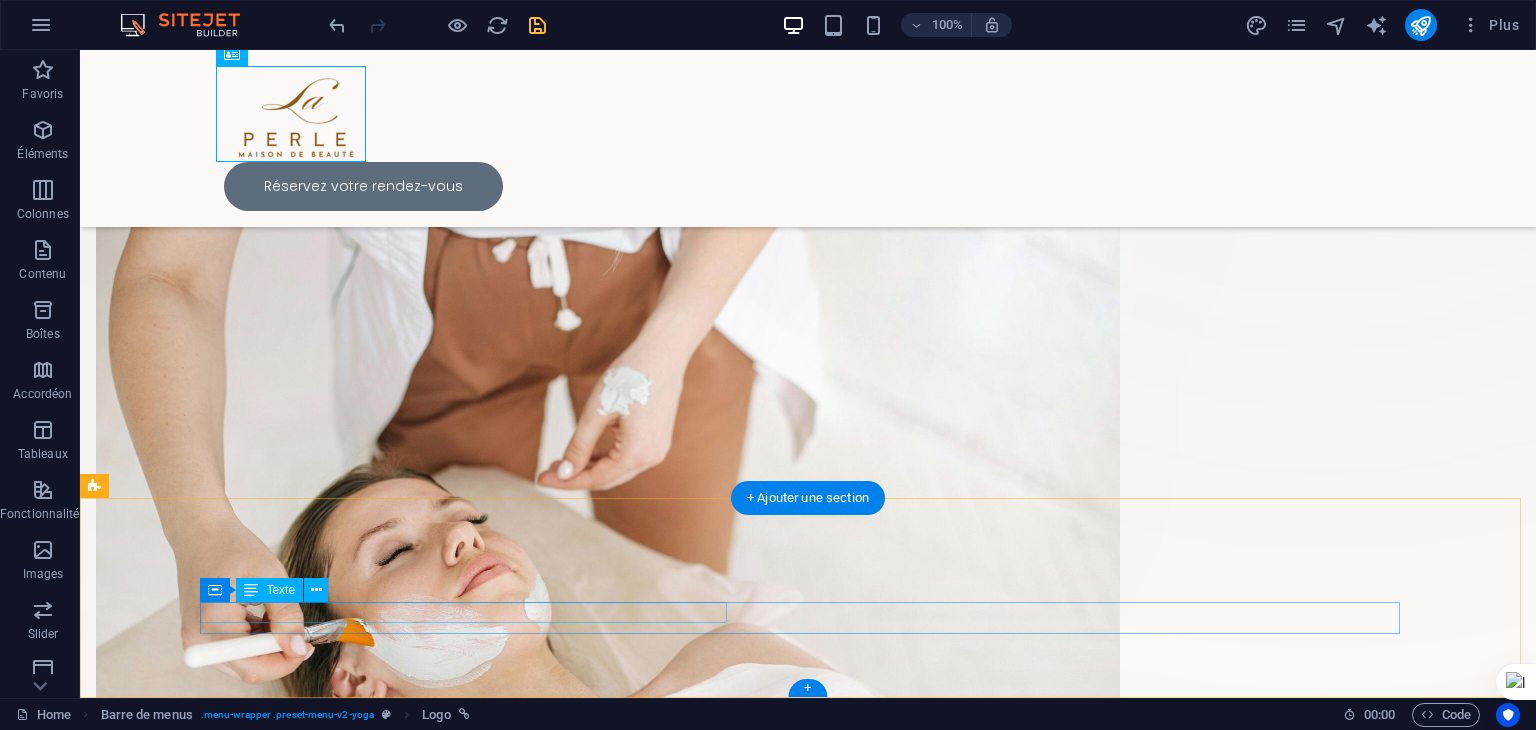 click on "© 2025 laperlebythalia.ma . All rights reserved | Legal Notice | Privacy Policy" at bounding box center (808, 1685) 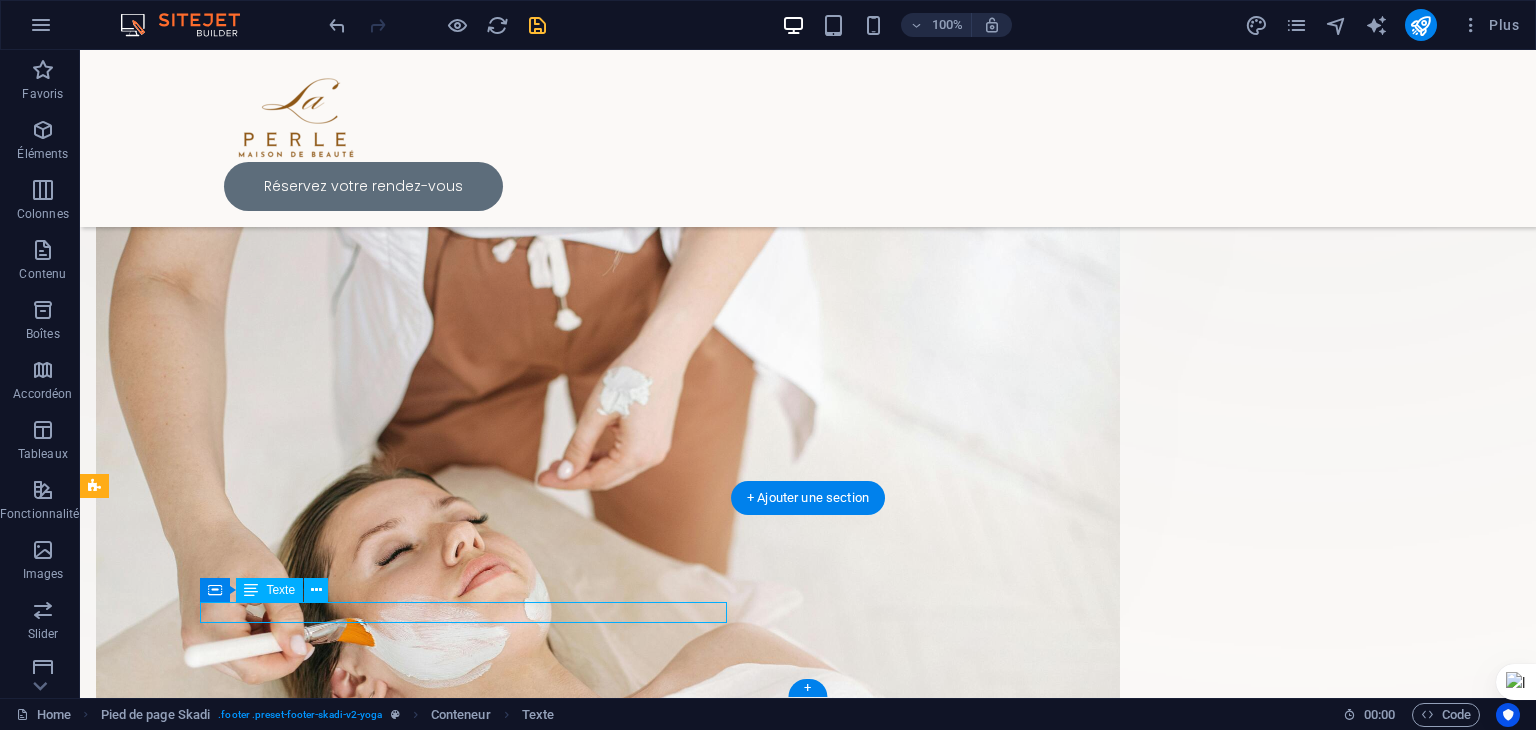 click on "© 2025 laperlebythalia.ma . All rights reserved | Legal Notice | Privacy Policy" at bounding box center (808, 1685) 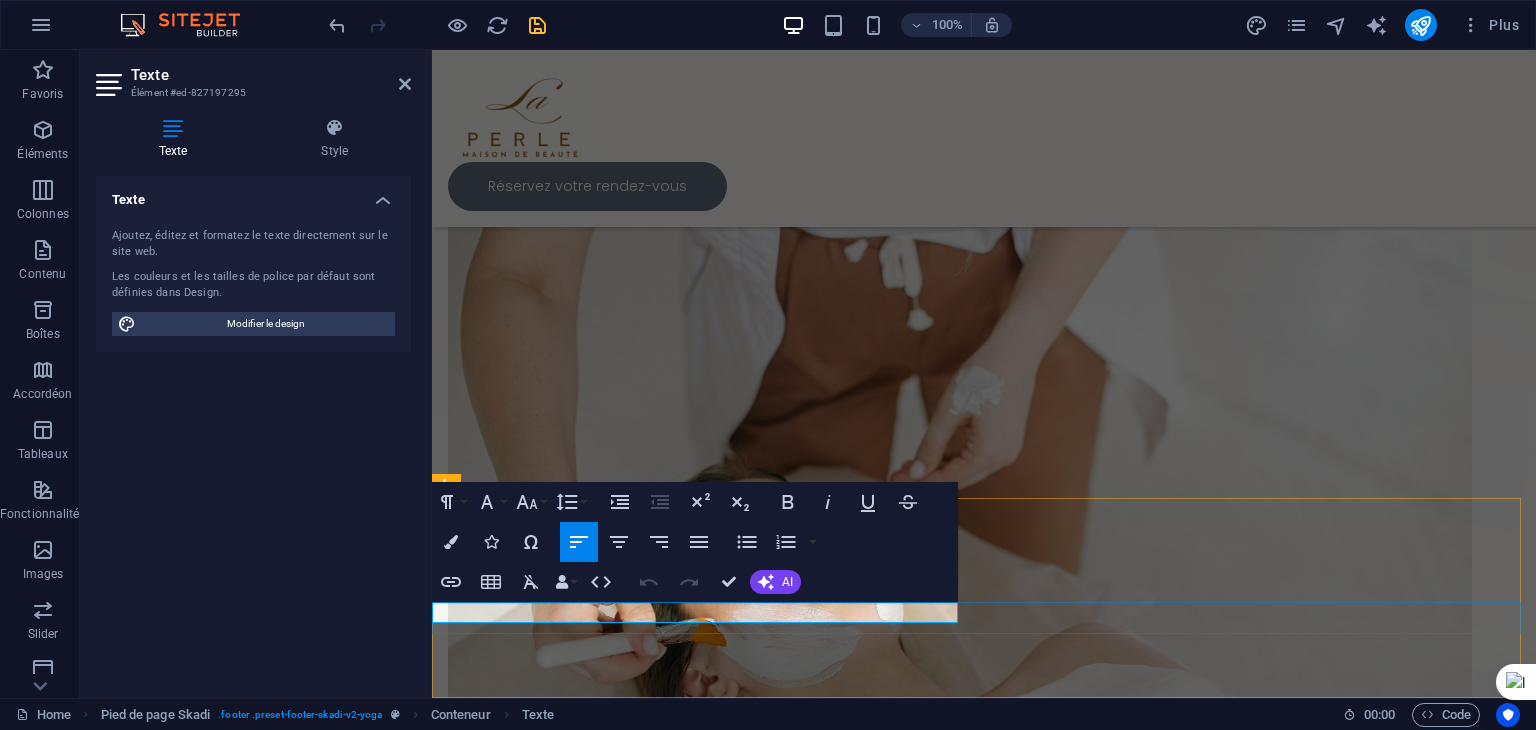 click on "Legal Notice" 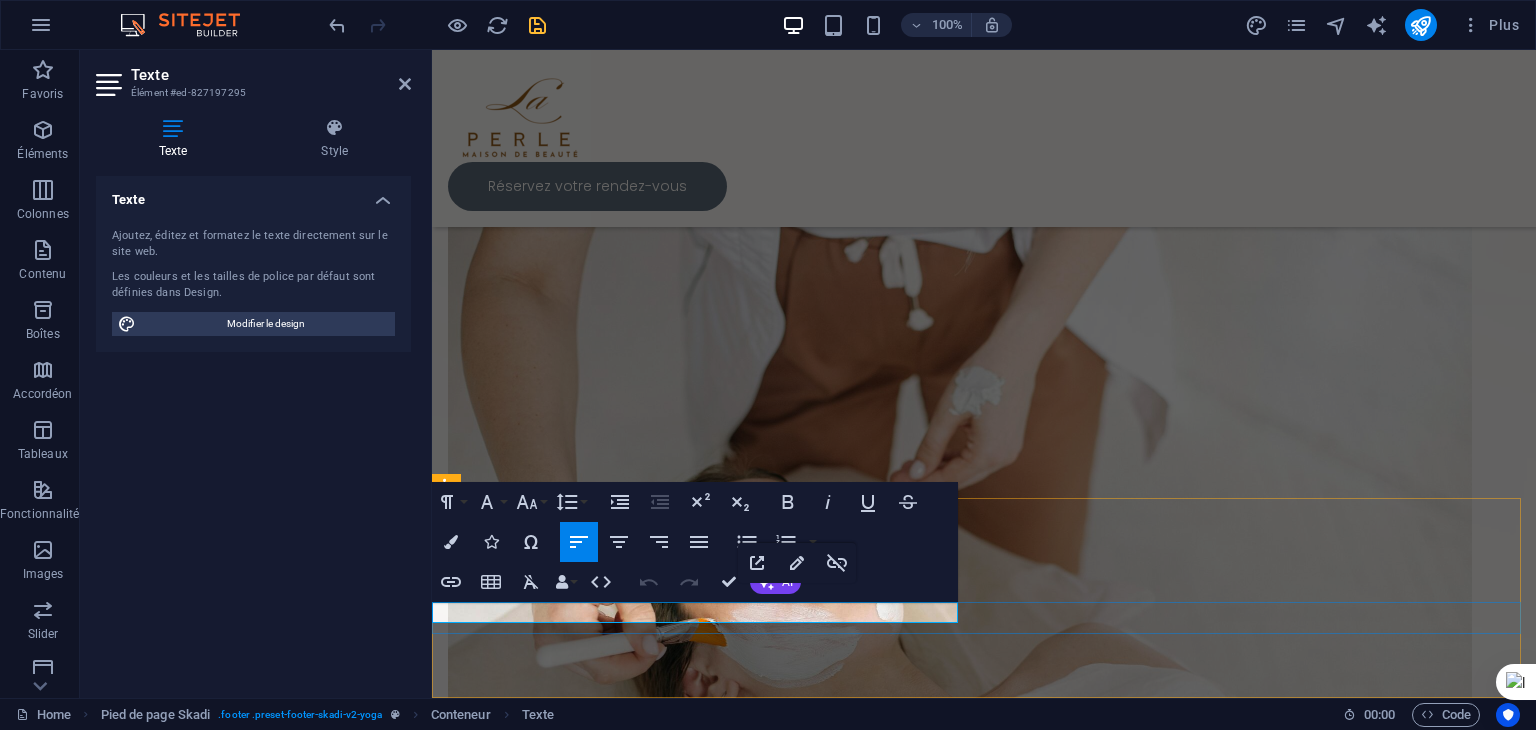 click on "Legal Notice" 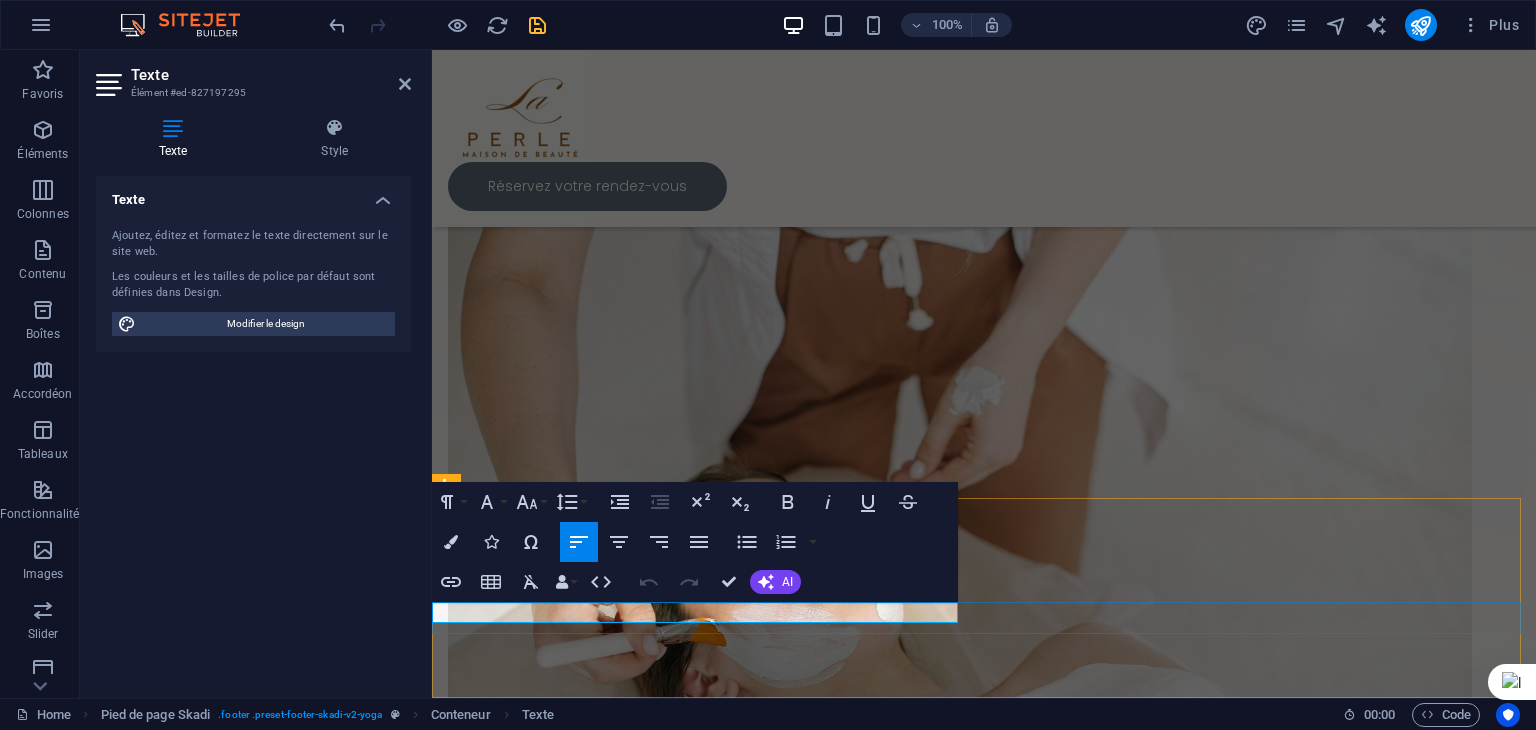 click on "Legal Notice" 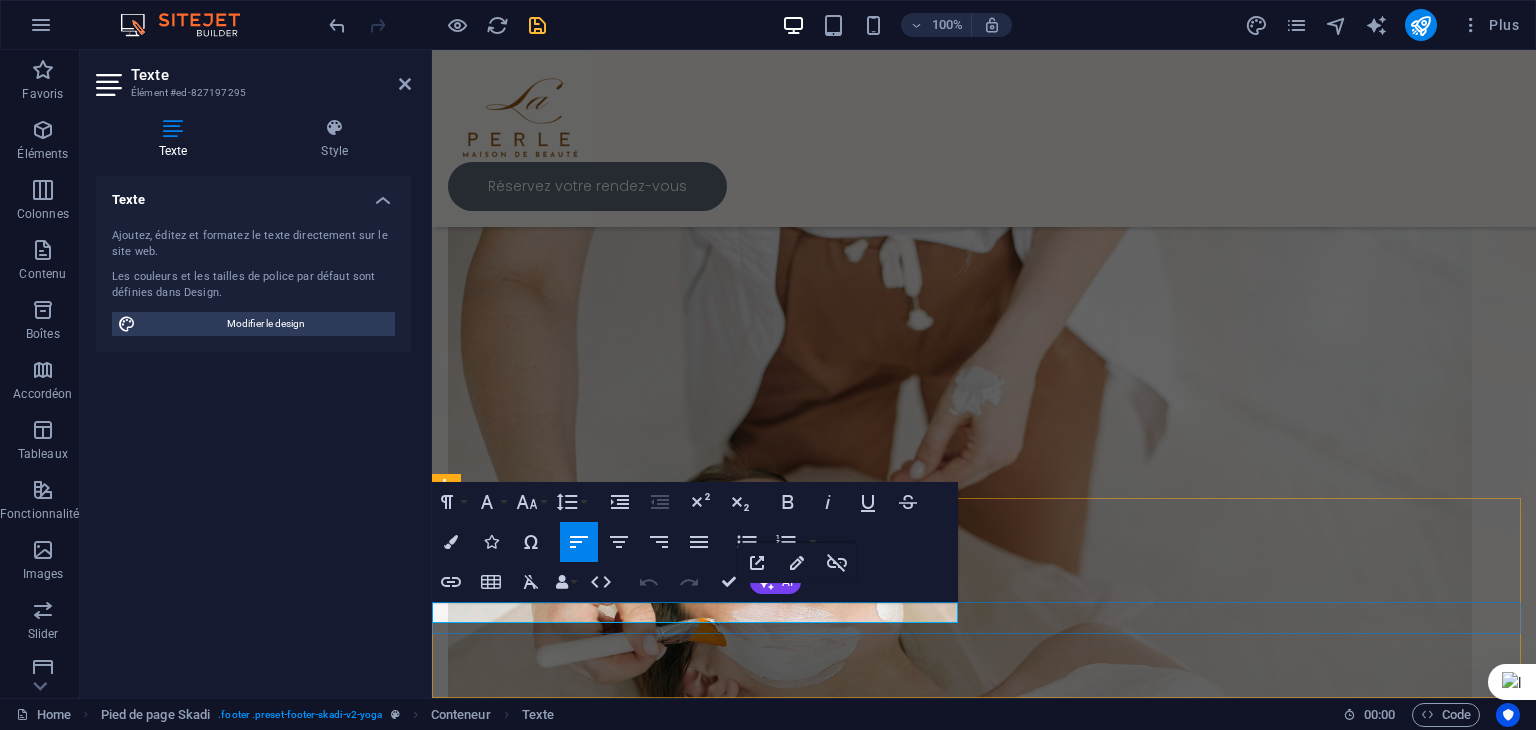 click on "Legal Notice" 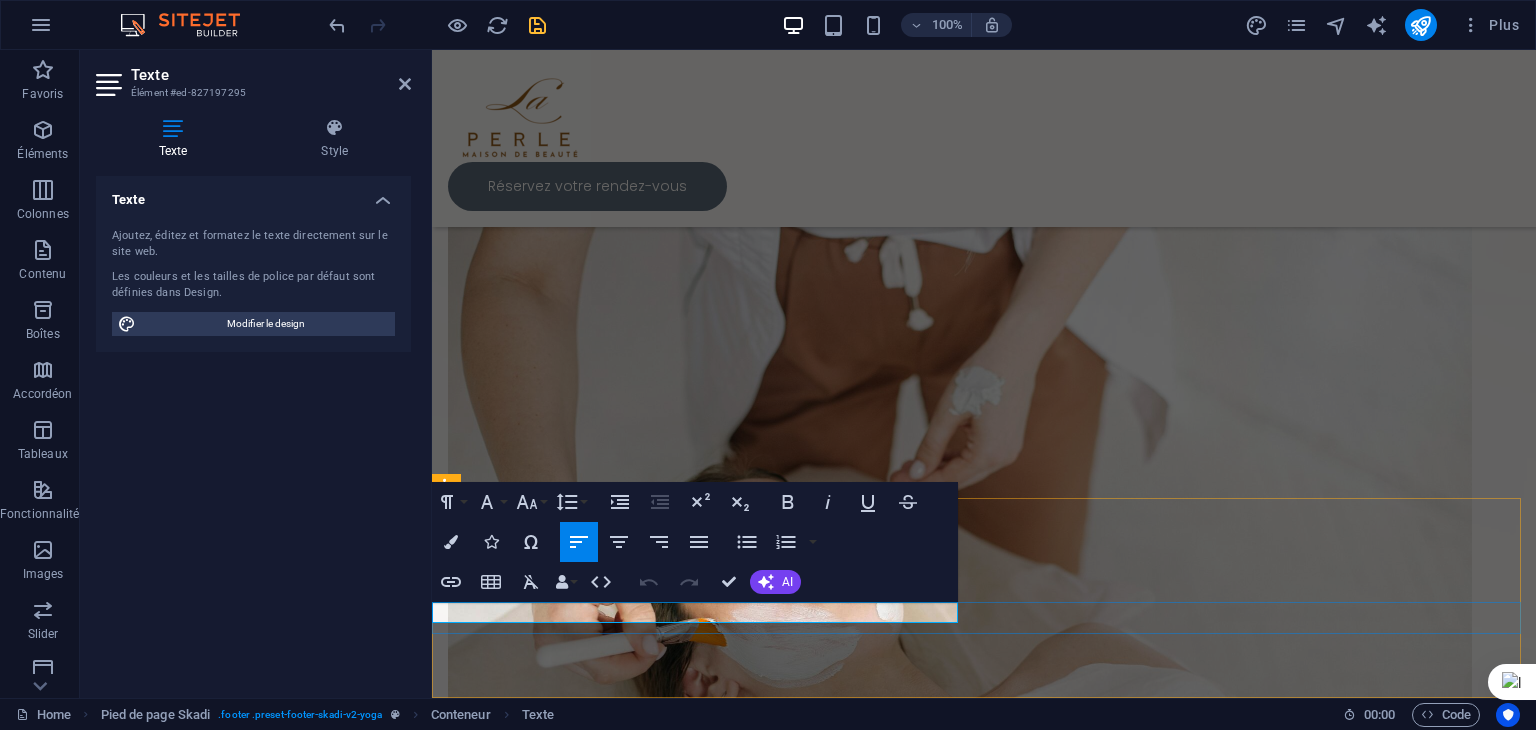click on "Legal Notice" 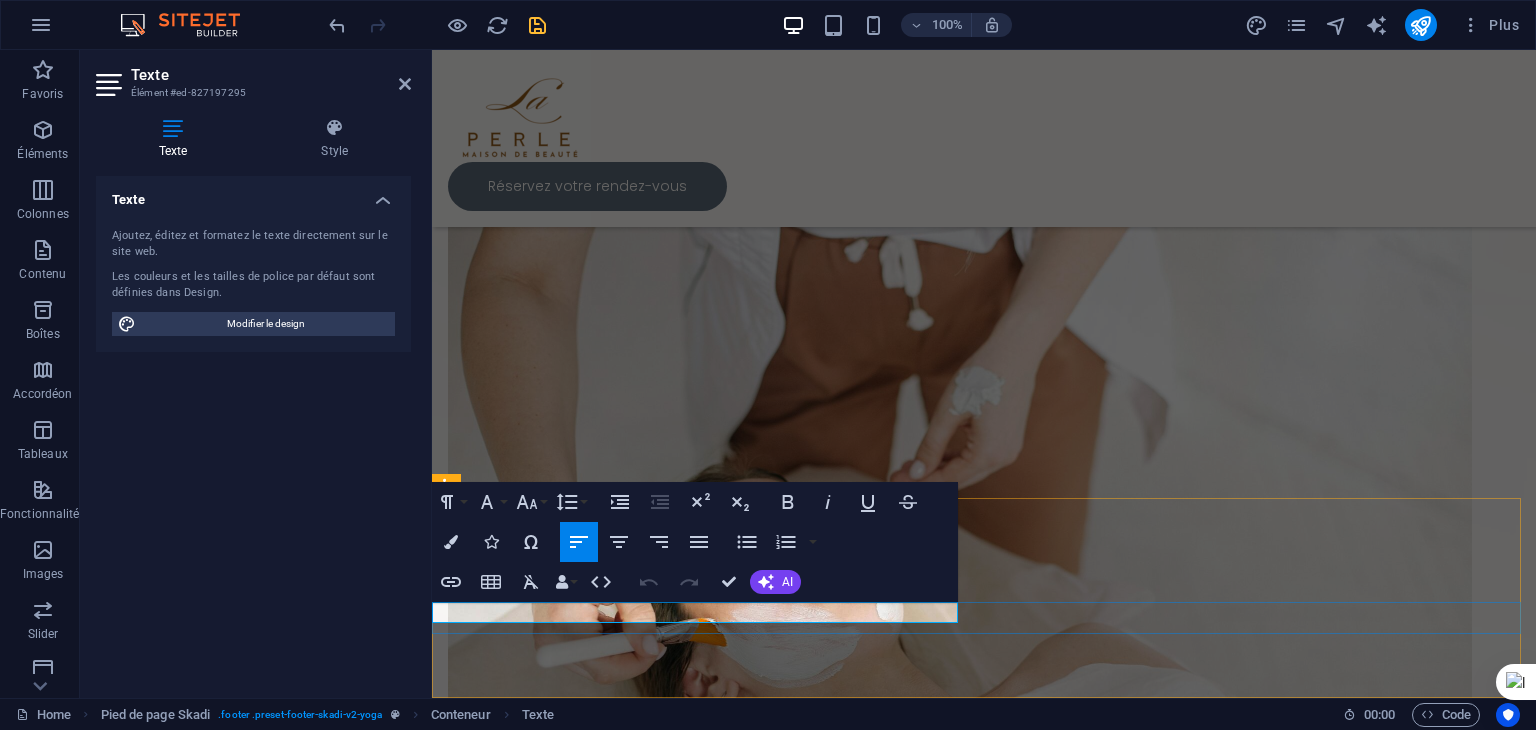 click on "Legal Notice" 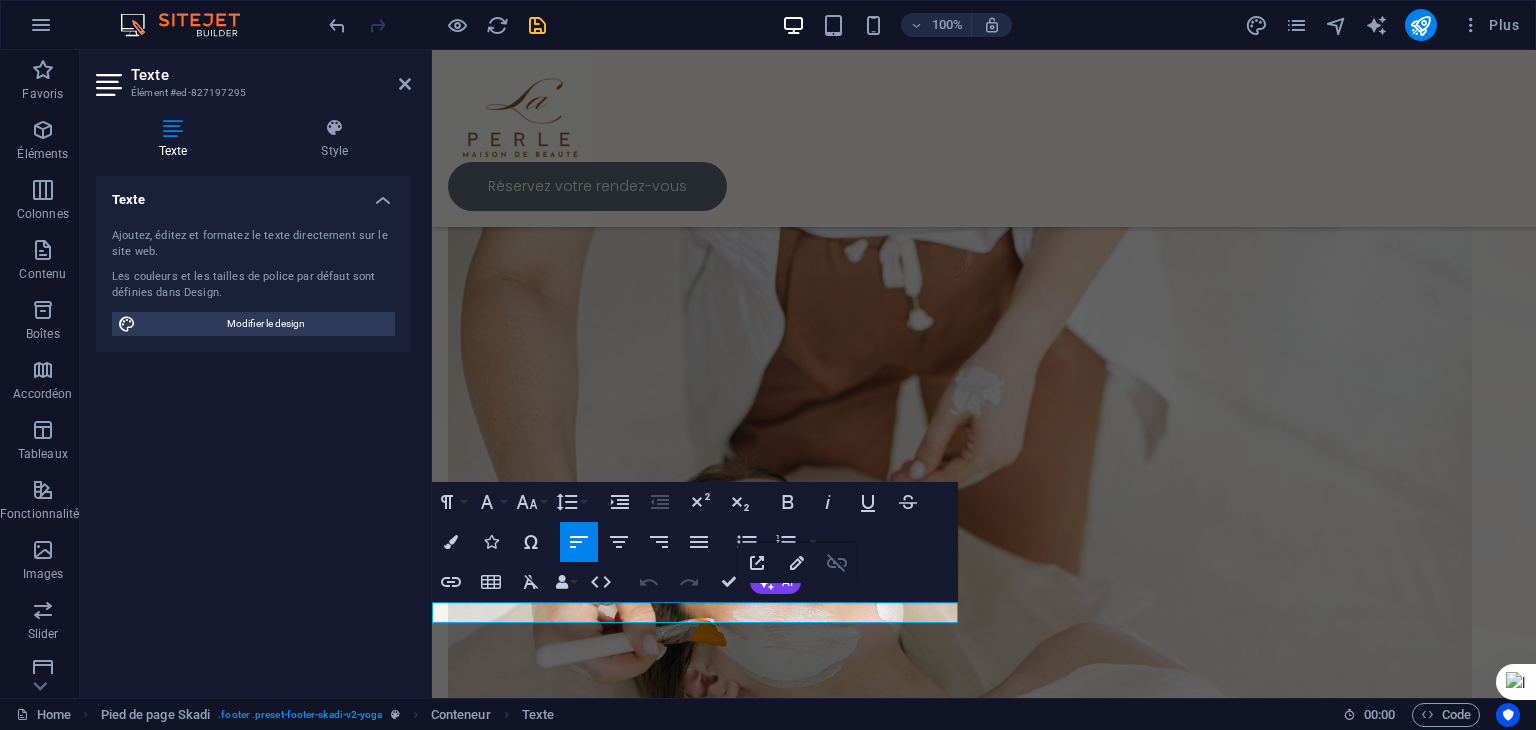 click 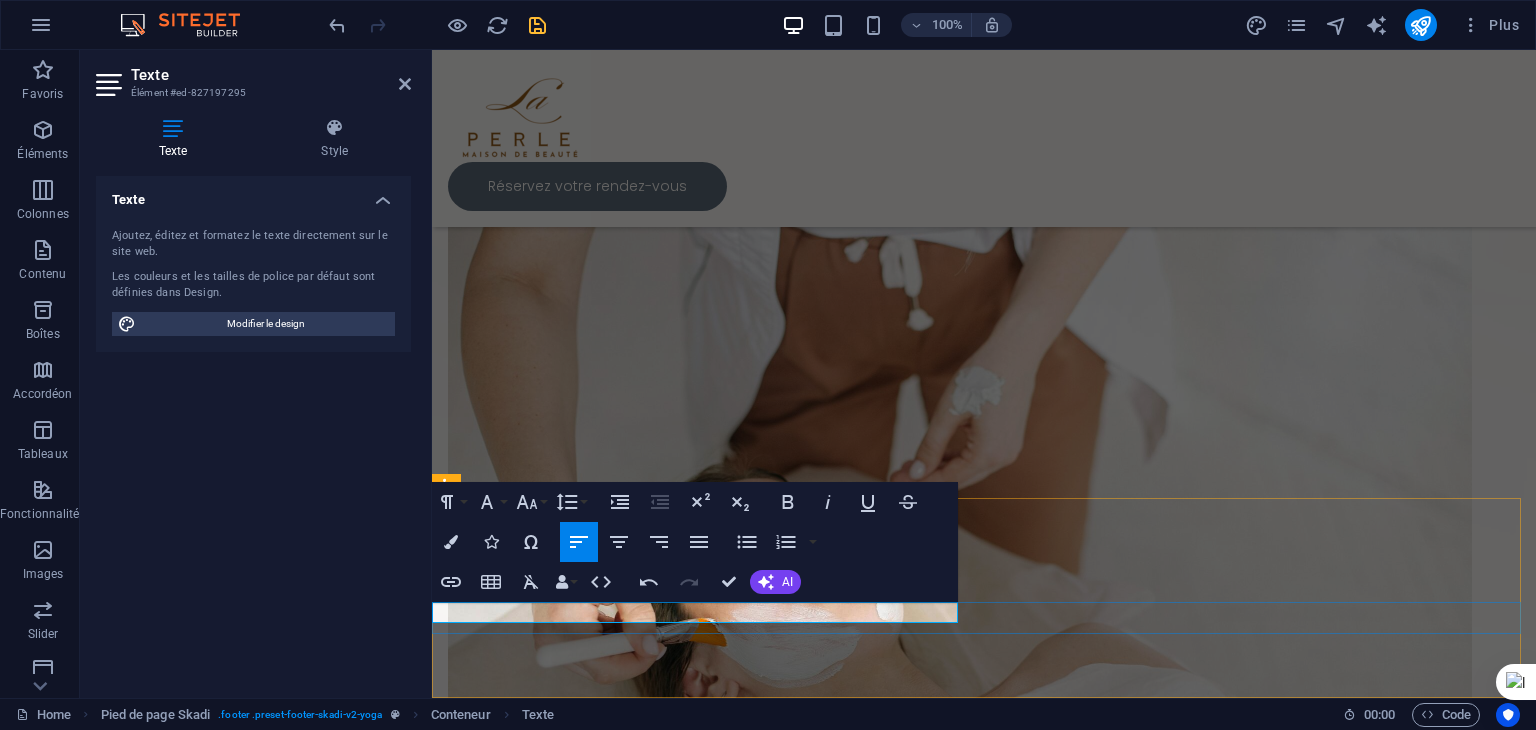 drag, startPoint x: 837, startPoint y: 613, endPoint x: 757, endPoint y: 618, distance: 80.1561 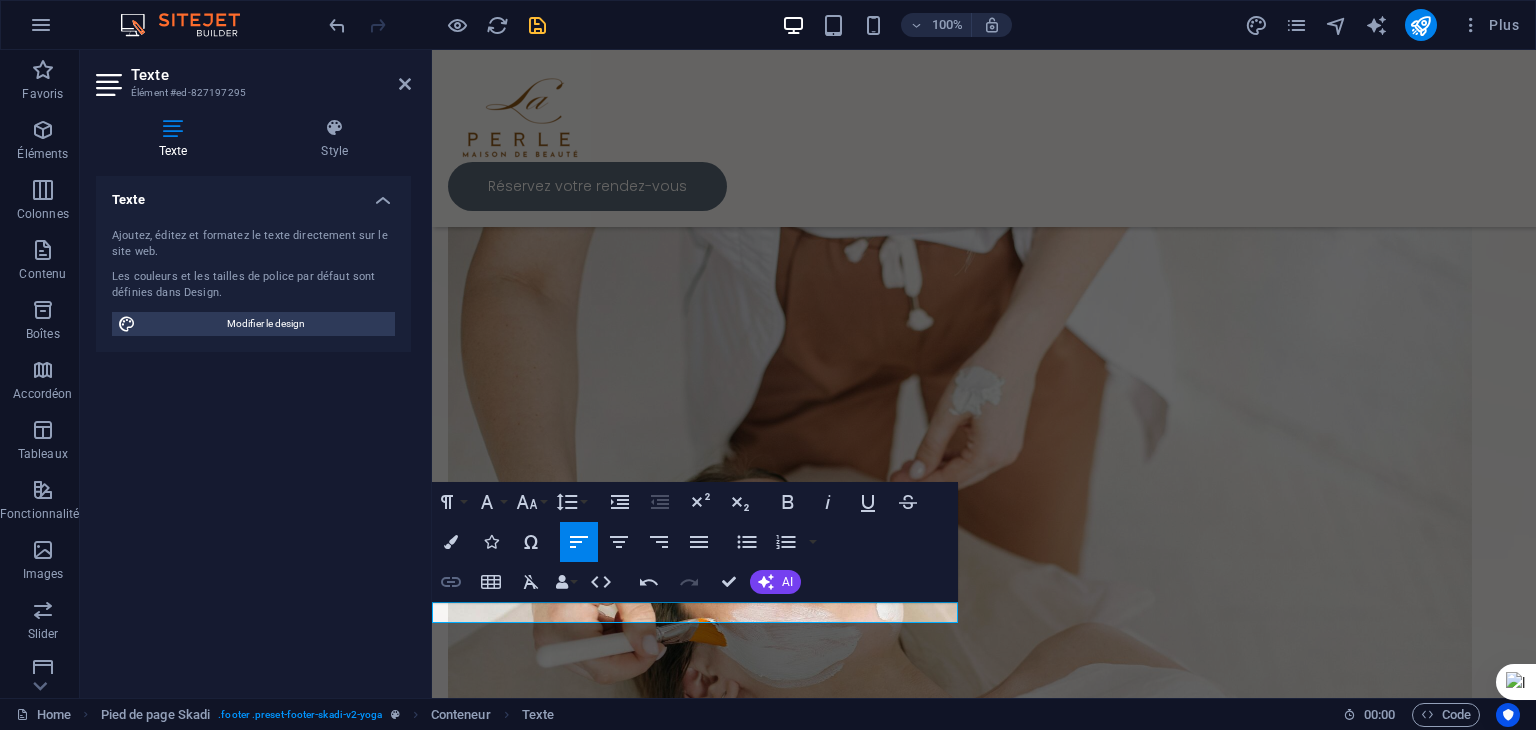 click 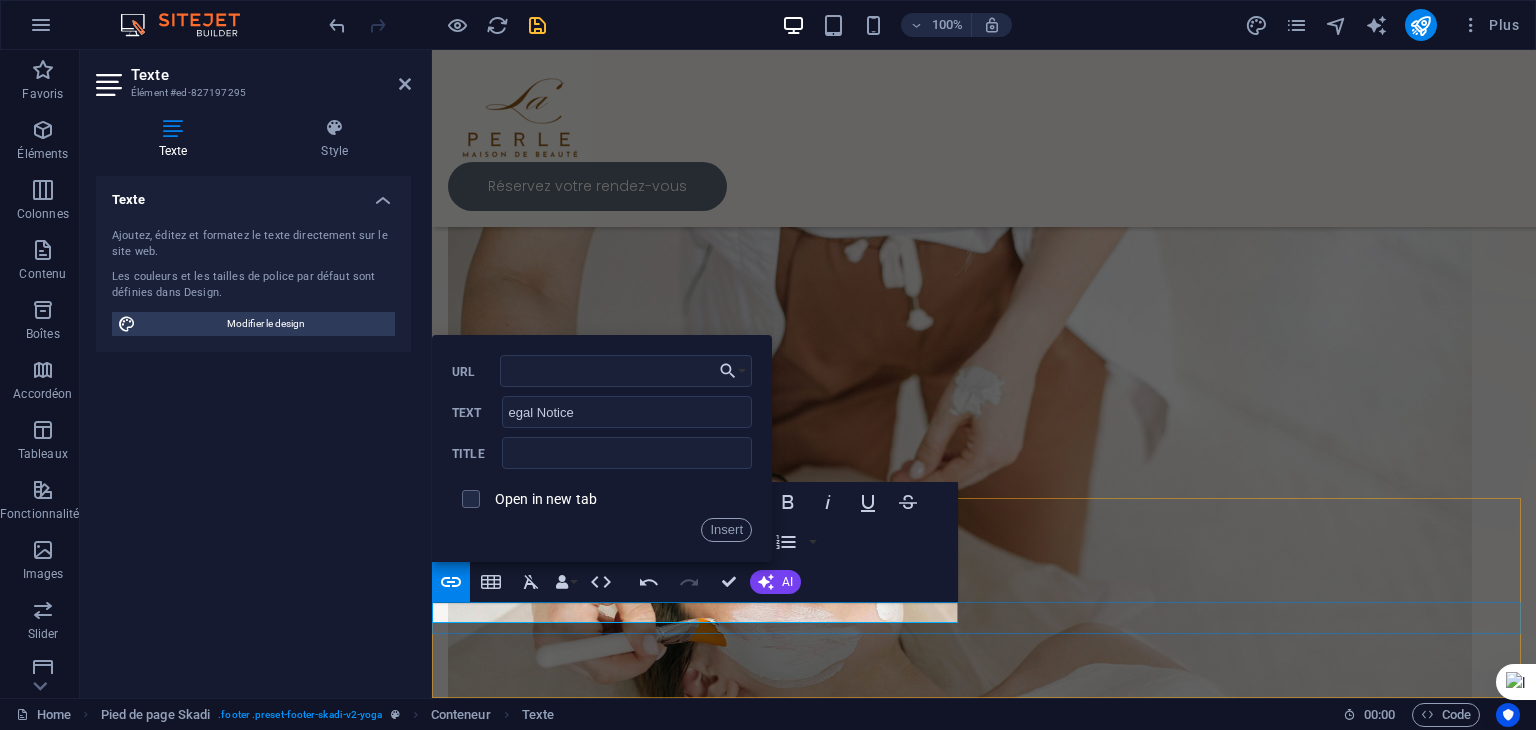 click on "Privacy Policy" at bounding box center (899, 1685) 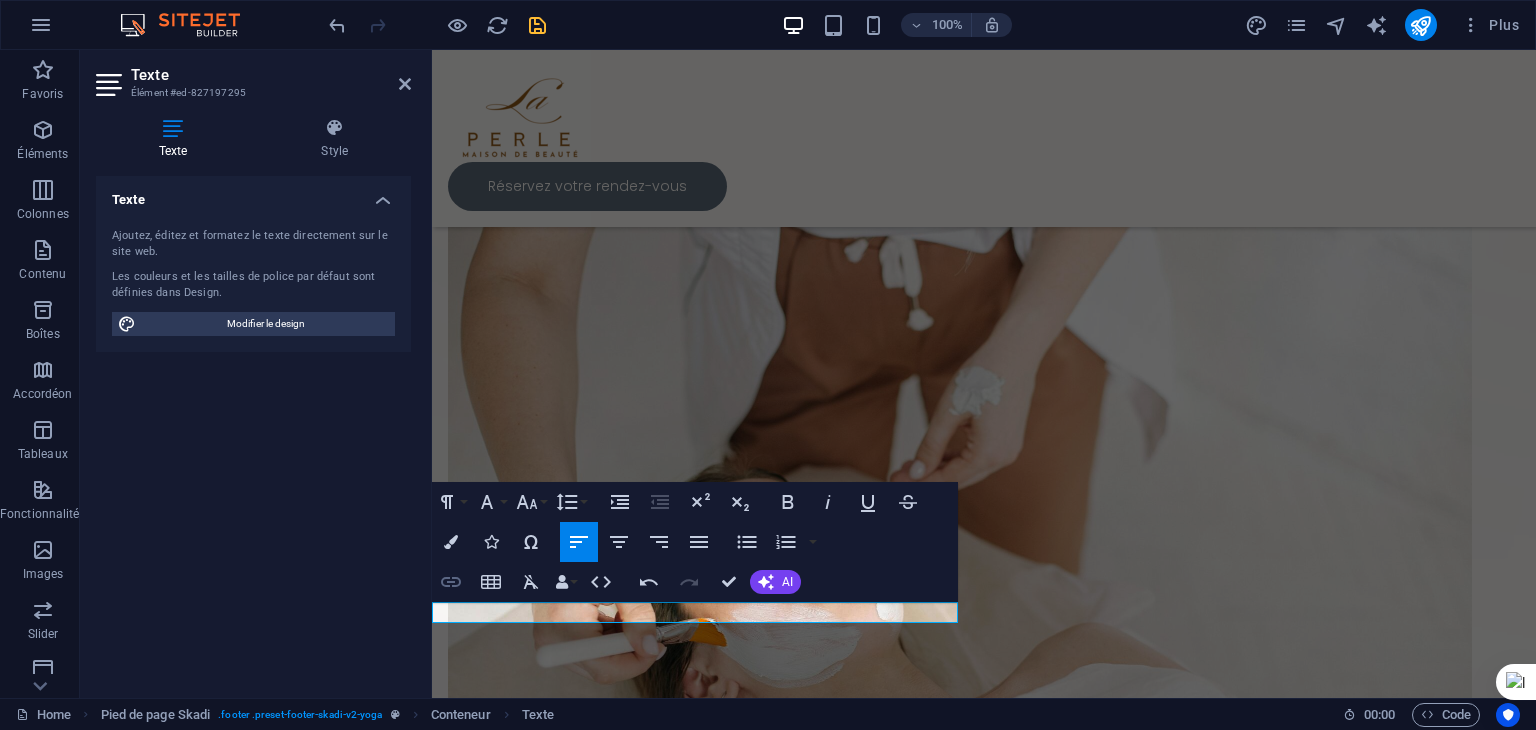 type on "/privacy" 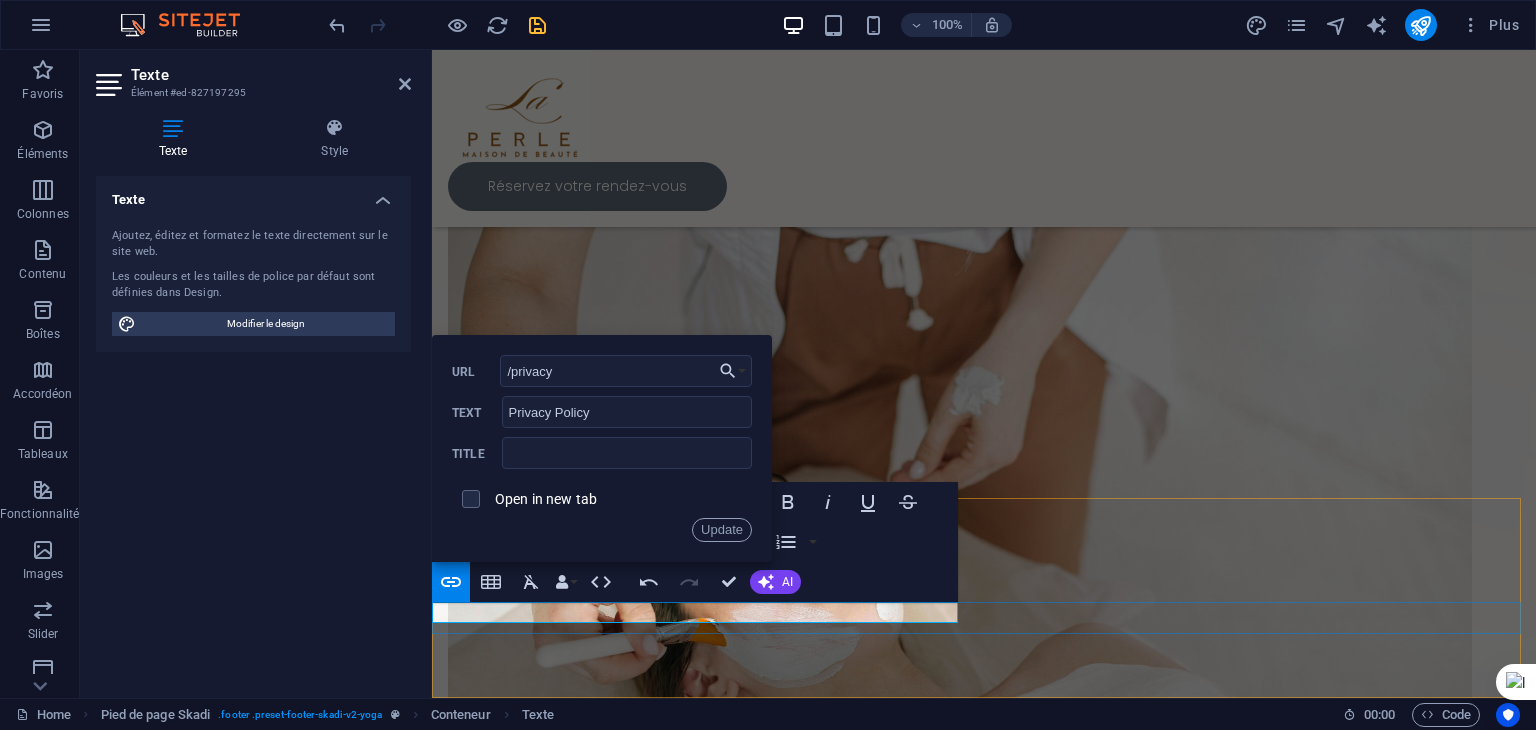 click on "© 2025 laperlebythalia.ma . All rights reserved | Legal Notice | Privacy Policy" at bounding box center [976, 1685] 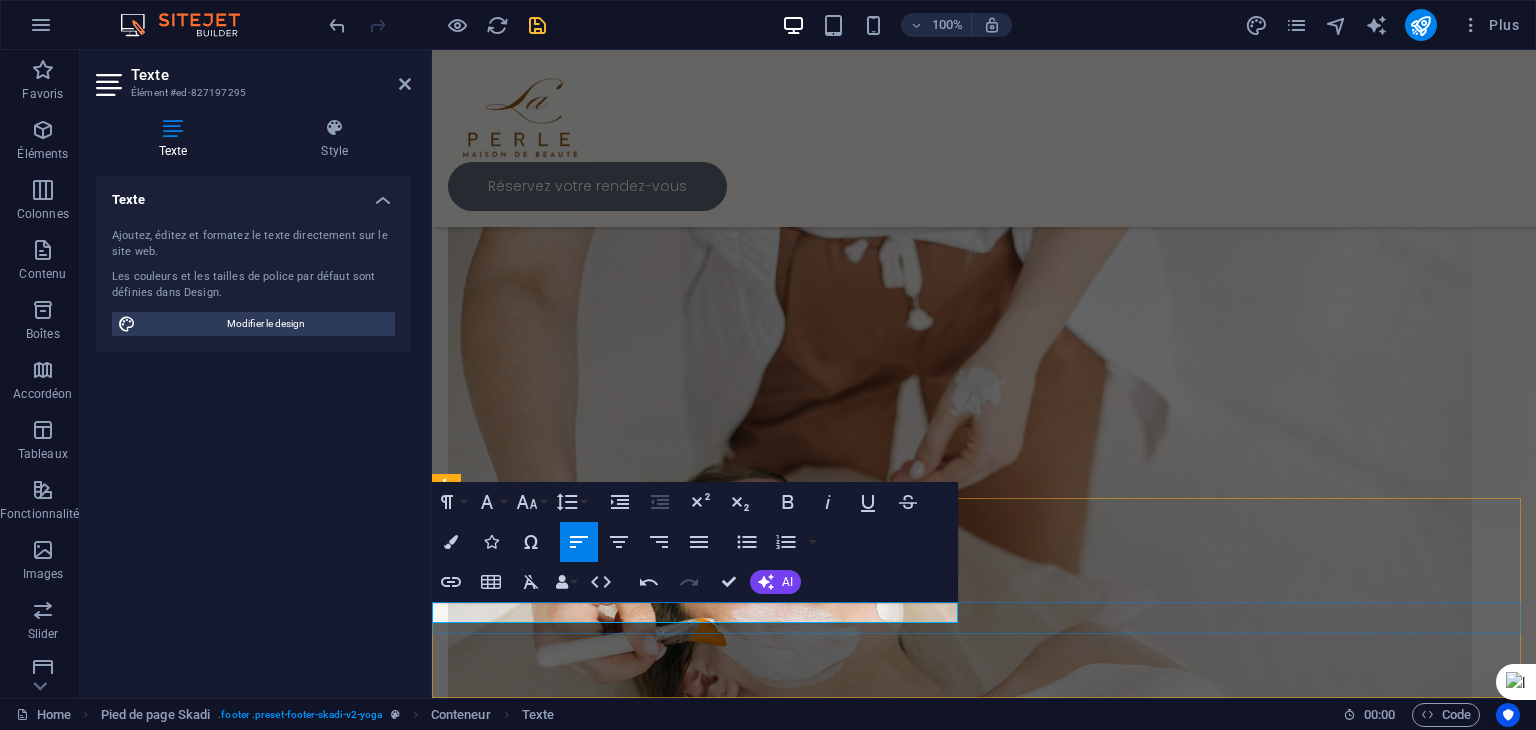 click on "© 2025 laperlebythalia.ma . All rights reserved | Legal Notice | Privacy Policy" at bounding box center (976, 1685) 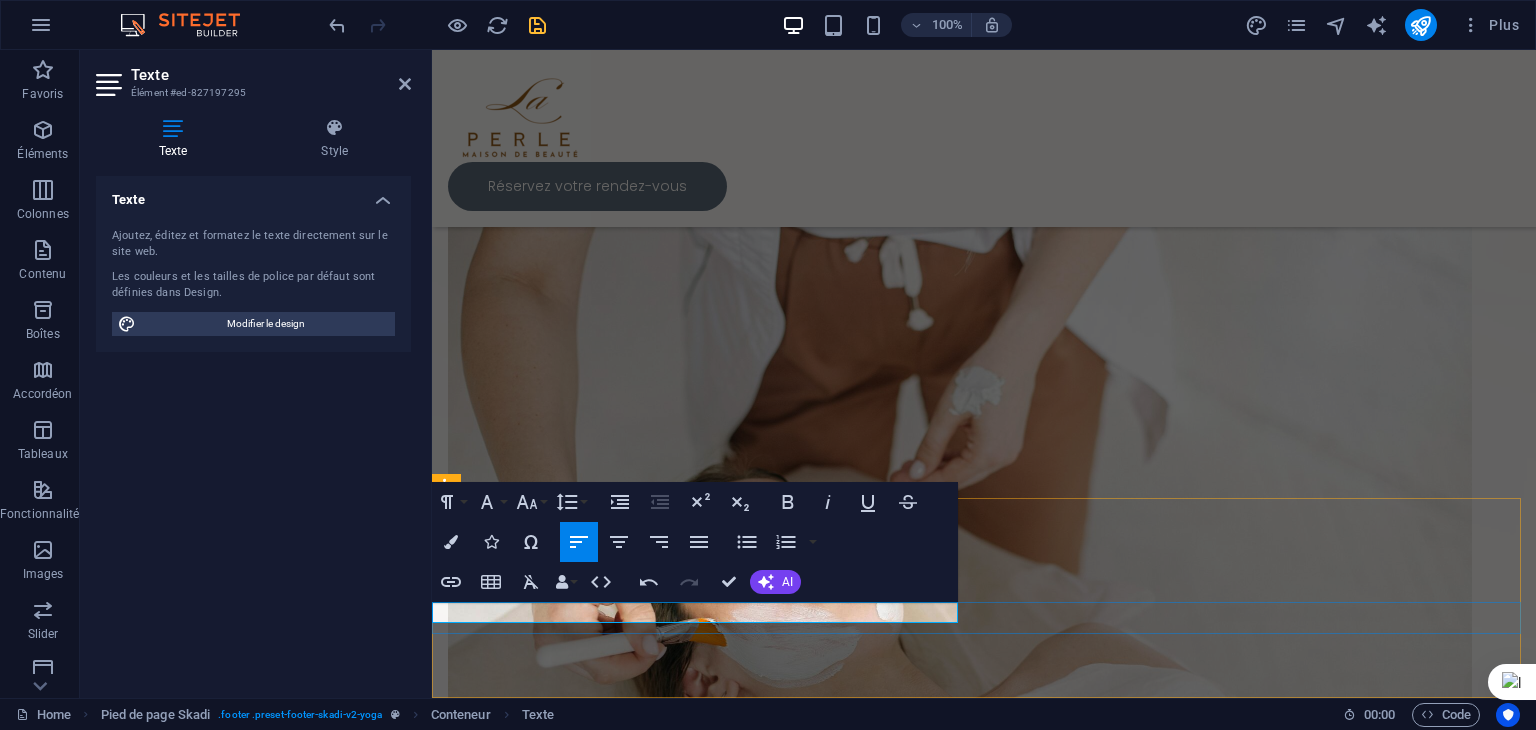 drag, startPoint x: 800, startPoint y: 615, endPoint x: 823, endPoint y: 614, distance: 23.021729 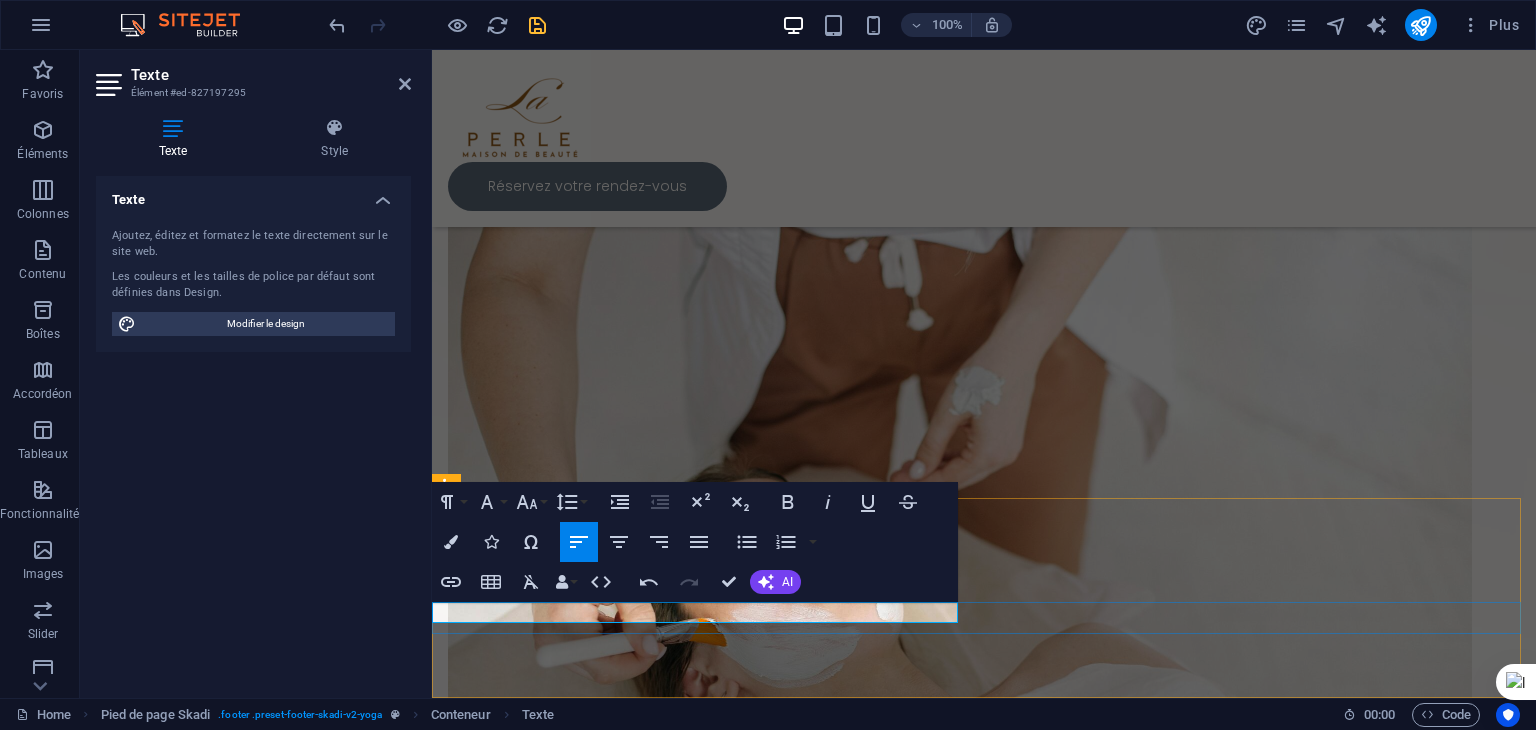 drag, startPoint x: 836, startPoint y: 613, endPoint x: 756, endPoint y: 614, distance: 80.00625 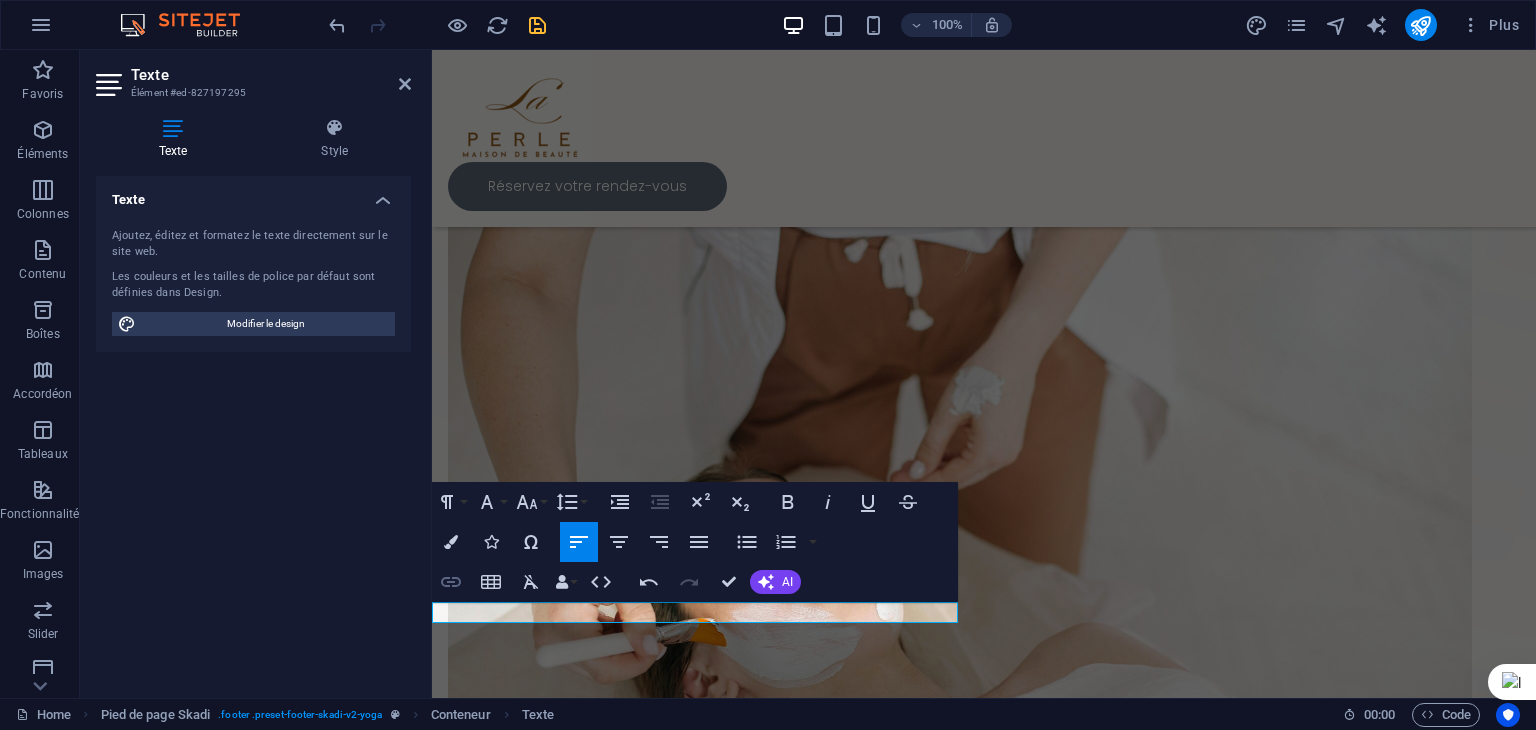 type 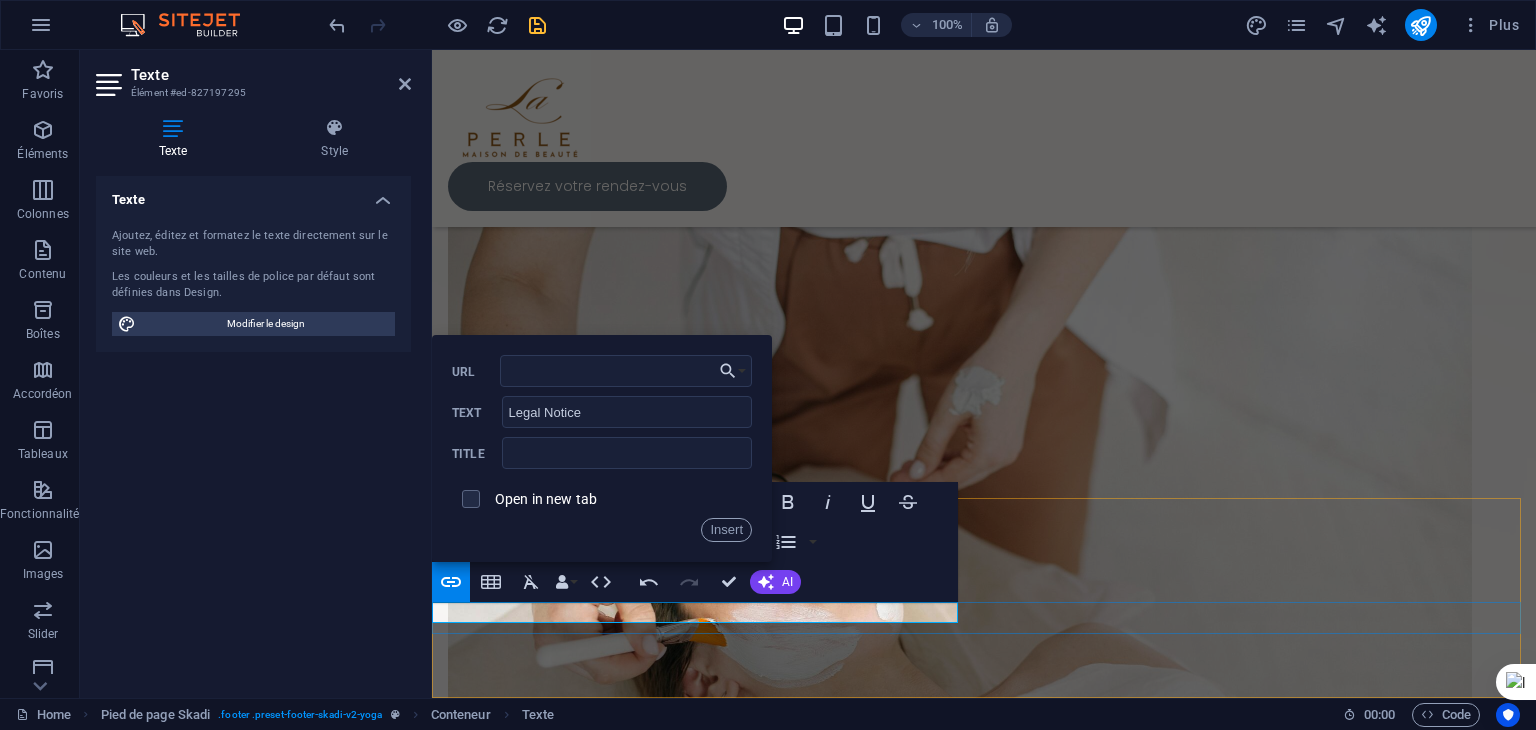 drag, startPoint x: 741, startPoint y: 614, endPoint x: 632, endPoint y: 617, distance: 109.041275 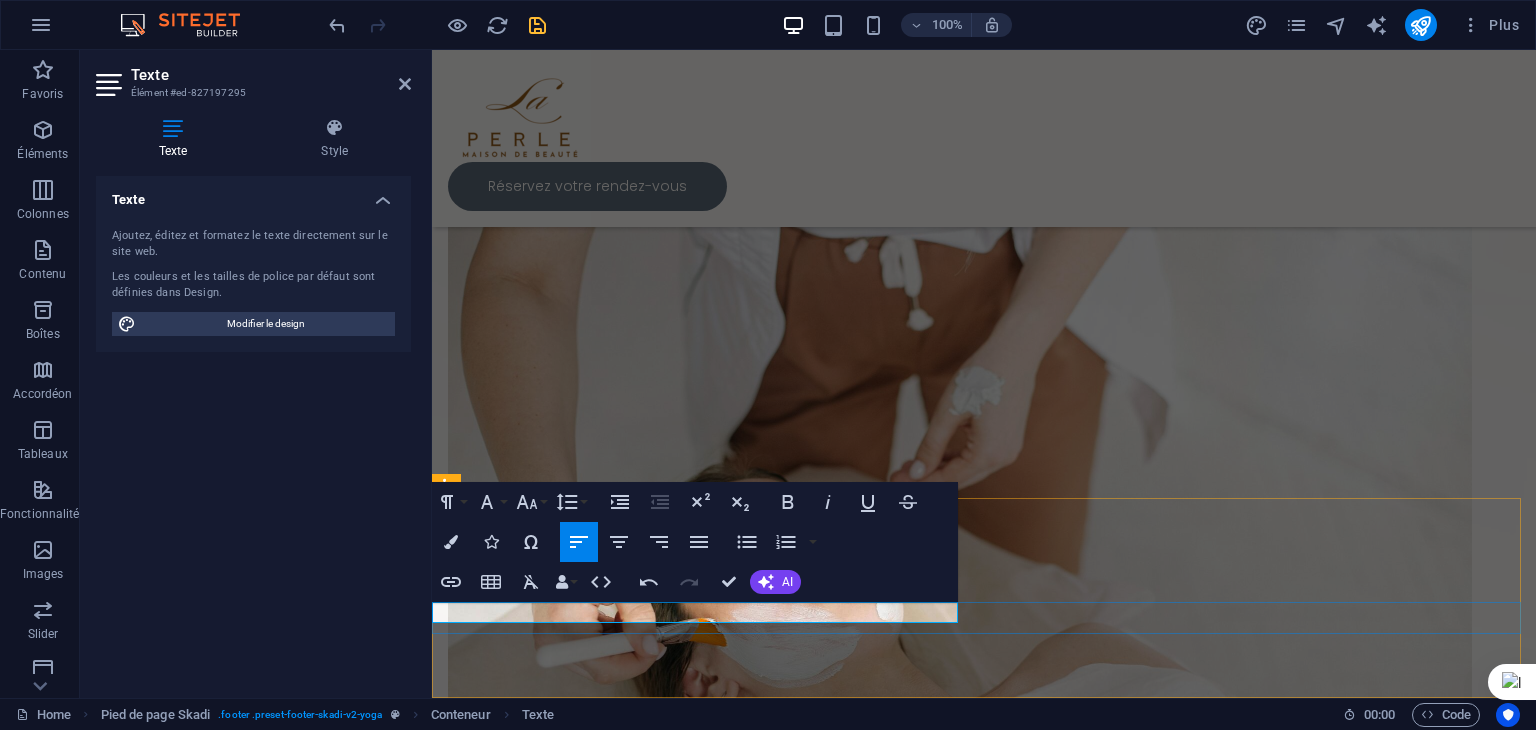 click on "© 2025 laperlebythalia.ma . All rights reserved | Legal Notice | Privacy Policy" at bounding box center [976, 1685] 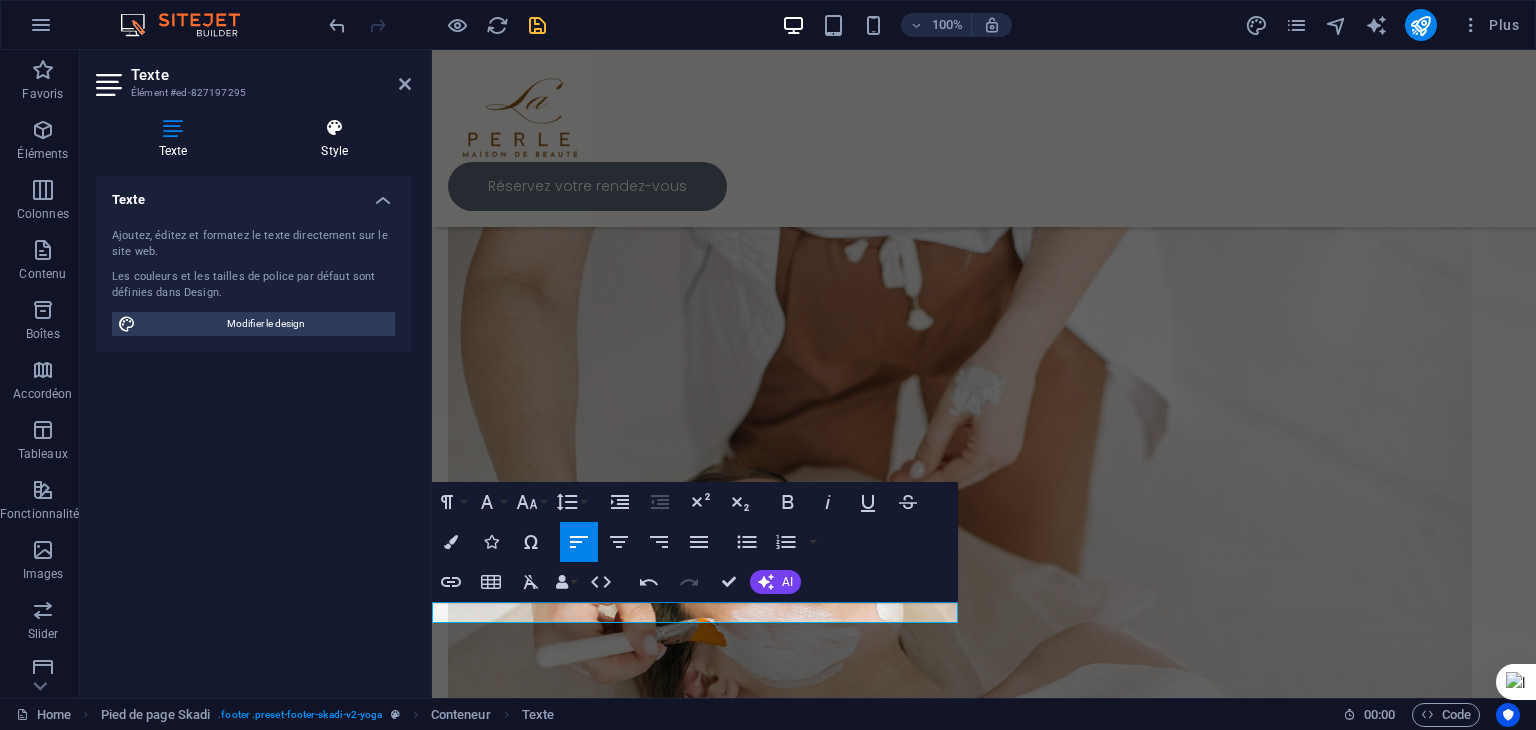 click on "Style" at bounding box center (335, 139) 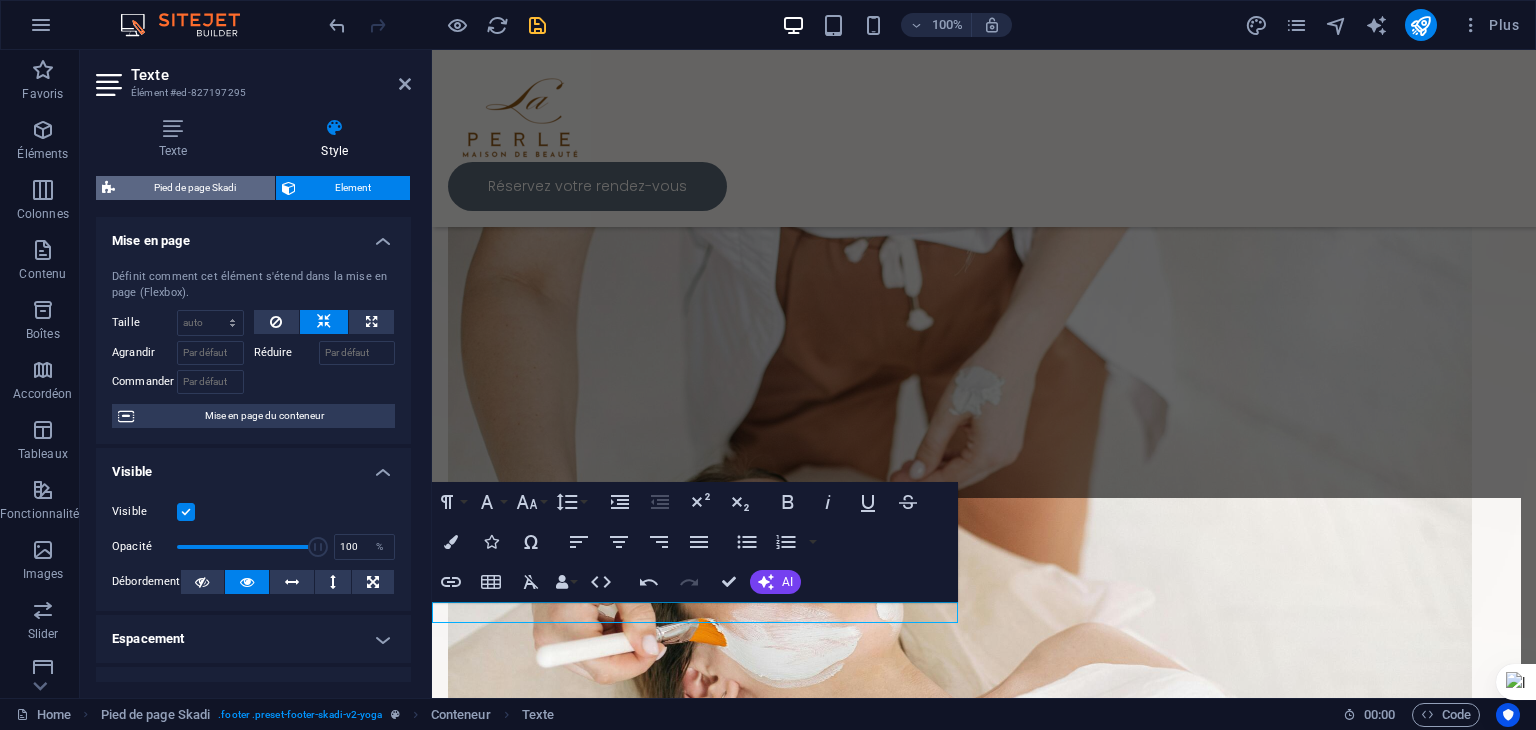 click on "Pied de page Skadi" at bounding box center [195, 188] 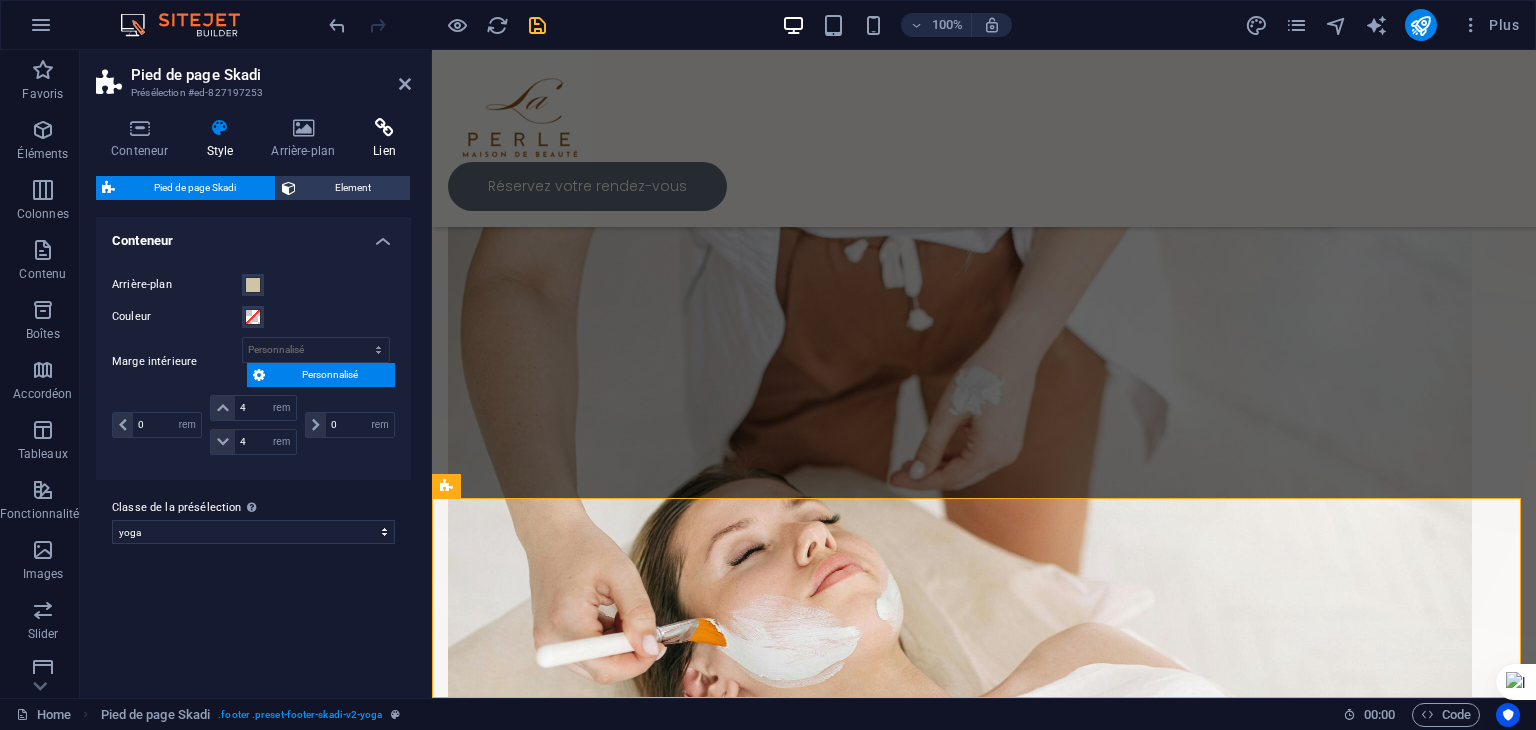 click at bounding box center (384, 128) 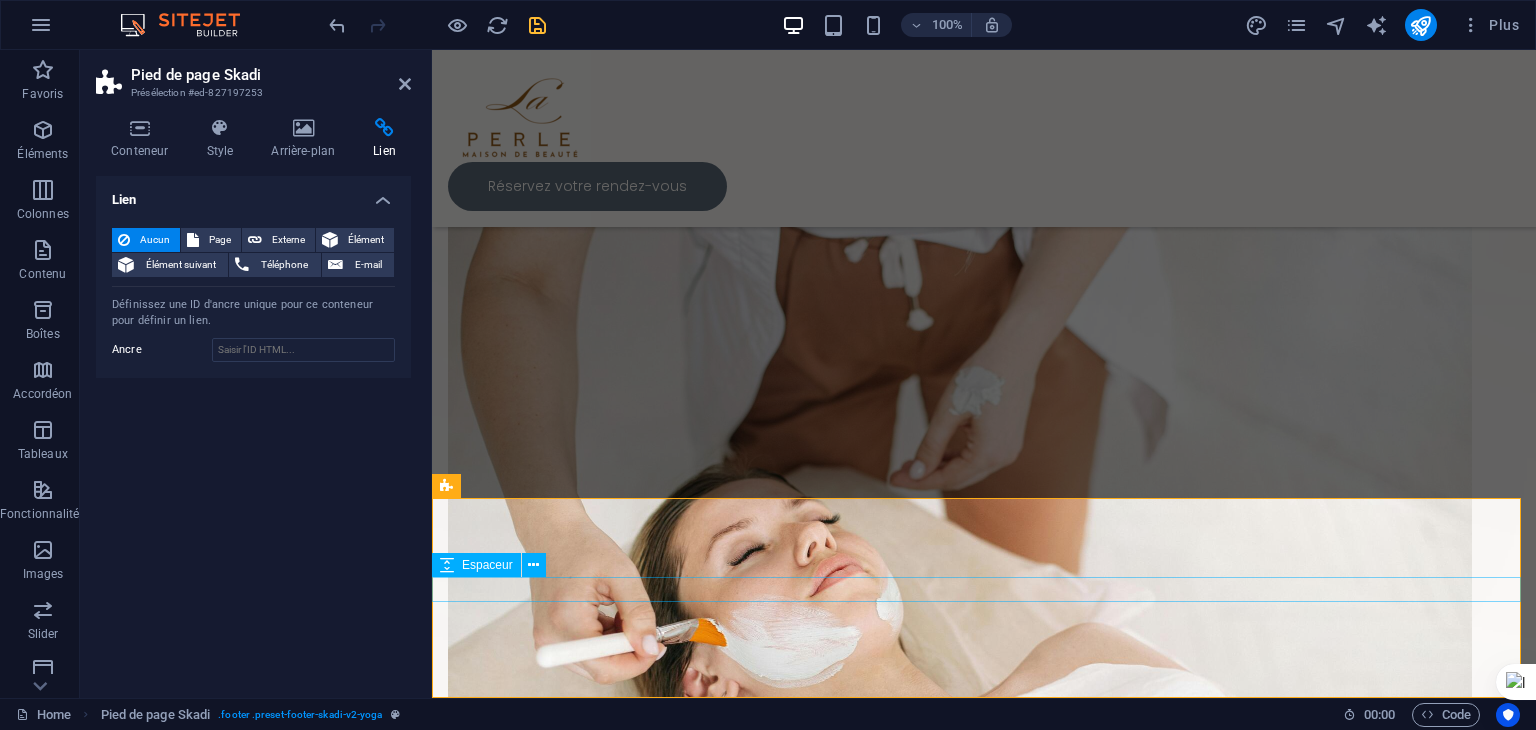 click at bounding box center [984, 1662] 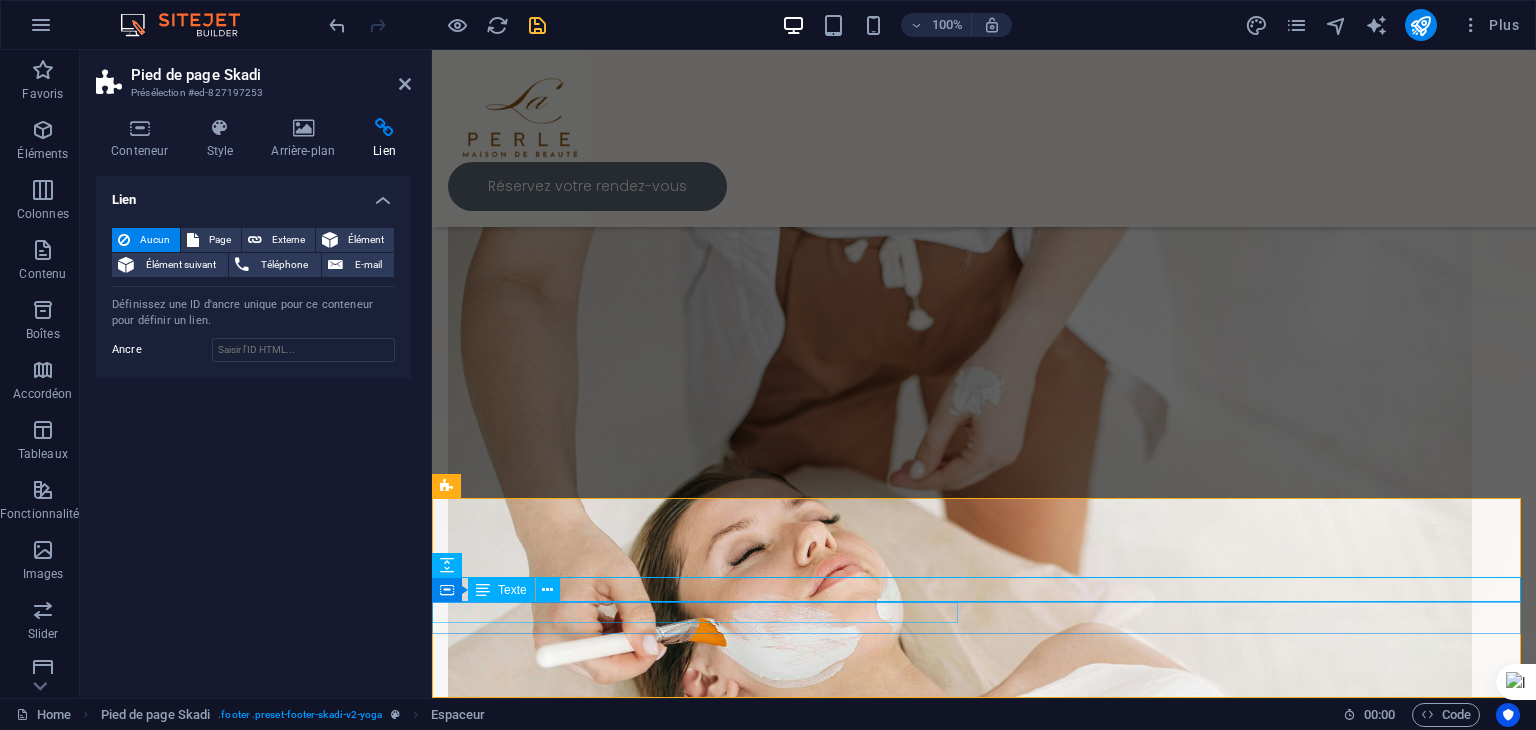 click on "© 2025 laperlebythalia.ma . All rights reserved | Legal Notice | Privacy Policy" at bounding box center (984, 1685) 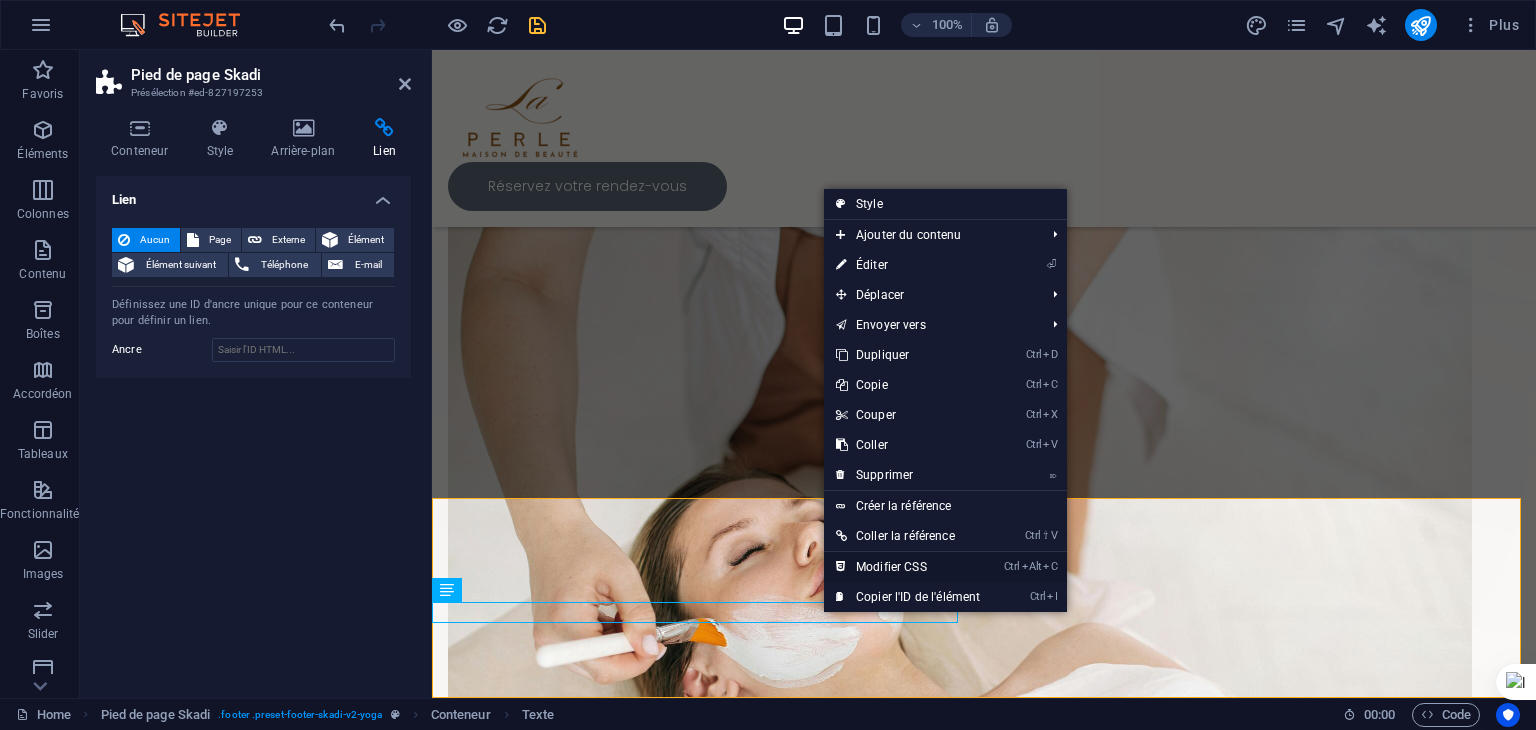 click on "Ctrl Alt C  Modifier CSS" at bounding box center (908, 567) 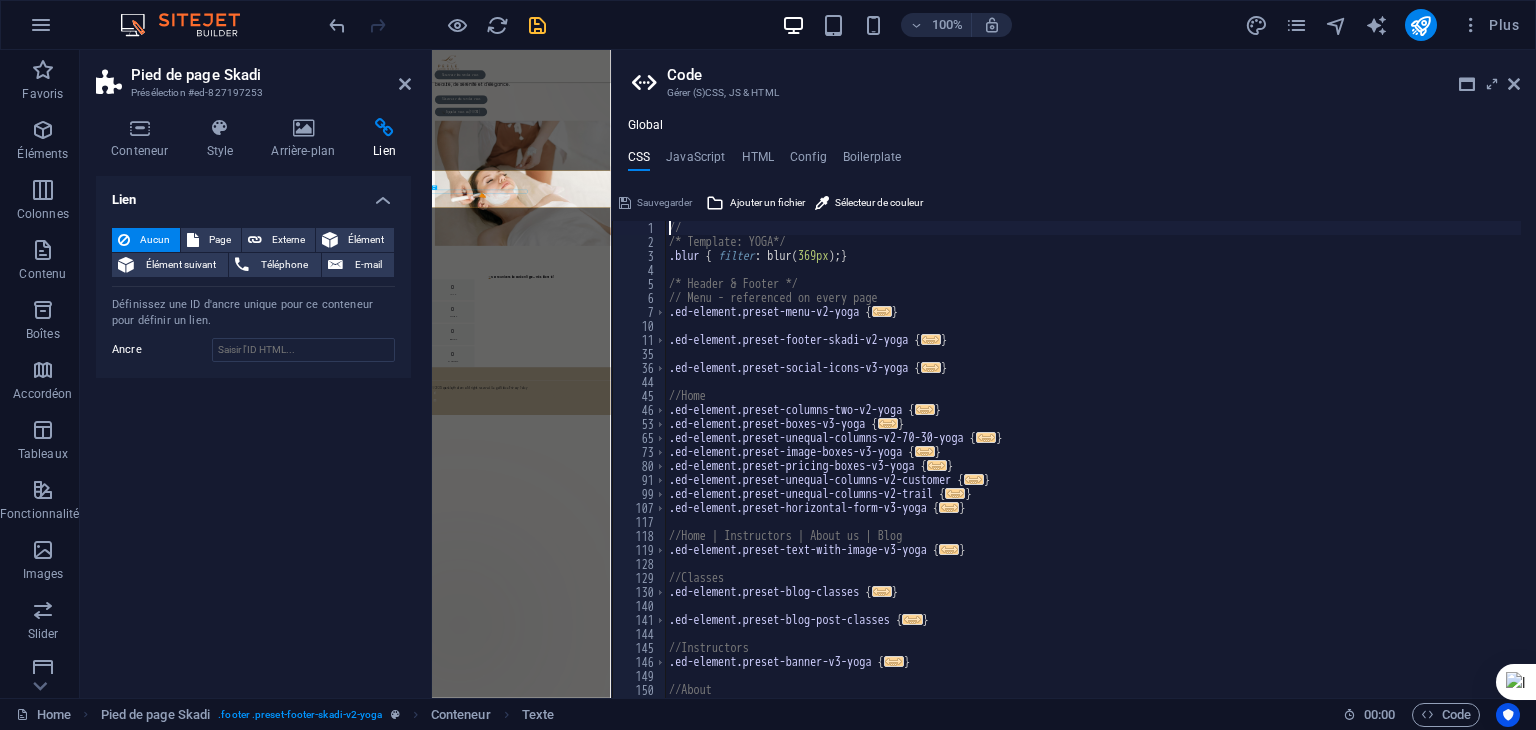 scroll, scrollTop: 250, scrollLeft: 0, axis: vertical 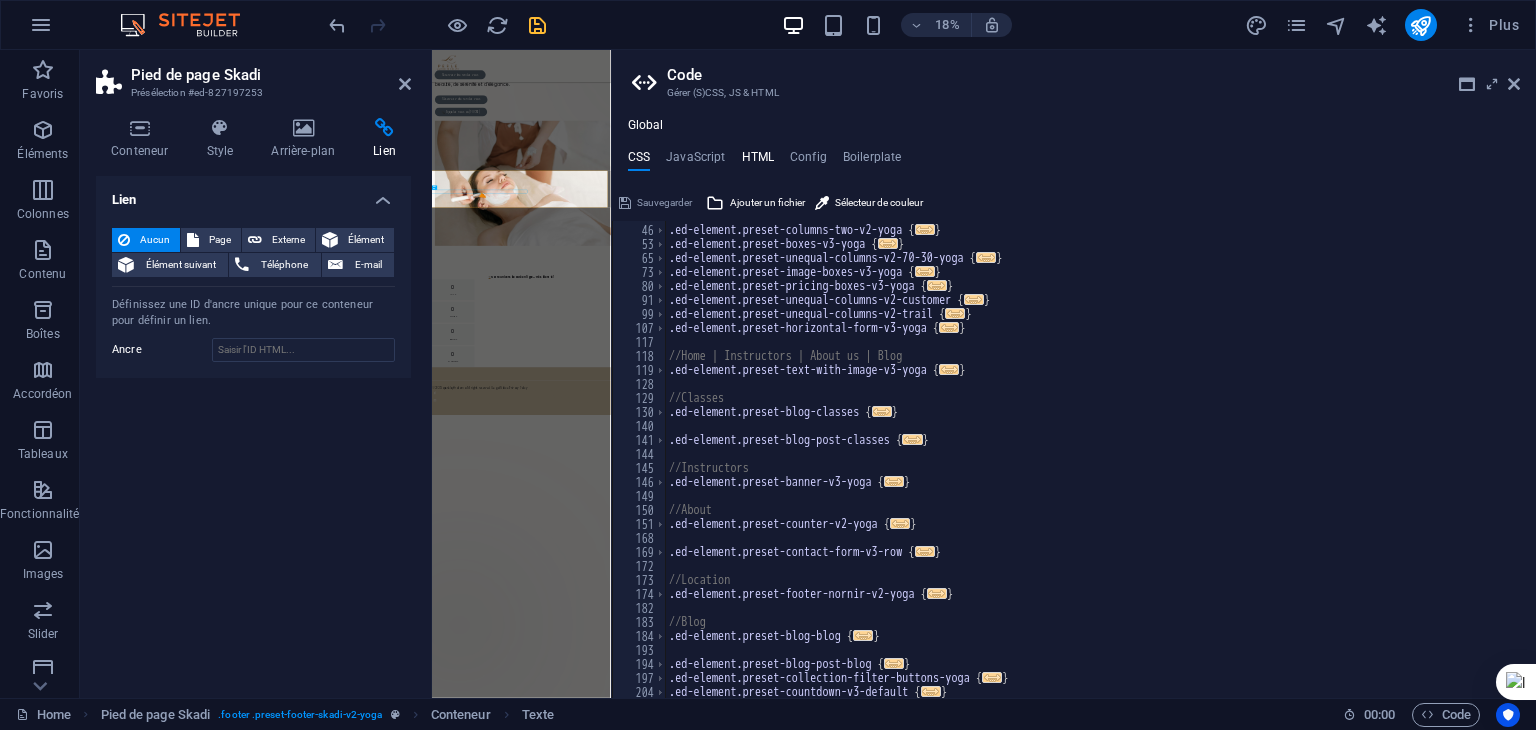 click on "HTML" at bounding box center [758, 161] 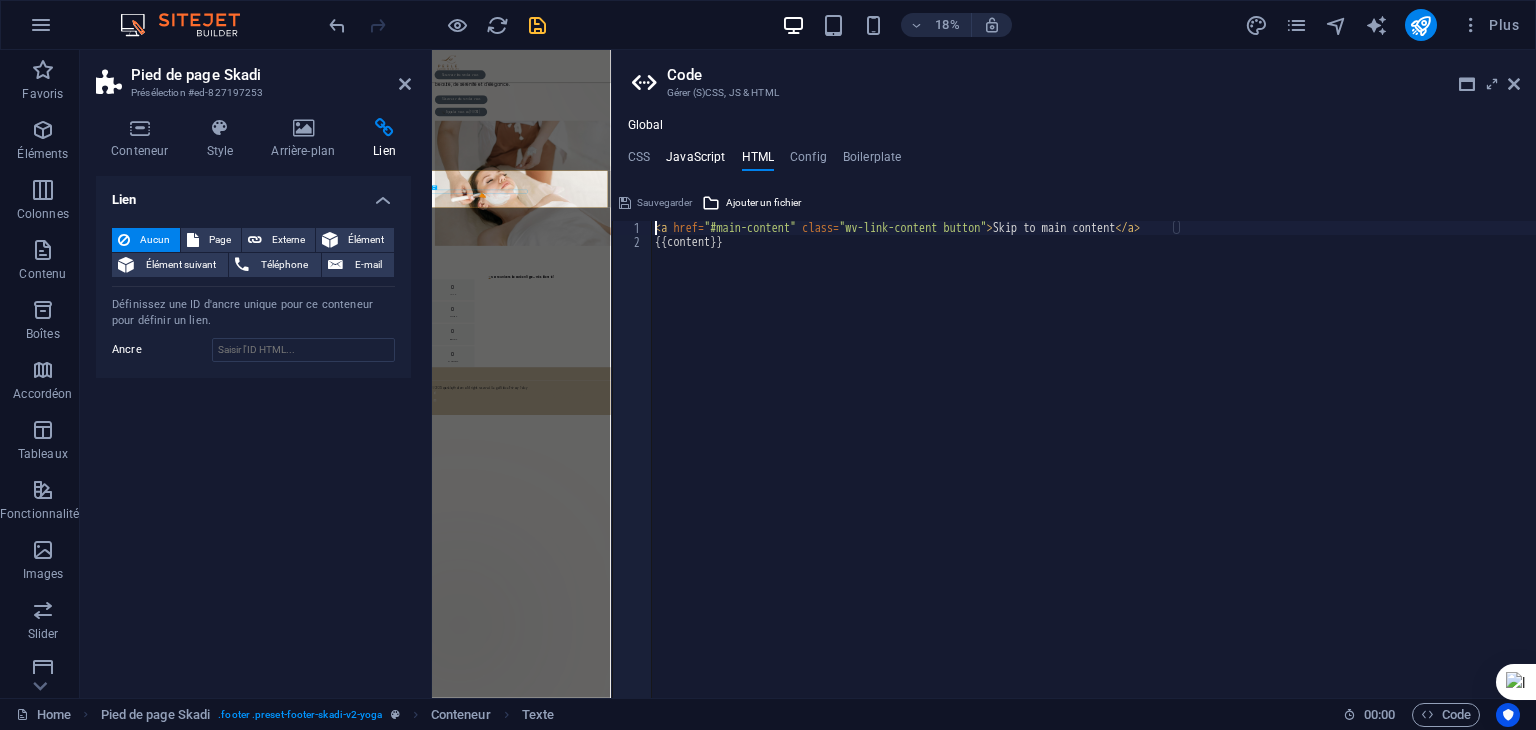 click on "JavaScript" at bounding box center [695, 161] 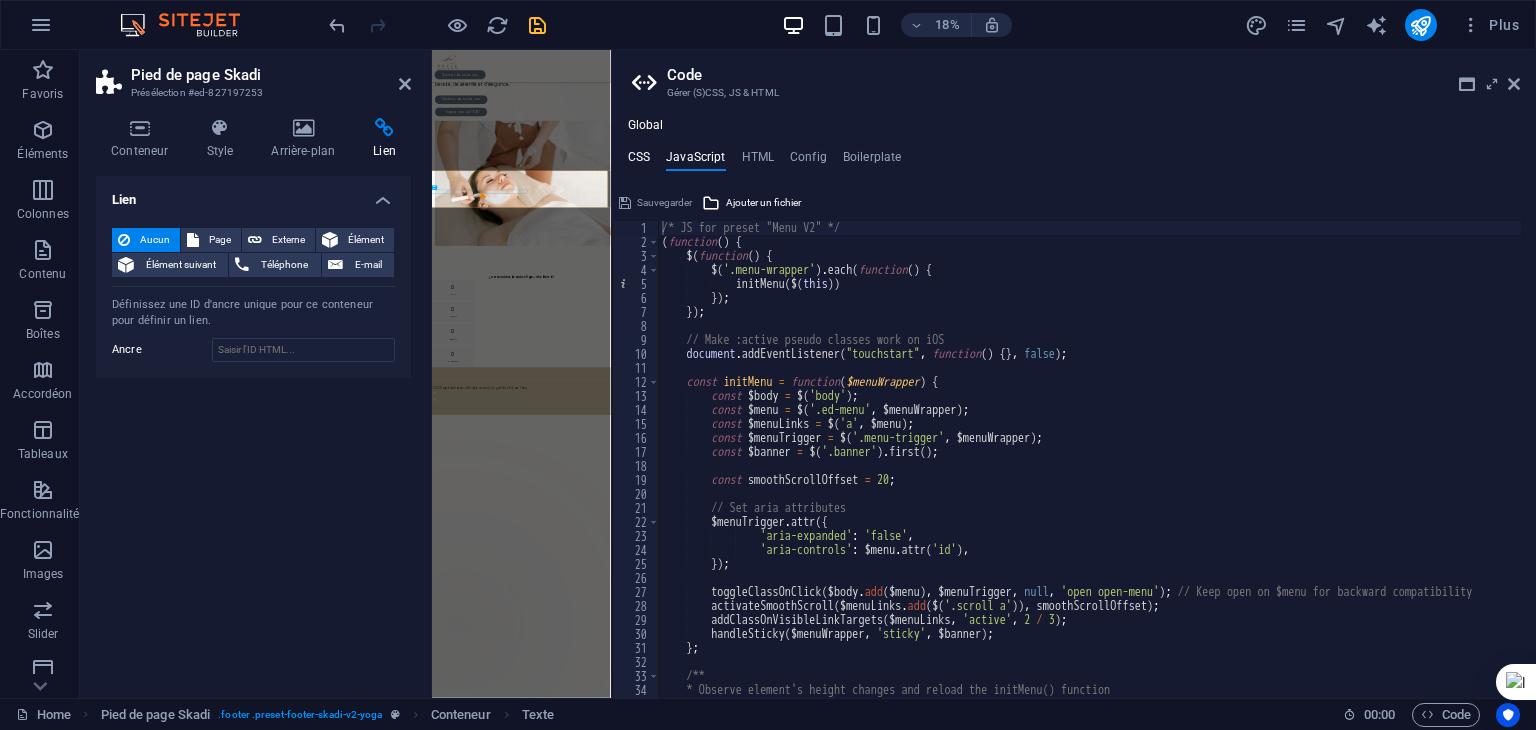 click on "CSS" at bounding box center [639, 161] 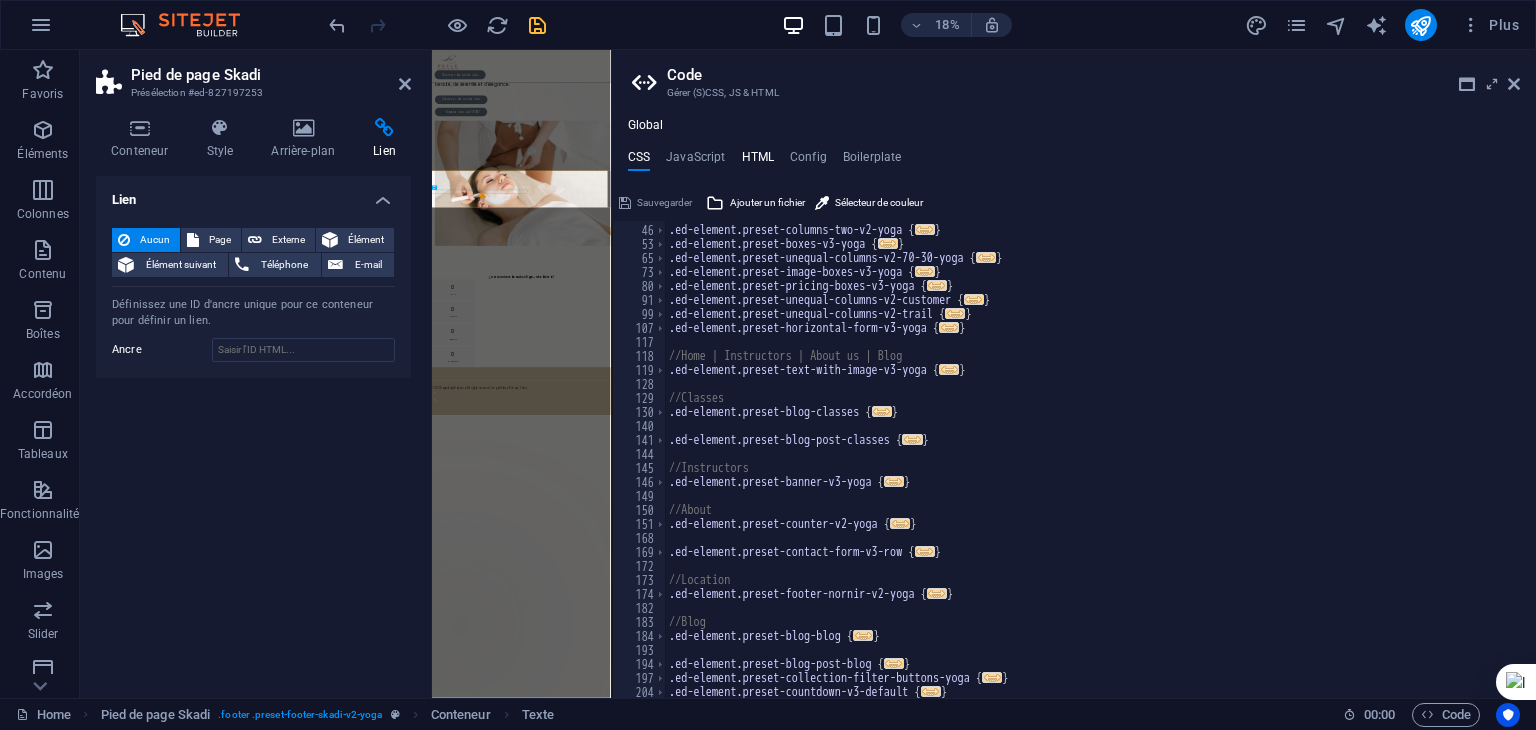 click on "HTML" at bounding box center [758, 161] 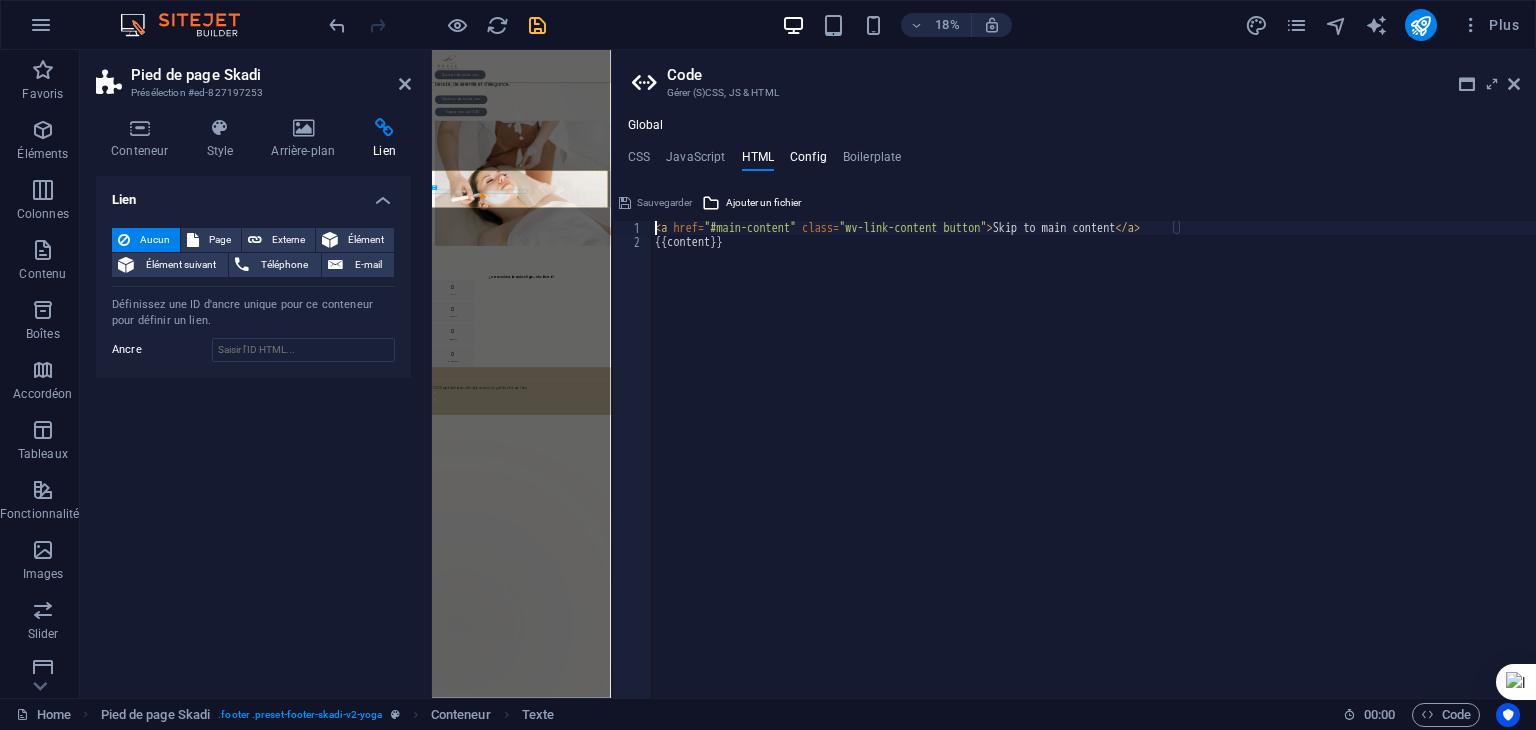 click on "Config" at bounding box center [808, 161] 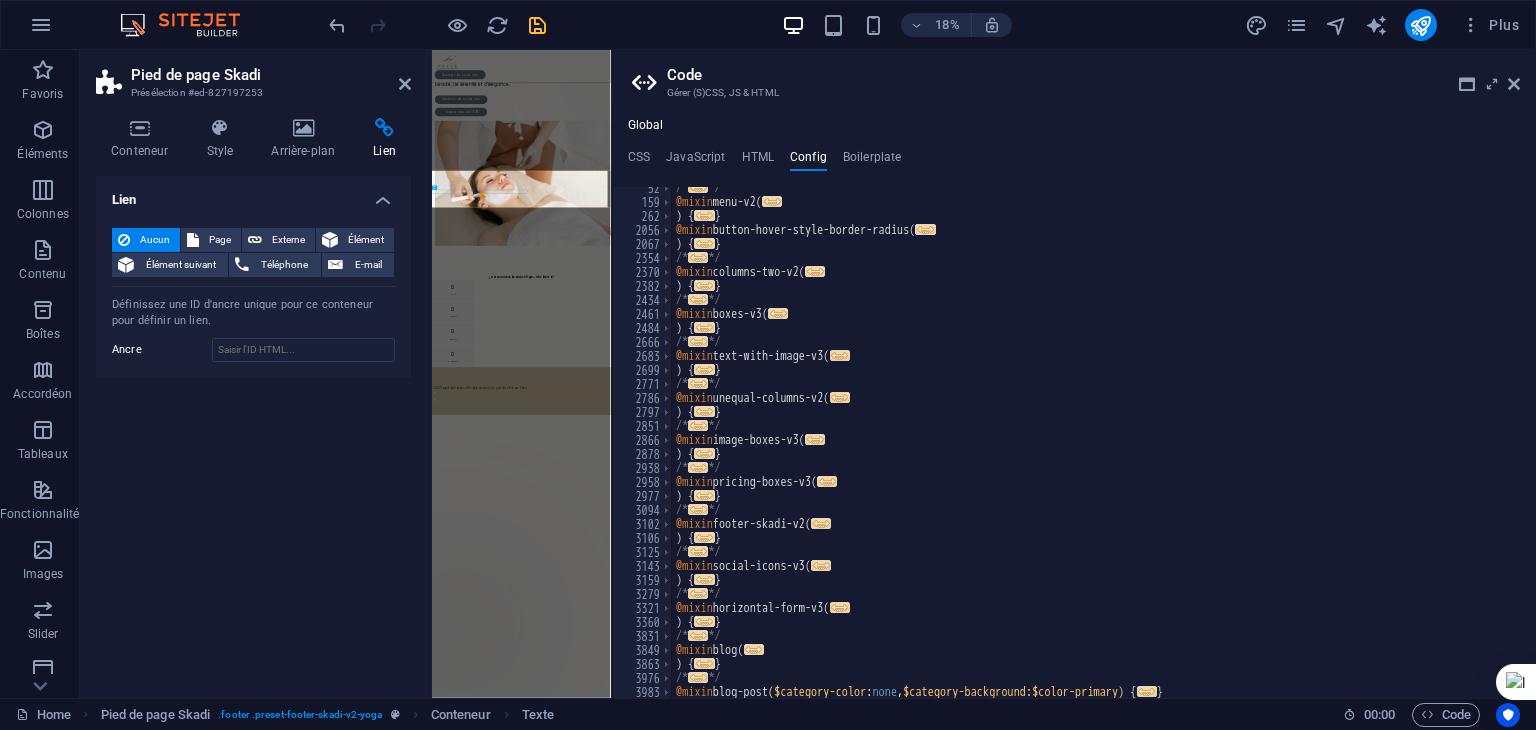 scroll, scrollTop: 972, scrollLeft: 0, axis: vertical 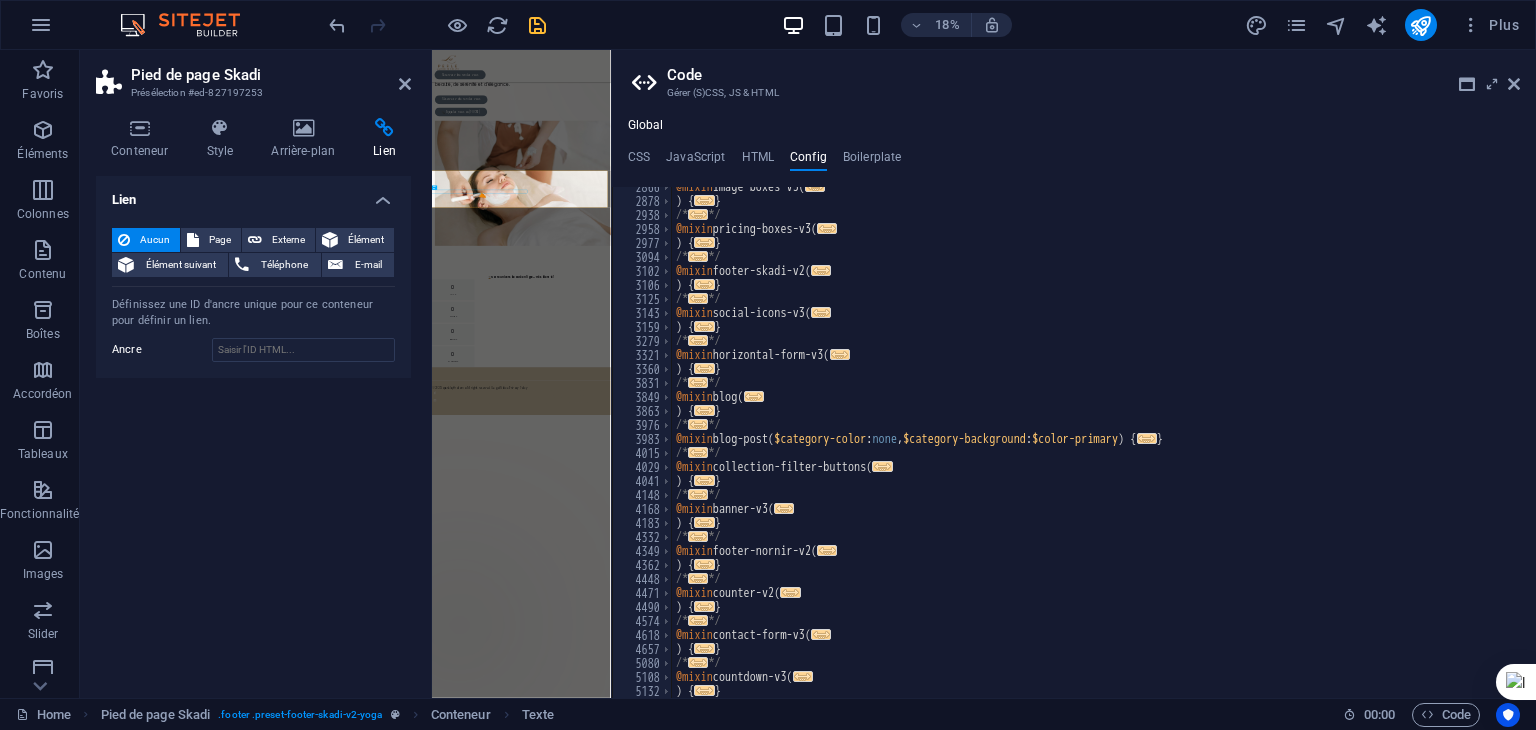 click on "Global CSS JavaScript HTML Config Boilerplate // 45 46 53 65 73 80 91 99 107 117 118 119 128 129 130 140 141 144 145 146 149 150 151 168 169 172 173 174 182 183 184 193 194 197 204 //Home .ed-element.preset-columns-two-v2-yoga   { ... } .ed-element.preset-boxes-v3-yoga   { ... } .ed-element.preset-unequal-columns-v2-70-30-yoga   { ... } .ed-element.preset-image-boxes-v3-yoga   { ... } .ed-element.preset-pricing-boxes-v3-yoga   { ... } .ed-element.preset-unequal-columns-v2-customer   { ... } .ed-element.preset-unequal-columns-v2-trail   { ... } .ed-element.preset-horizontal-form-v3-yoga   { ... } //Home | Instructors | About us | Blog .ed-element.preset-text-with-image-v3-yoga   { ... } //Classes .ed-element.preset-blog-classes   { ... } .ed-element.preset-blog-post-classes   { ... } //Instructors .ed-element.preset-banner-v3-yoga   { ... } //About  .ed-element.preset-counter-v2-yoga   { ... } .ed-element.preset-contact-form-v3-row   { ... } //Location .ed-element.preset-footer-nornir-v2-yoga   { ... } //Blog" at bounding box center (1074, 408) 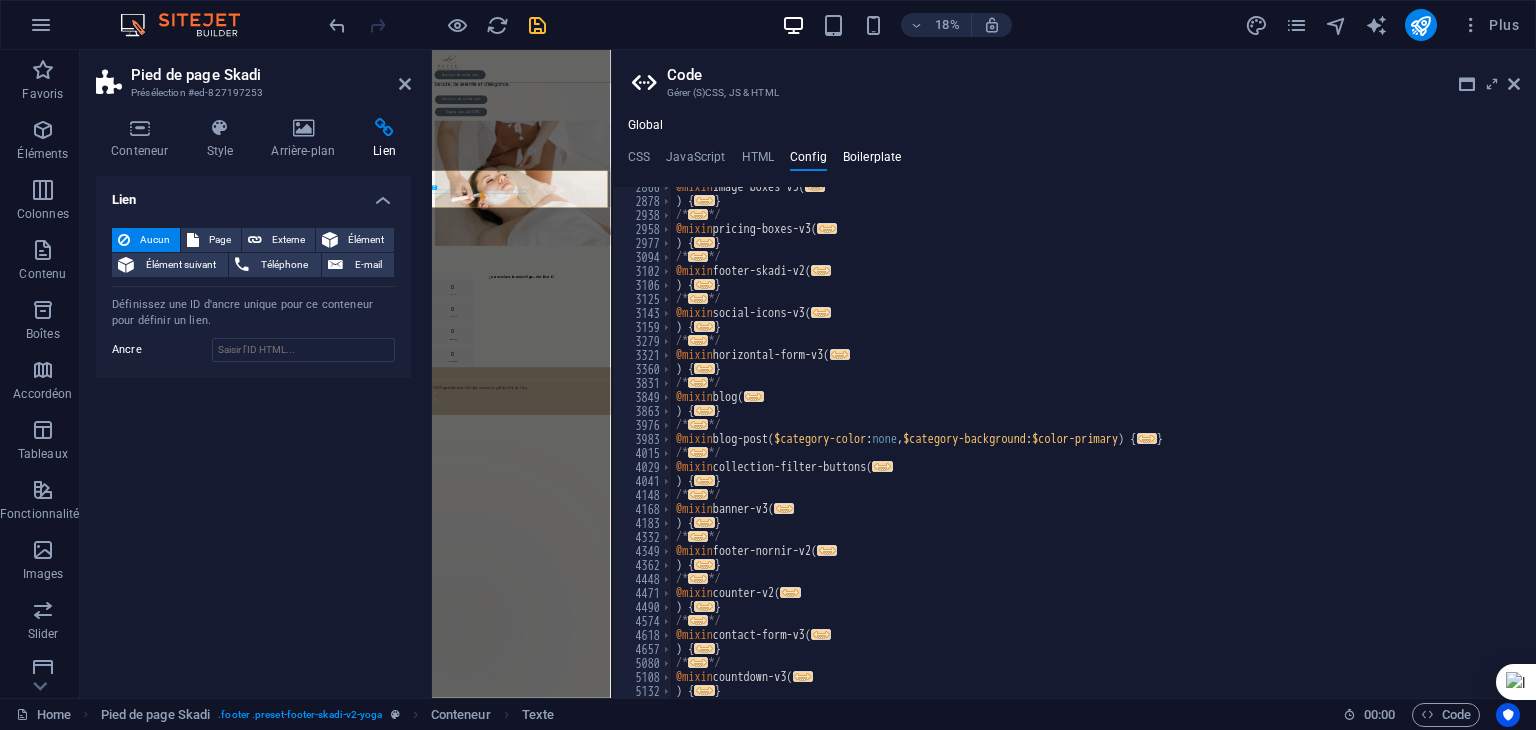 click on "Boilerplate" at bounding box center (872, 161) 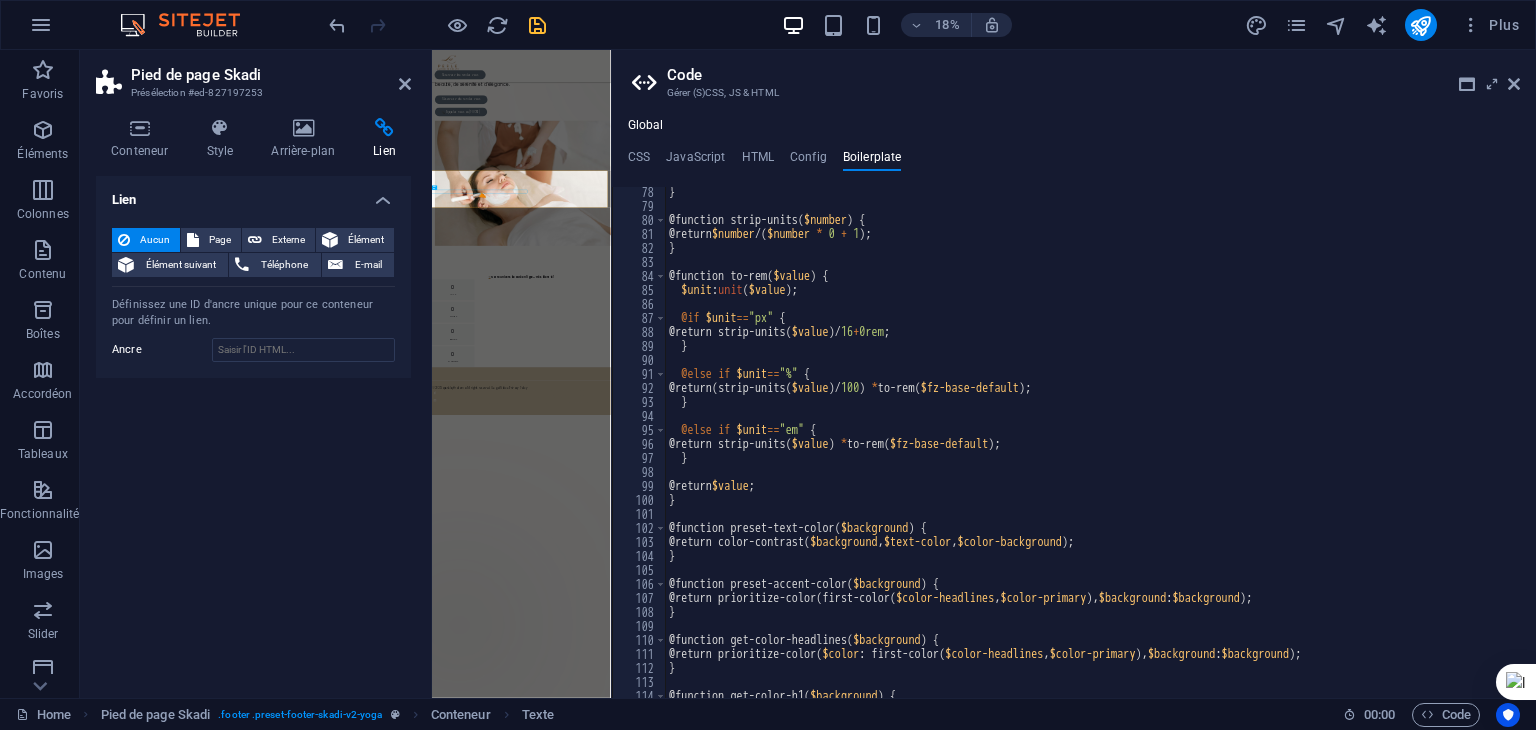 scroll, scrollTop: 612, scrollLeft: 0, axis: vertical 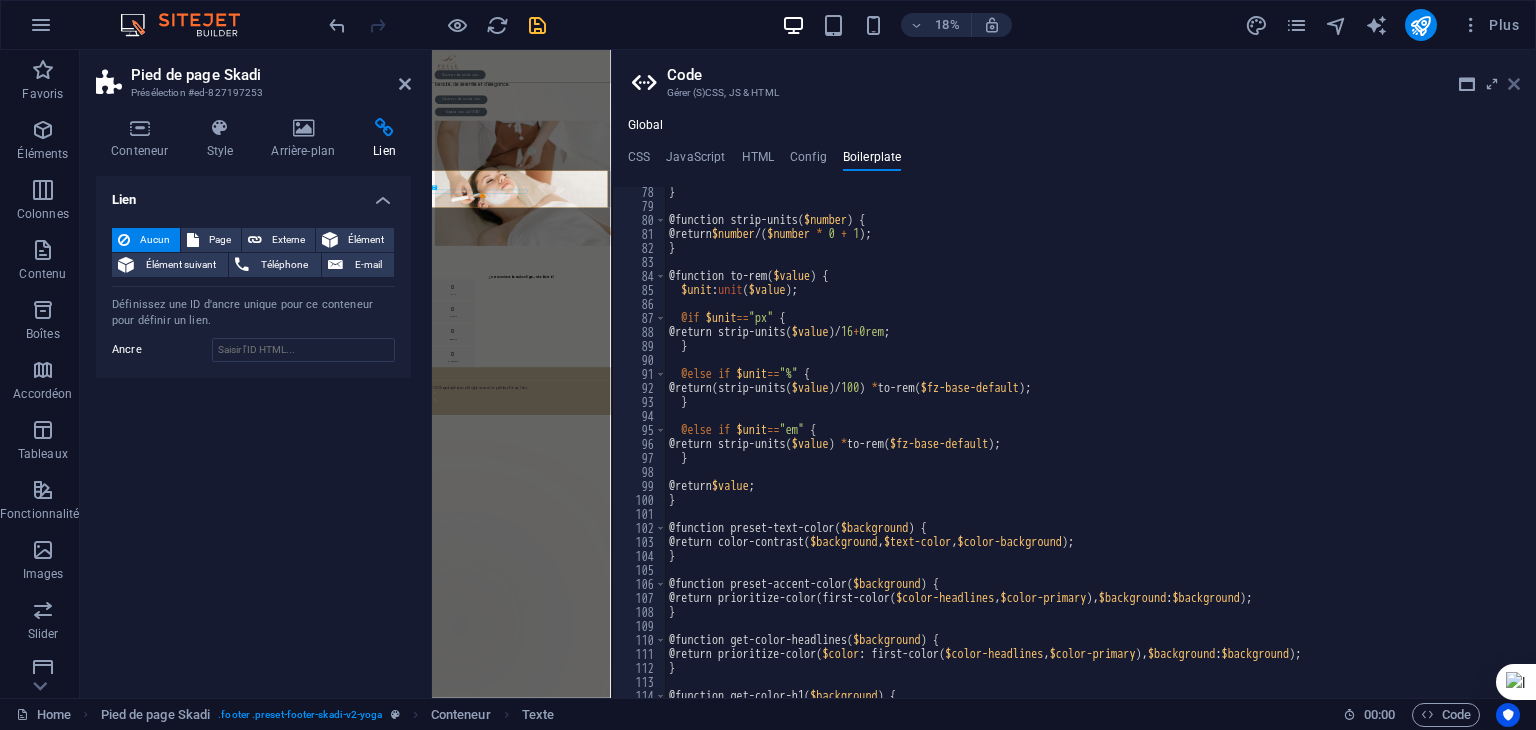 click at bounding box center (1514, 84) 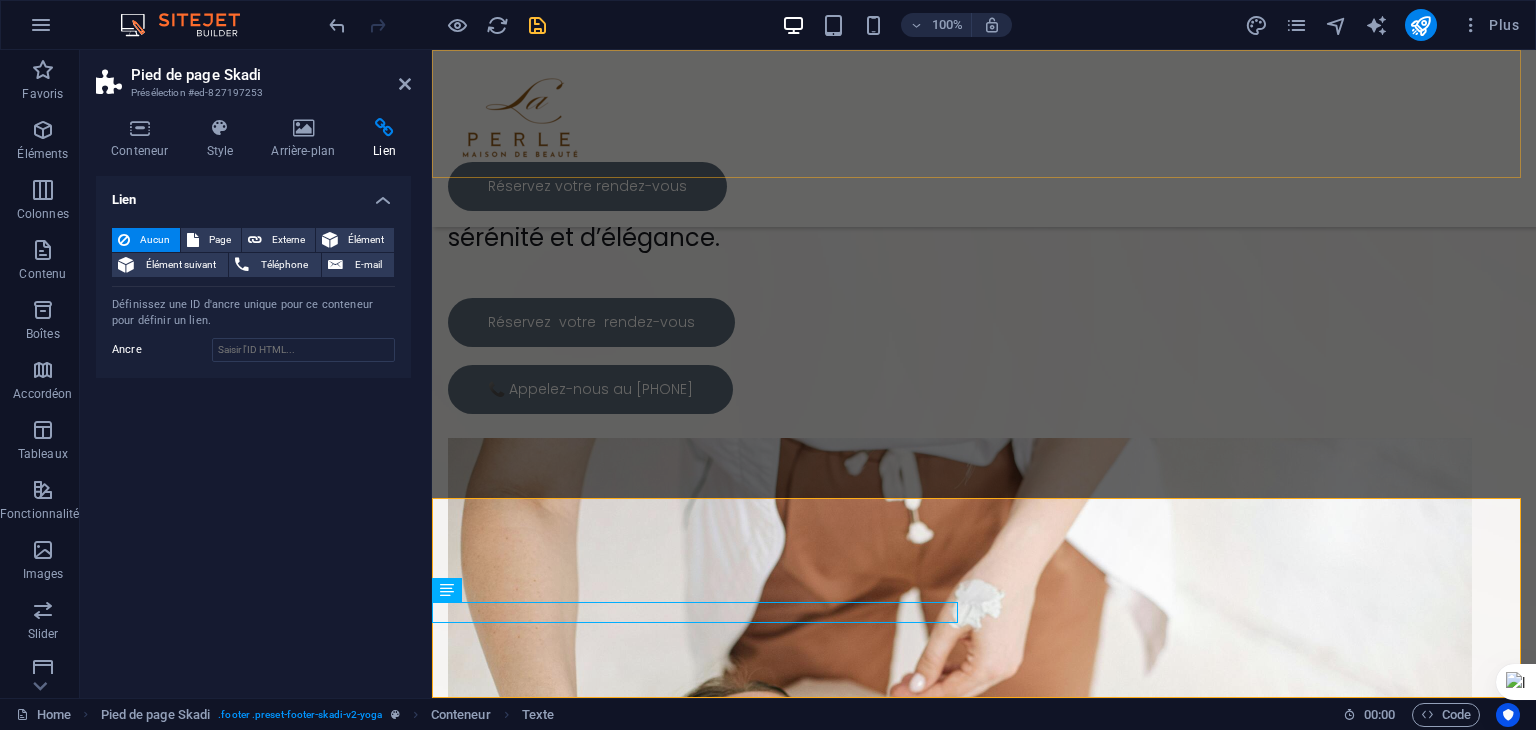 scroll, scrollTop: 463, scrollLeft: 0, axis: vertical 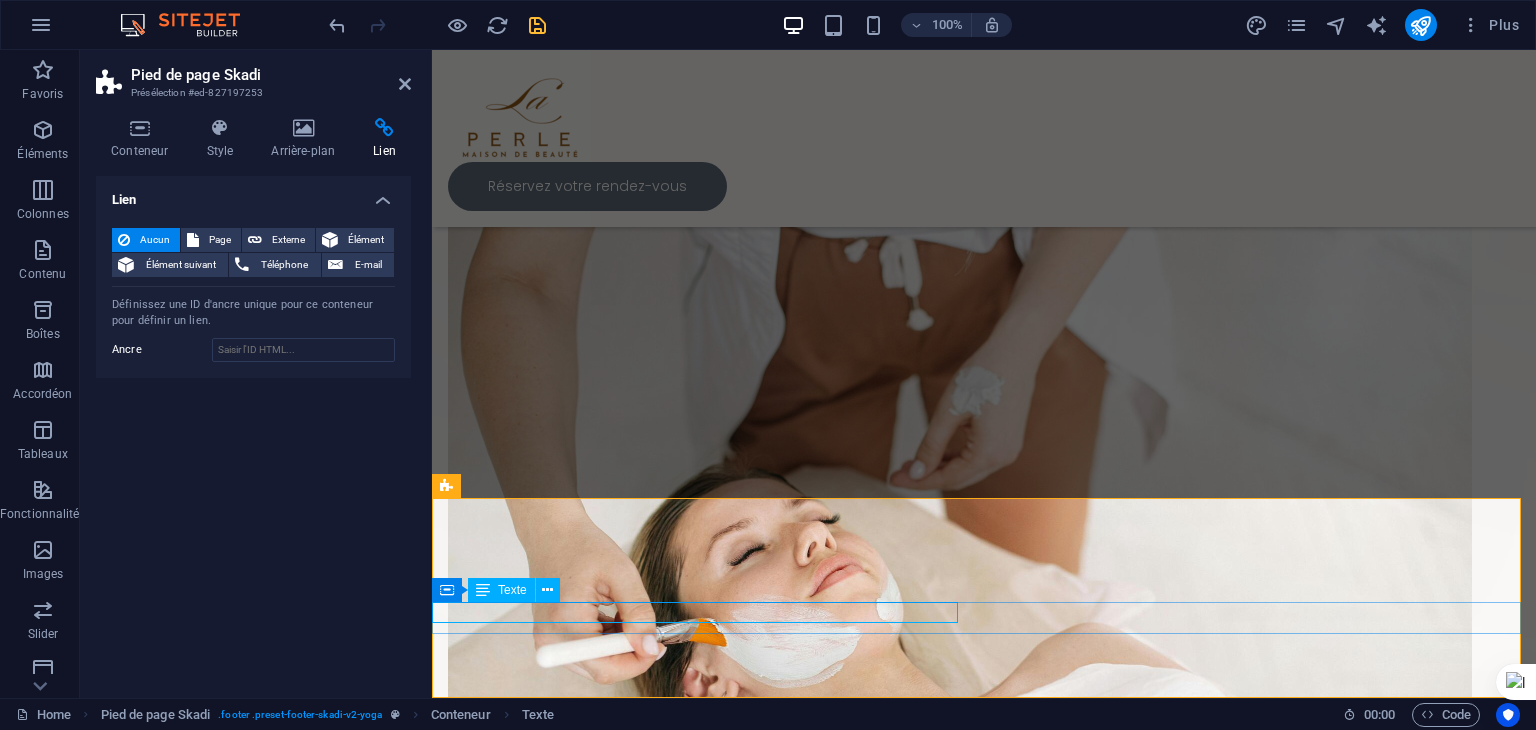 click on "© 2025 laperlebythalia.ma . All rights reserved | Legal Notice | Privacy Policy" at bounding box center [984, 1685] 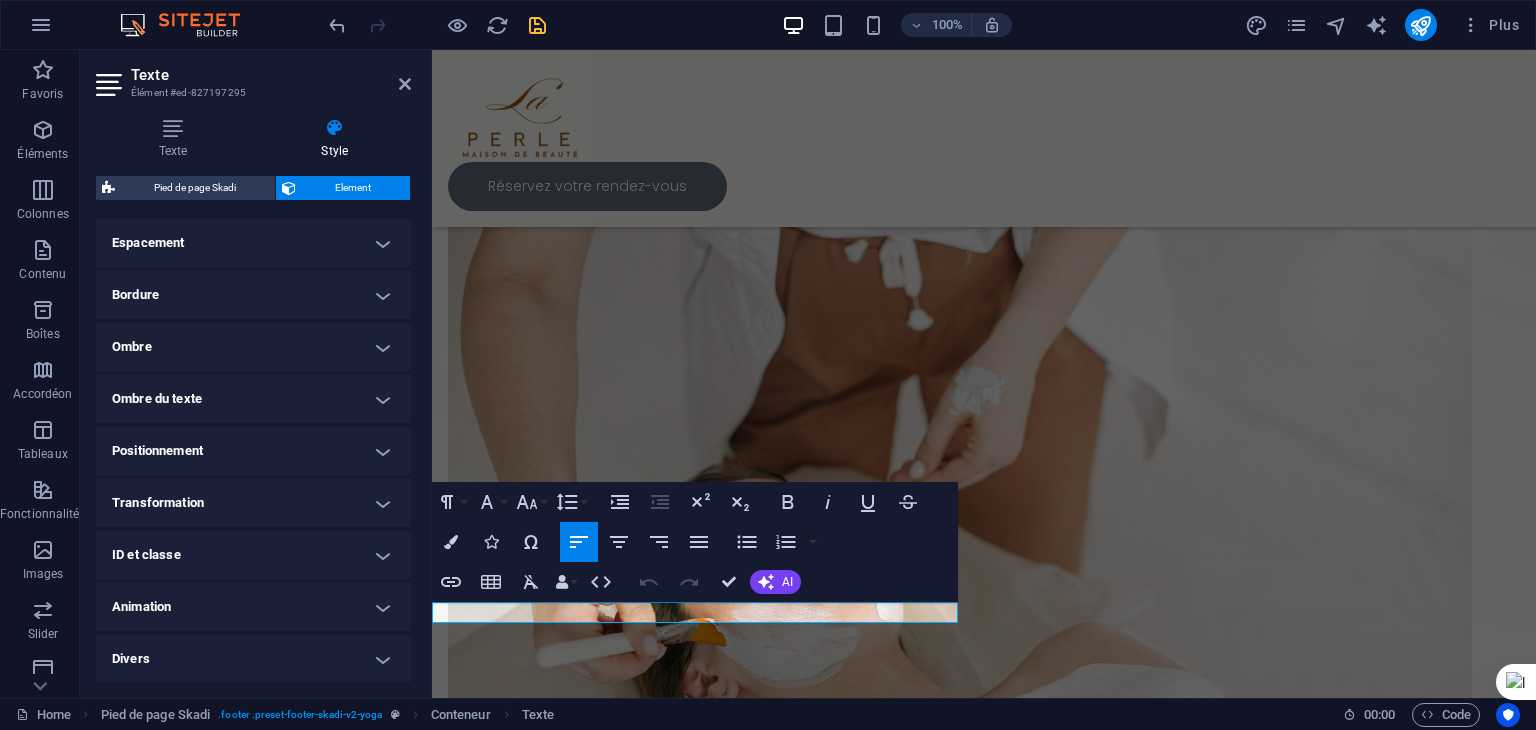 scroll, scrollTop: 0, scrollLeft: 0, axis: both 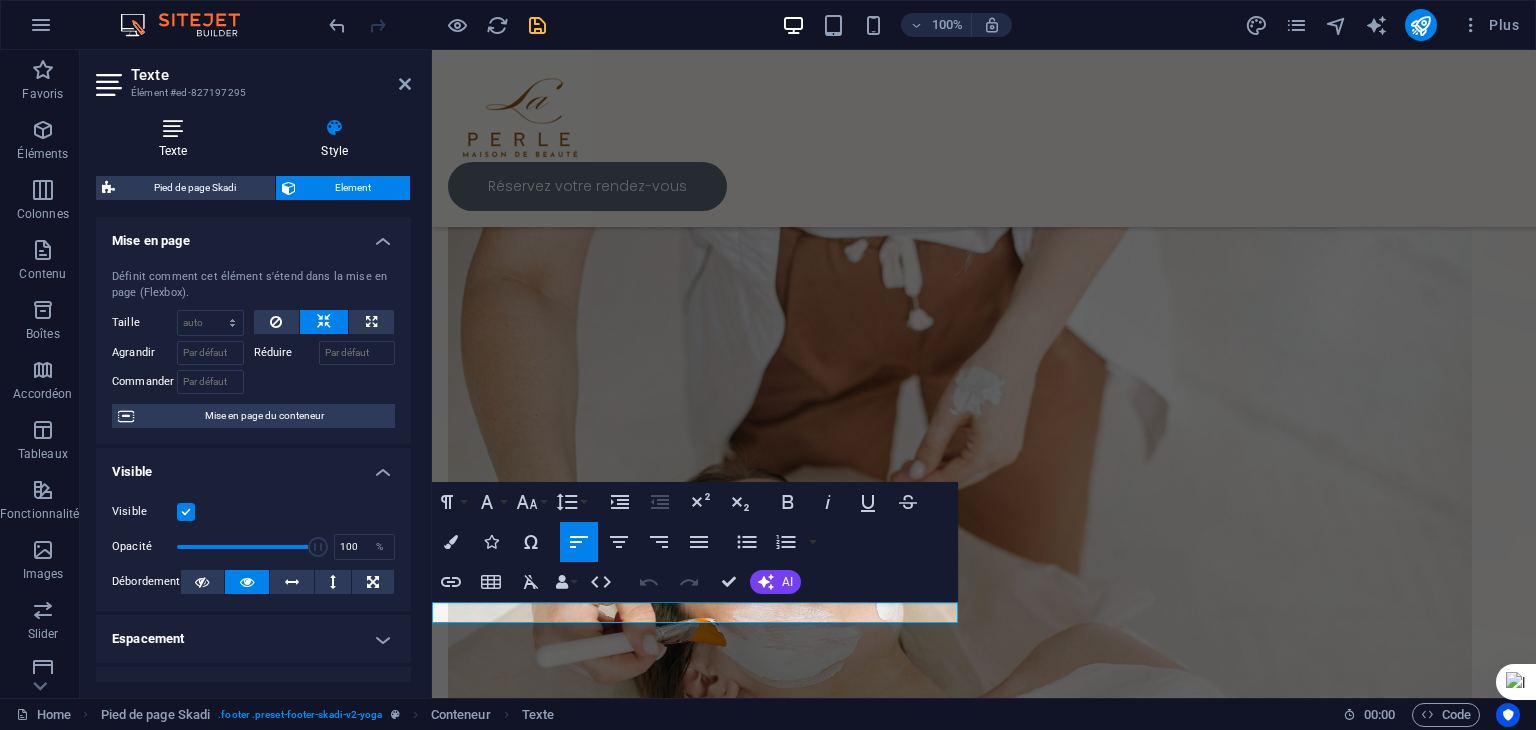 click on "Texte" at bounding box center (177, 139) 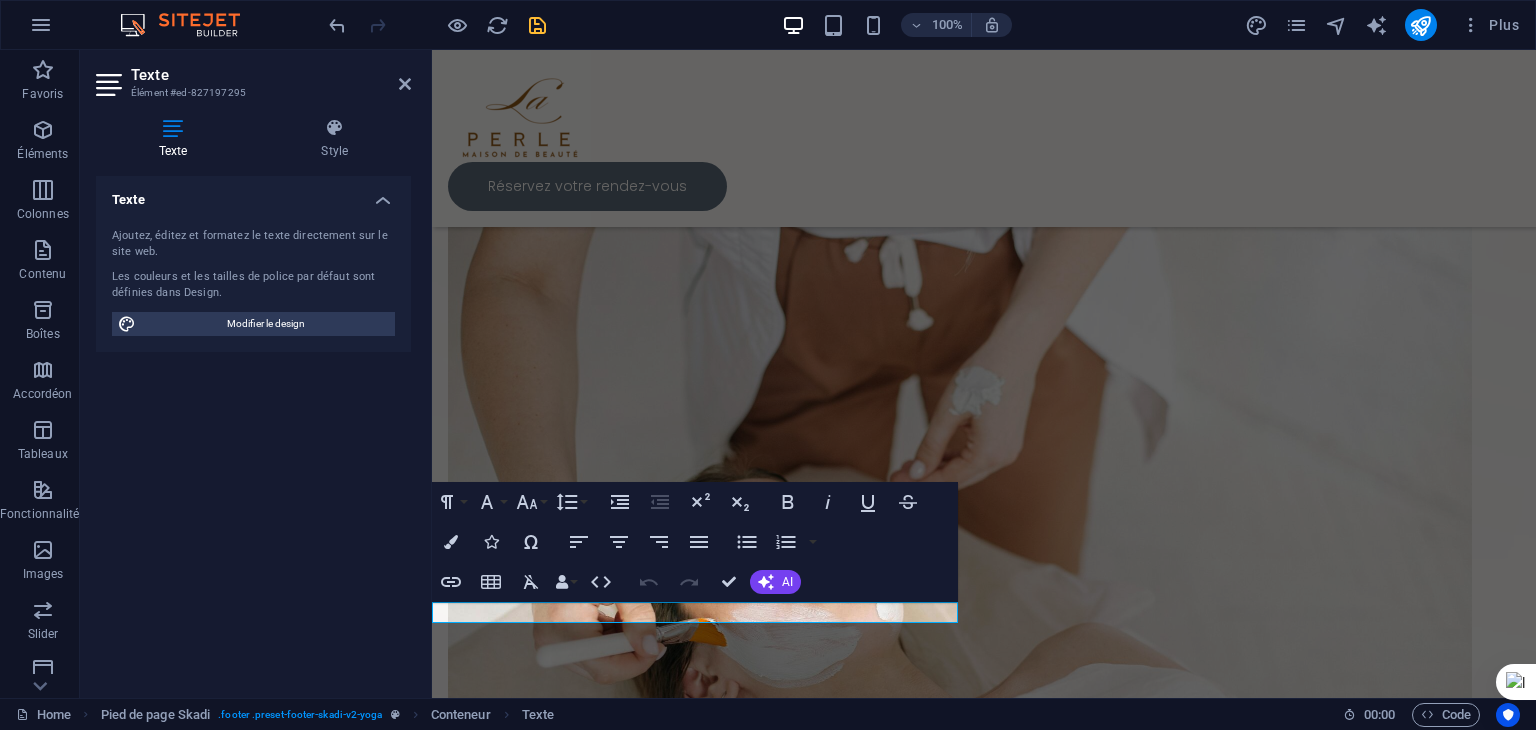 click at bounding box center (111, 85) 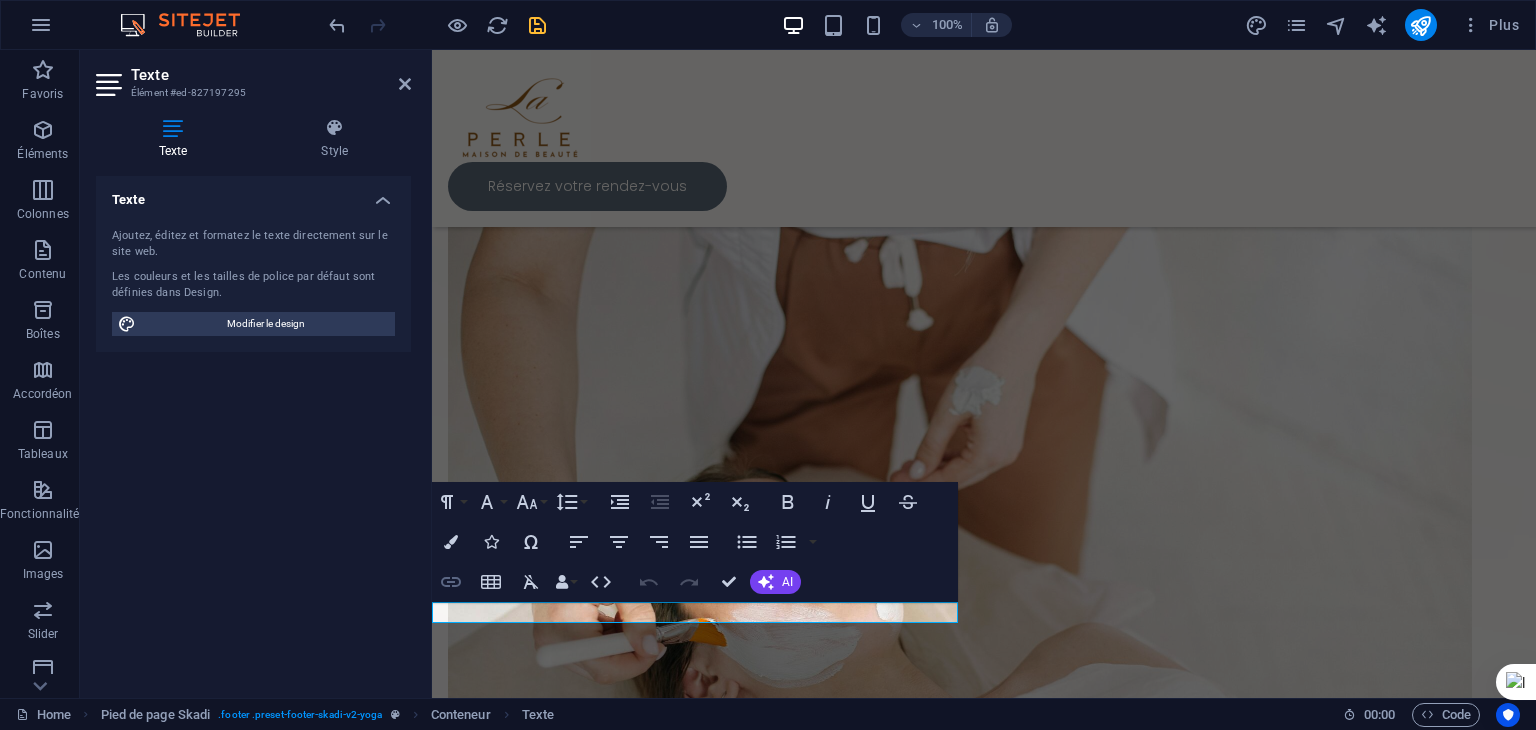 click 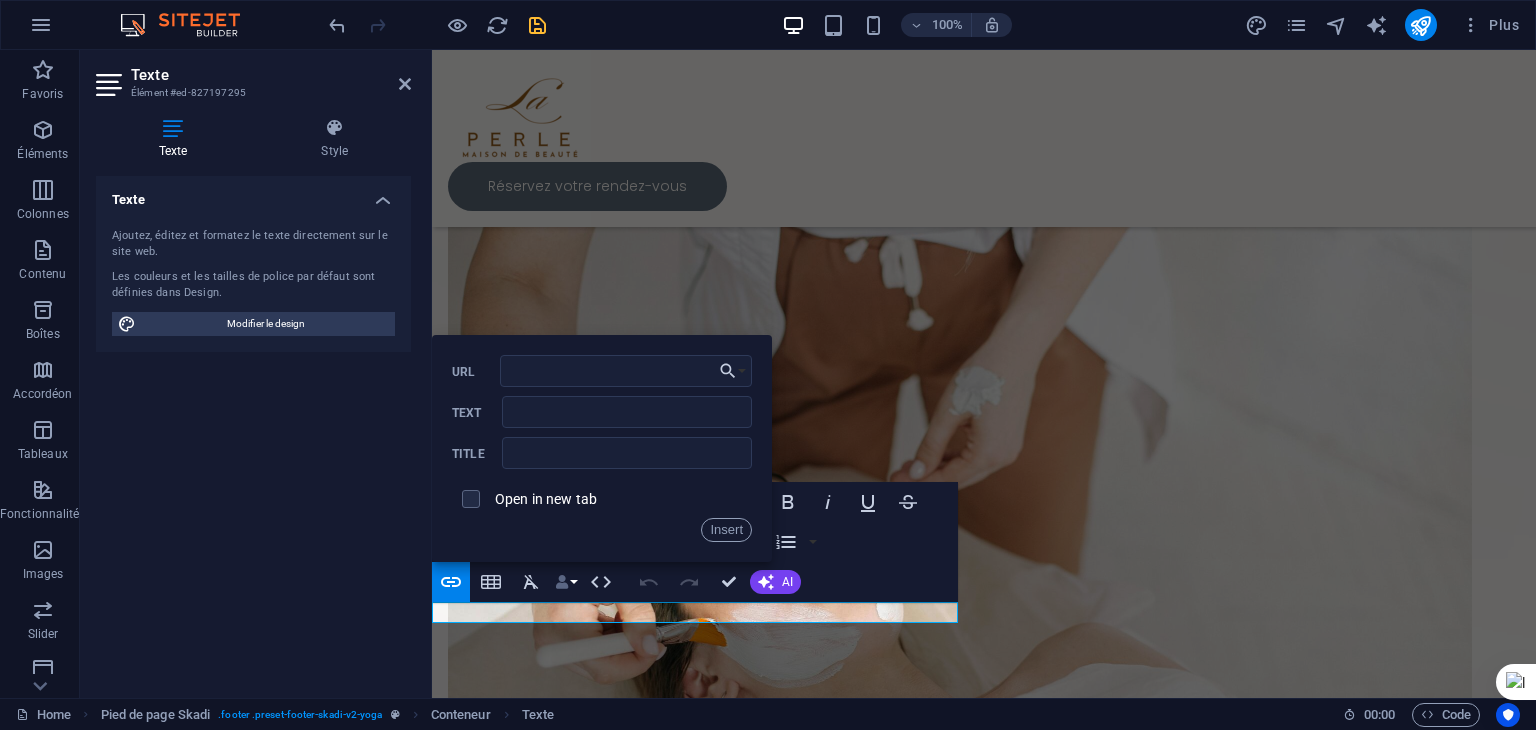 click at bounding box center [562, 582] 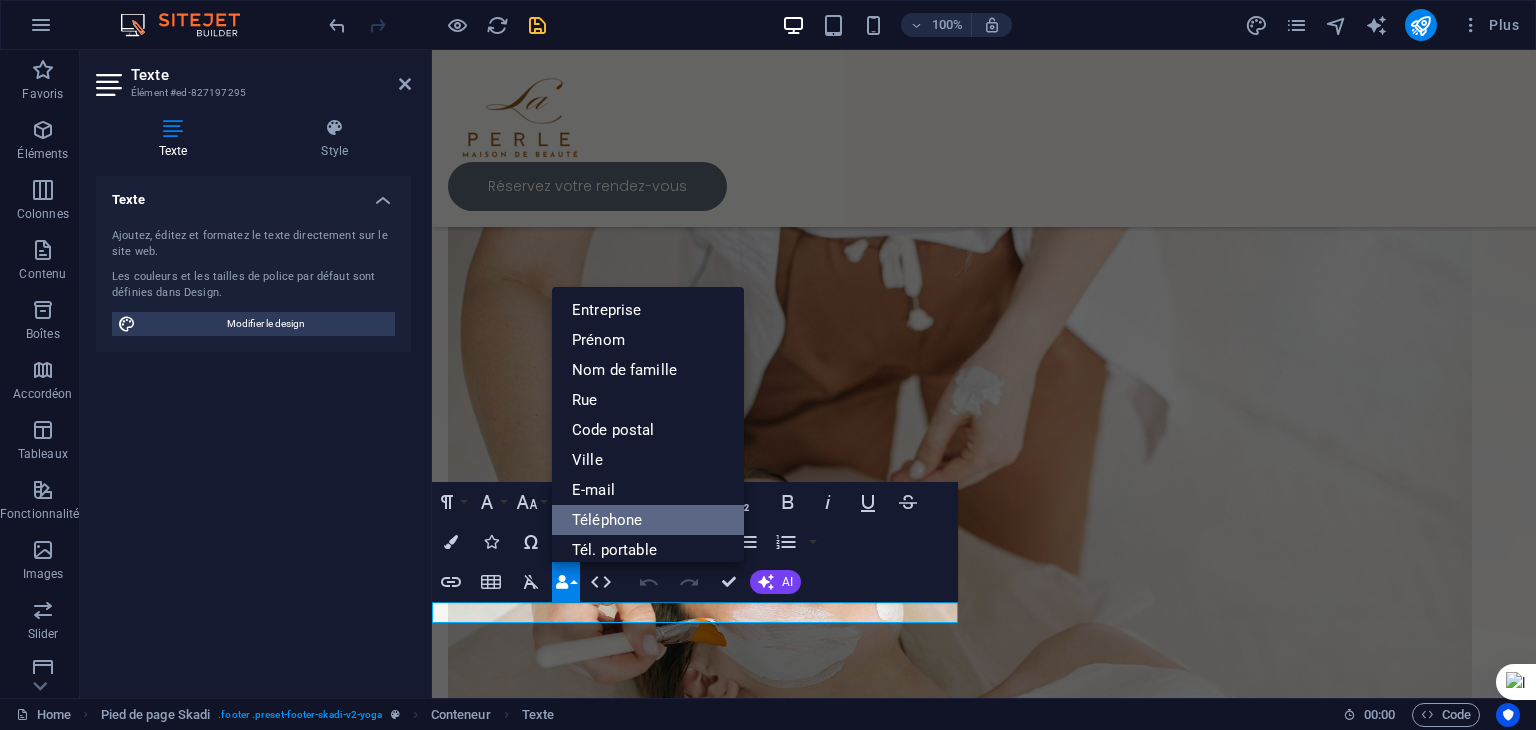 click on "Téléphone" at bounding box center [648, 520] 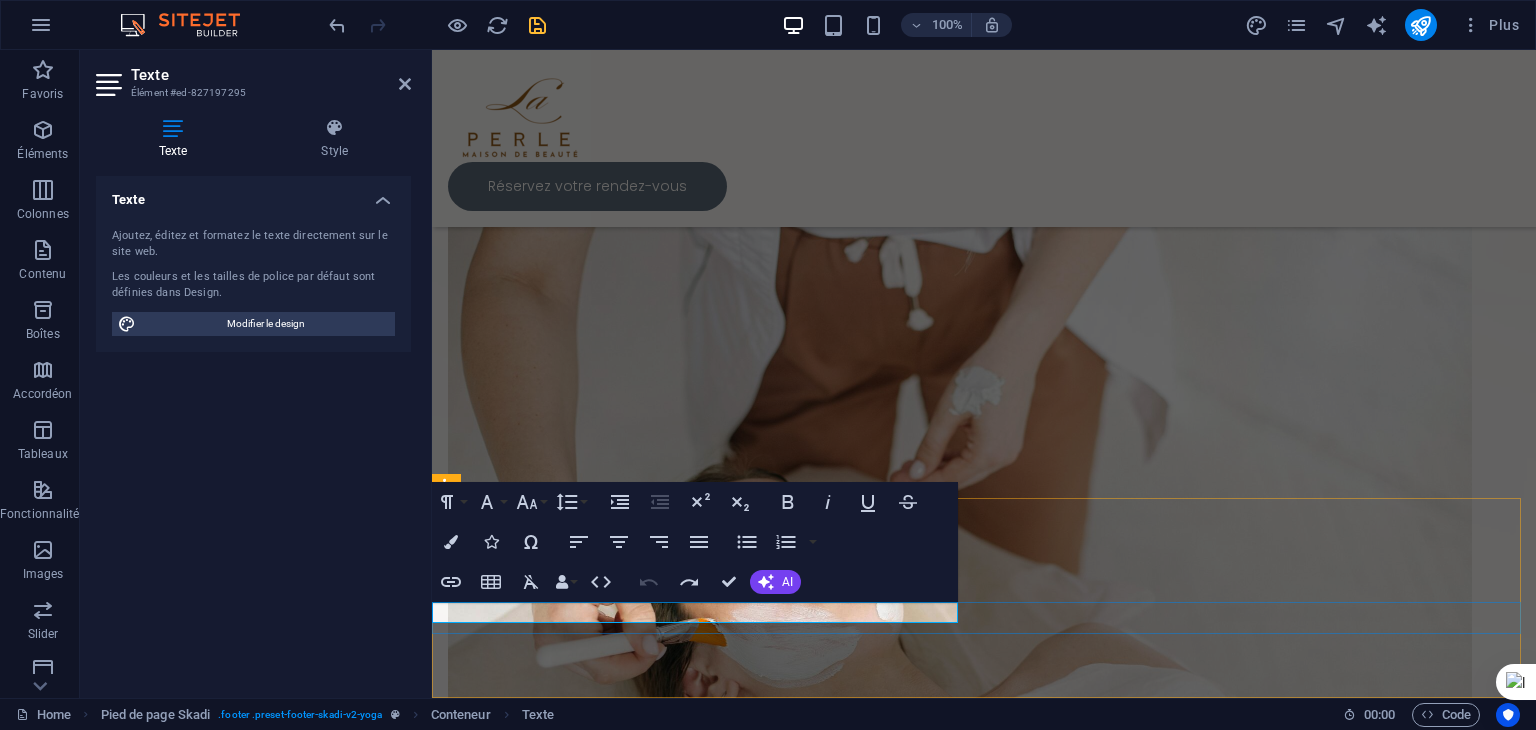 click on "© 2025 laperlebythalia.ma . All rights reserved | Legal Notice | Privacy Policy" at bounding box center [976, 1685] 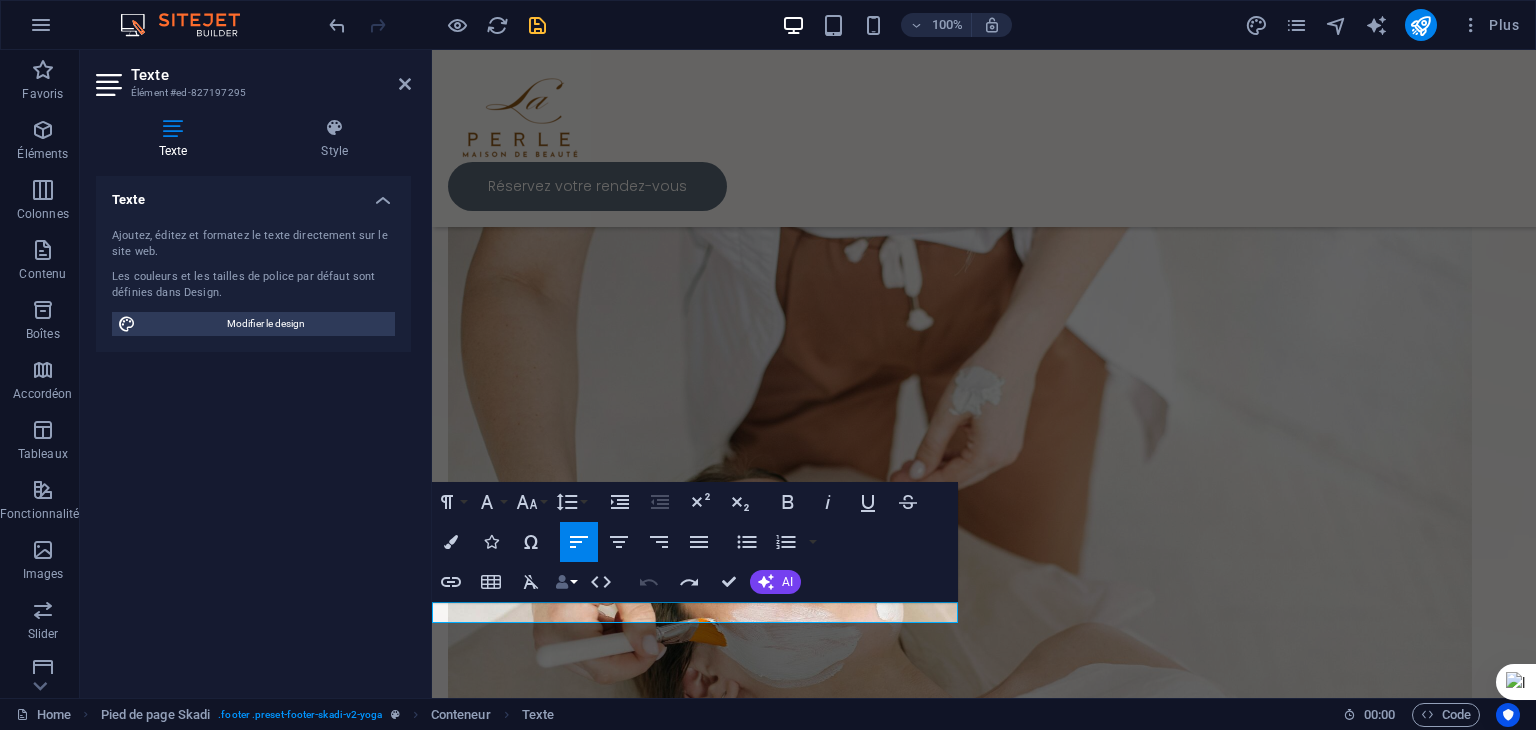 click at bounding box center [562, 582] 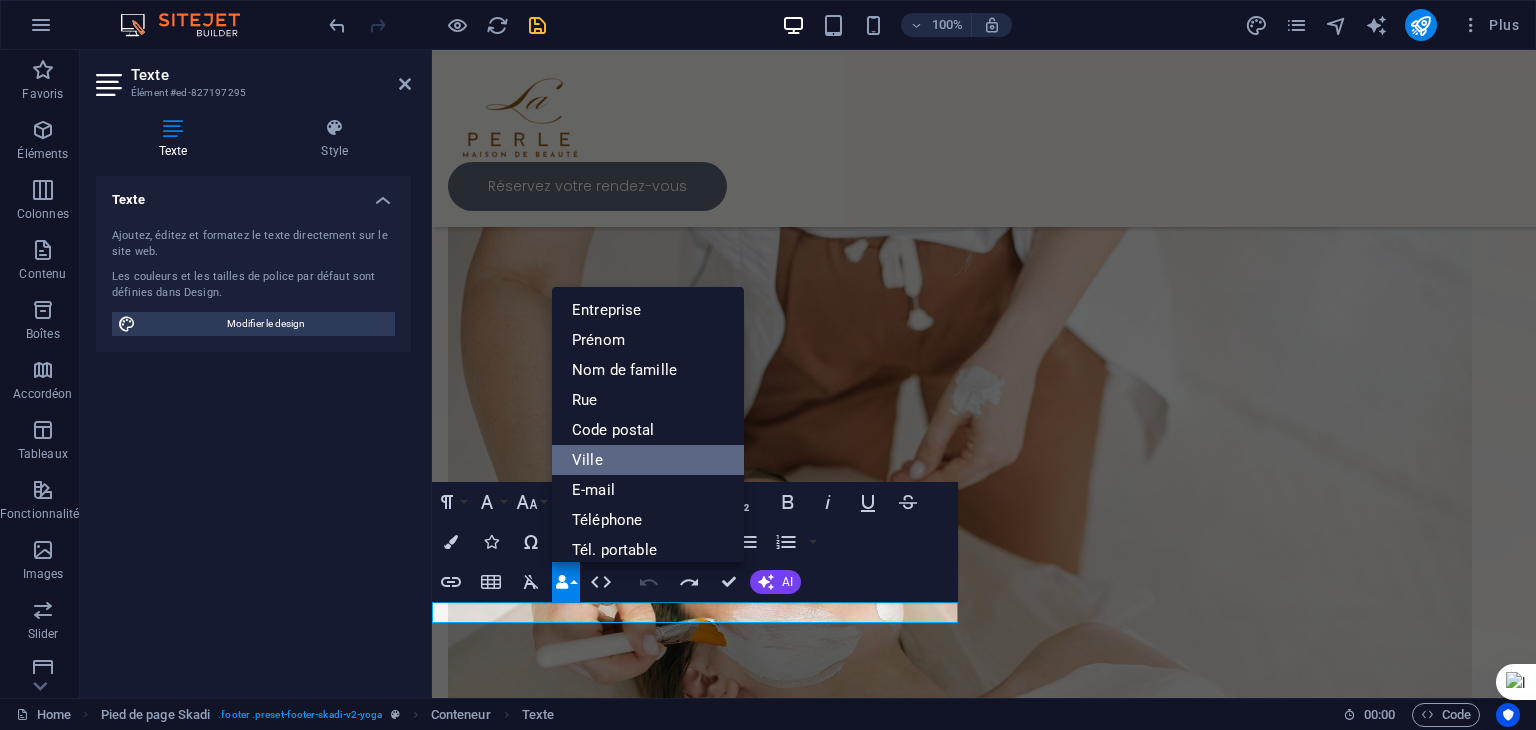 scroll, scrollTop: 220, scrollLeft: 0, axis: vertical 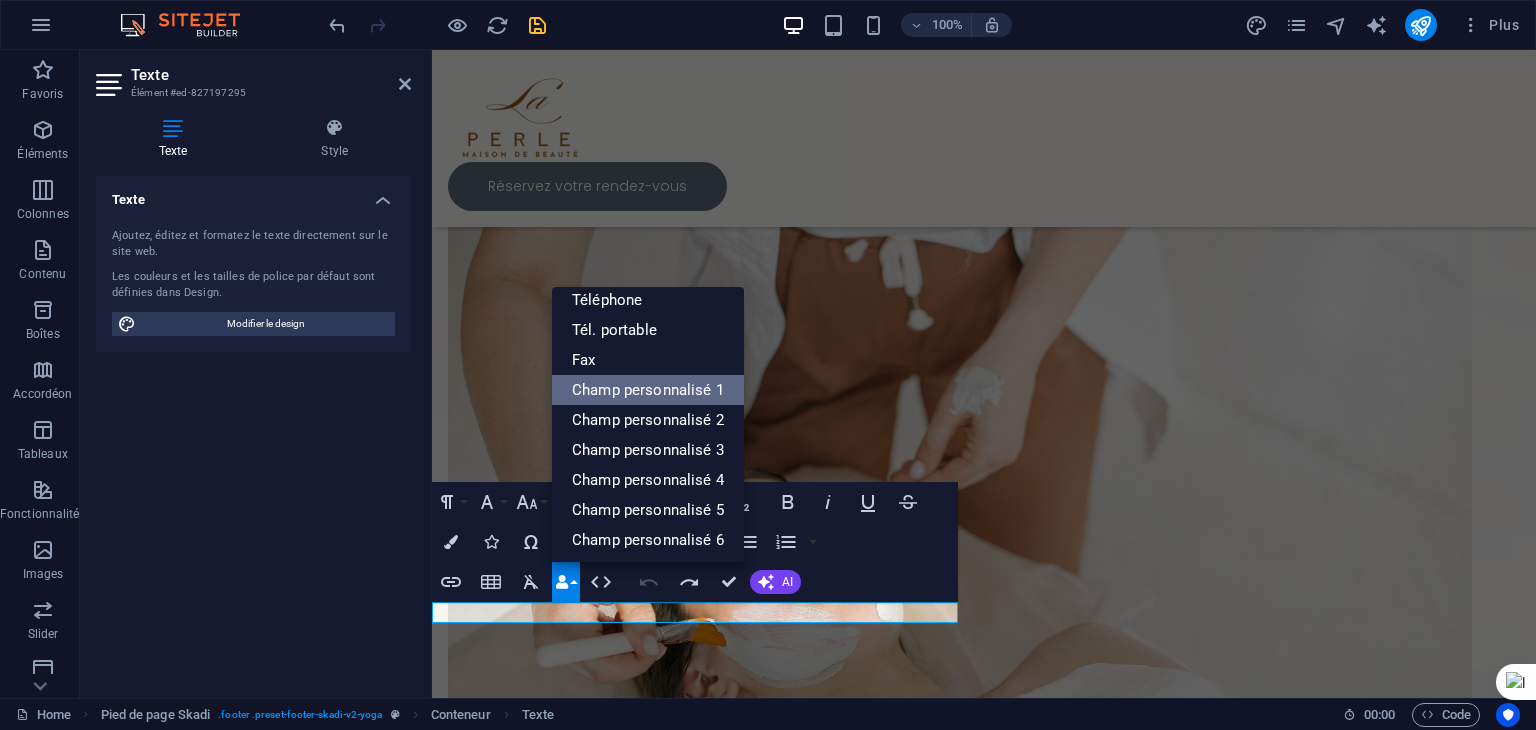 click on "Champ personnalisé 1" at bounding box center [648, 390] 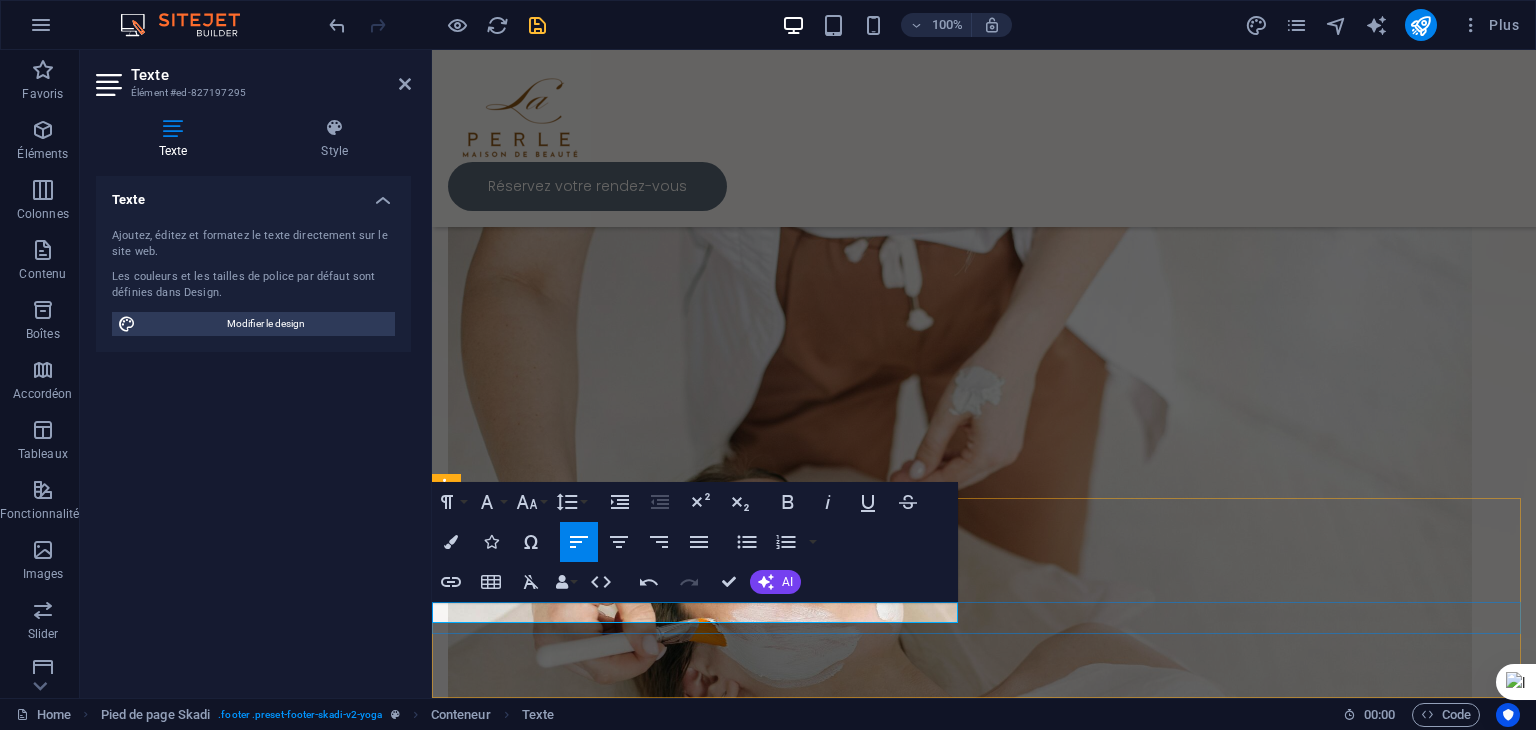click on "© 2025 laperlebythalia.ma . All rights reserved | Legal Notice | Privacy Policy" at bounding box center (976, 1685) 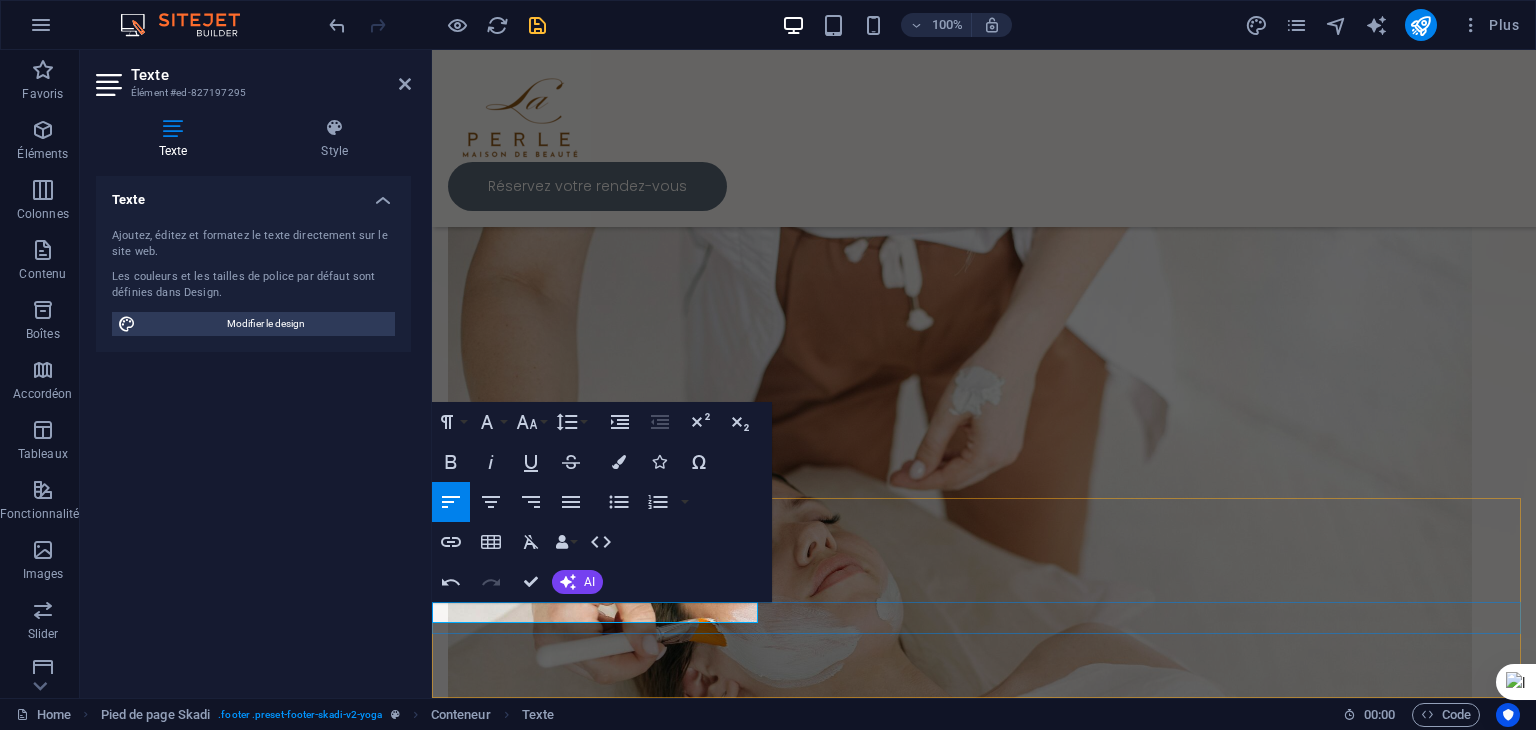 click on "© 2025 laperlebythalia.ma . All rights reserved" at bounding box center (984, 1721) 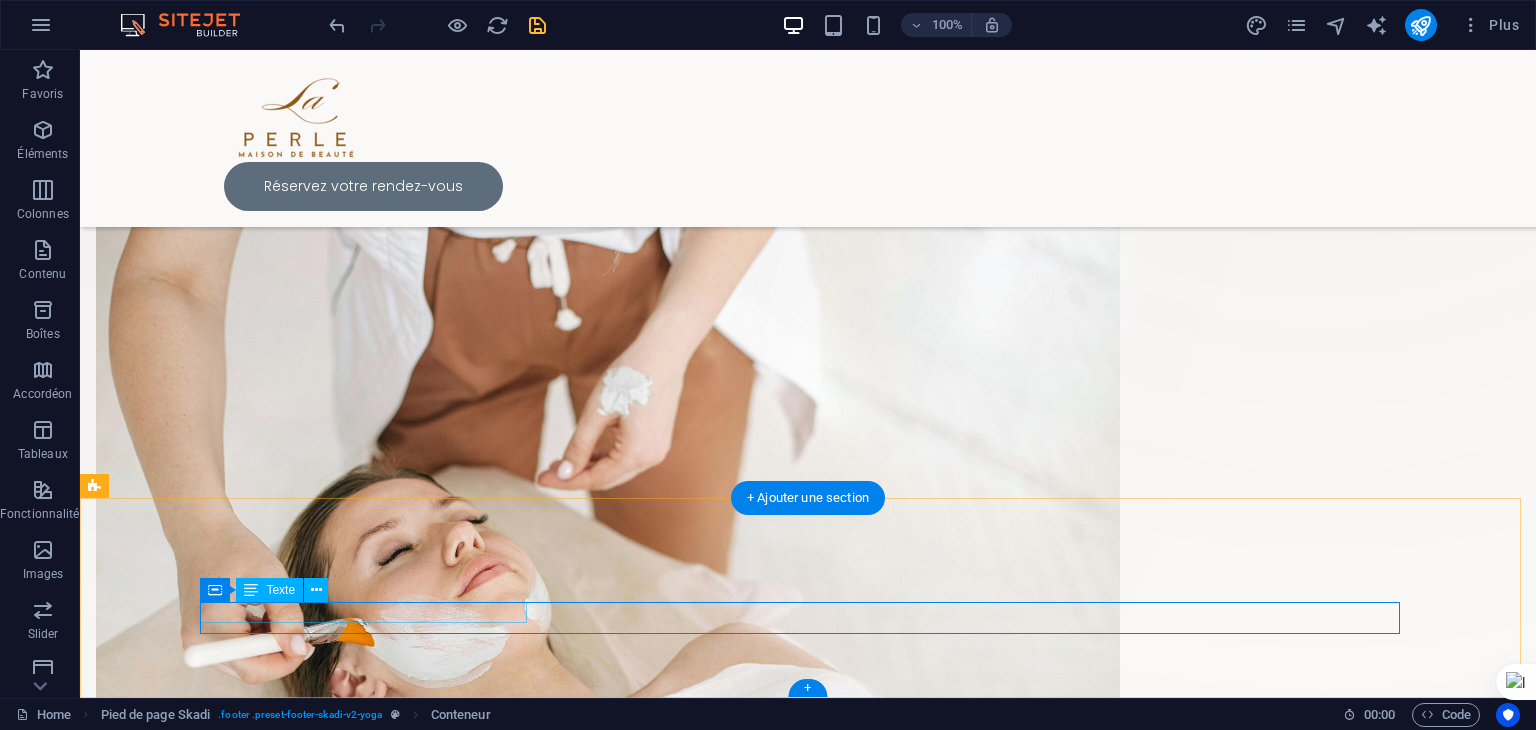 click on "© 2025 laperlebythalia.ma . All rights reserved" at bounding box center (808, 1685) 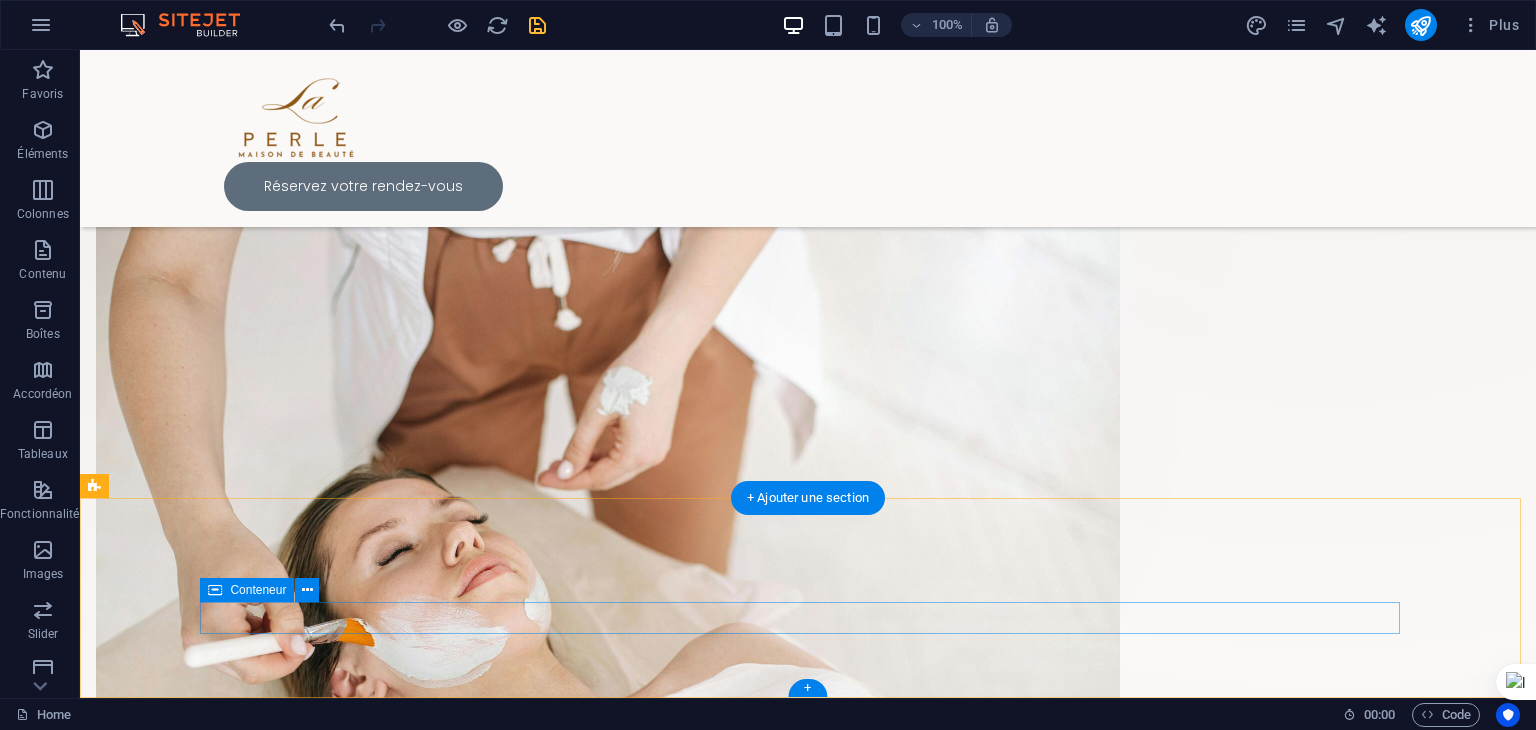 click at bounding box center (808, 1711) 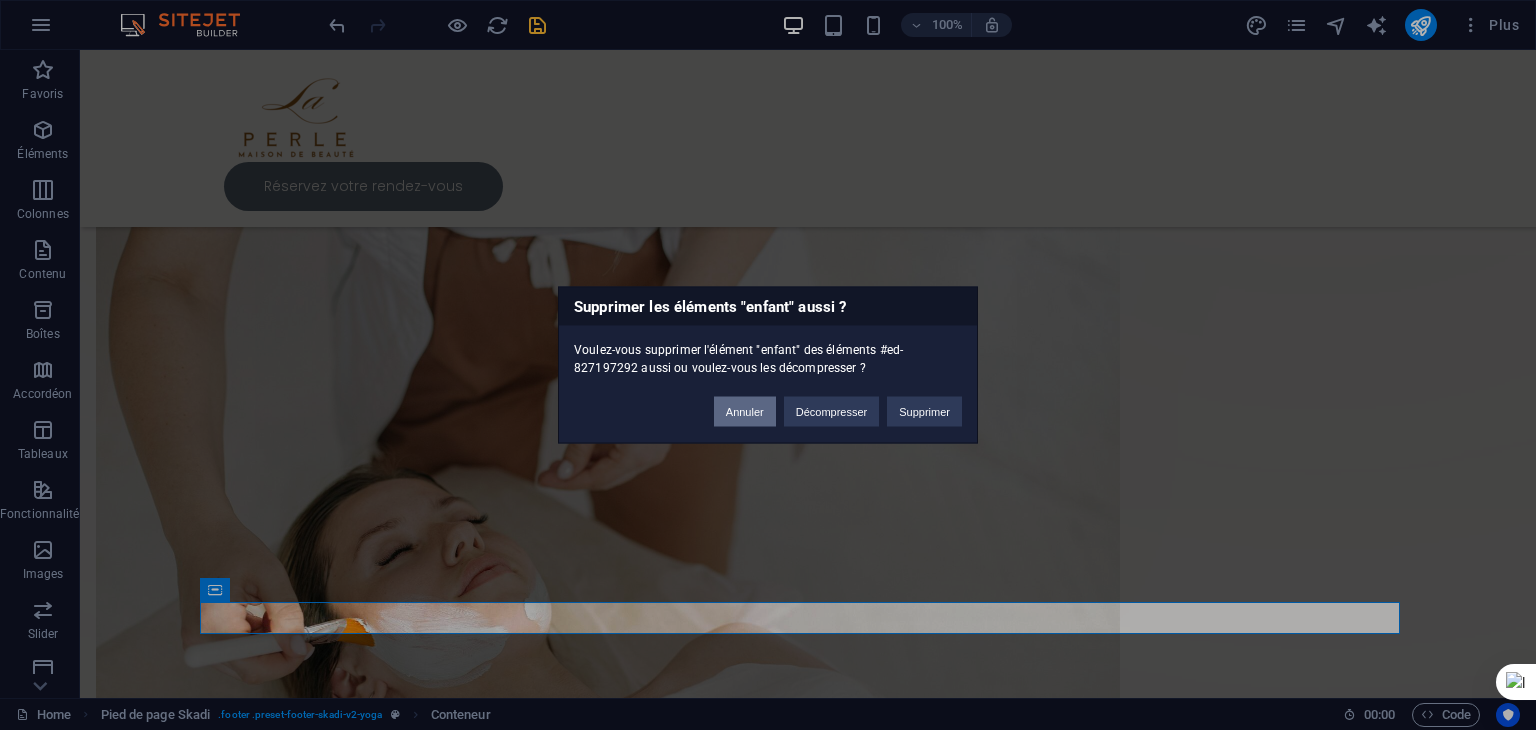 click on "Annuler" at bounding box center [745, 412] 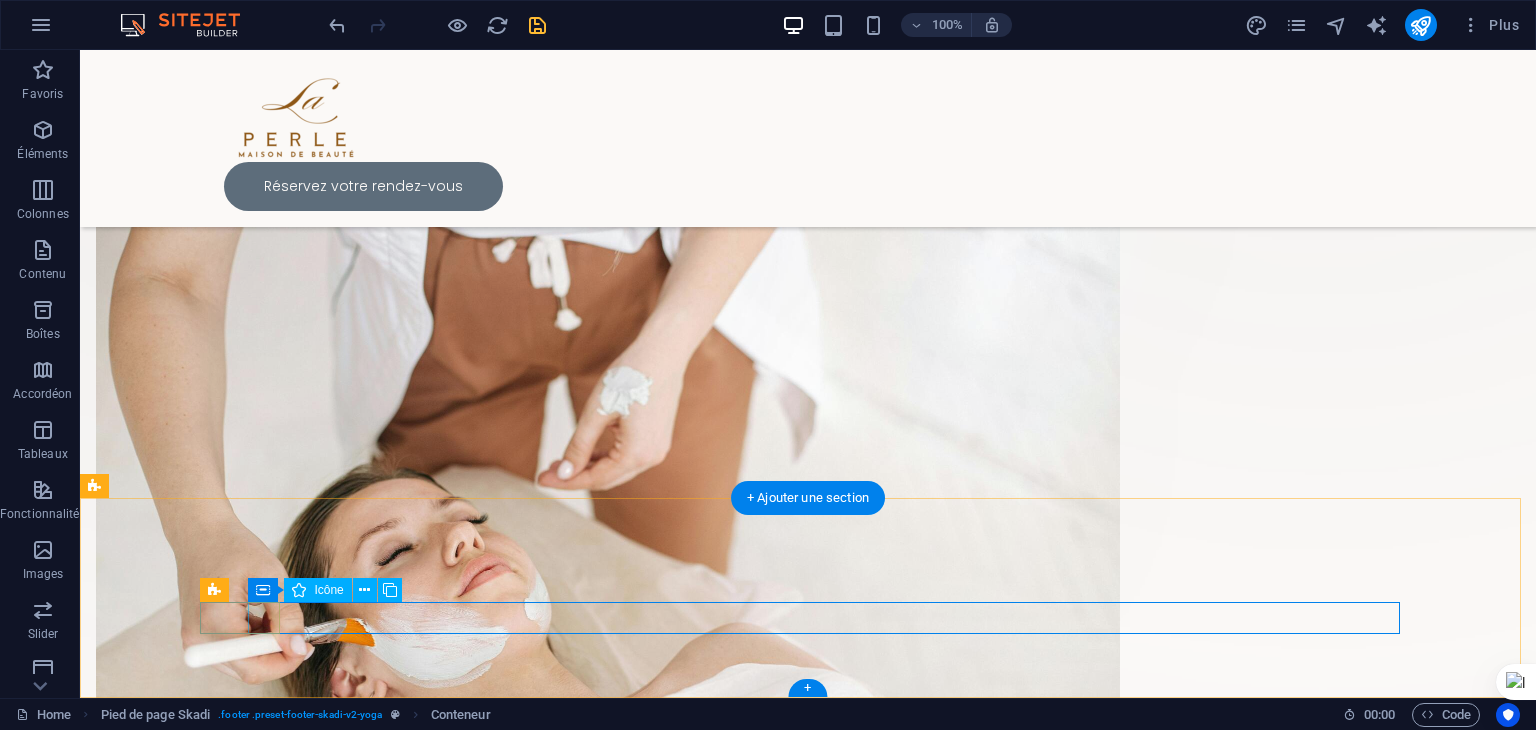 click at bounding box center [808, 1731] 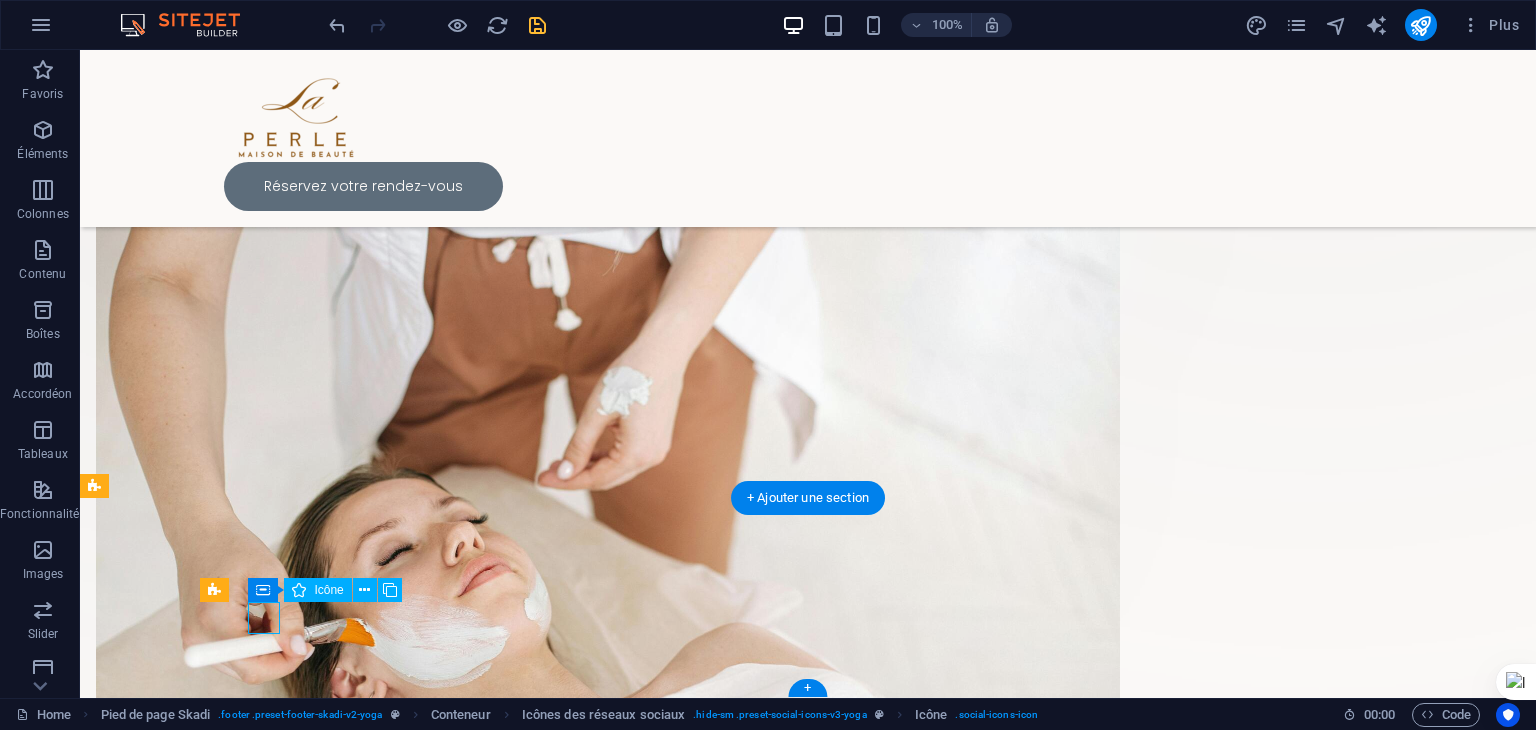 click at bounding box center (808, 1731) 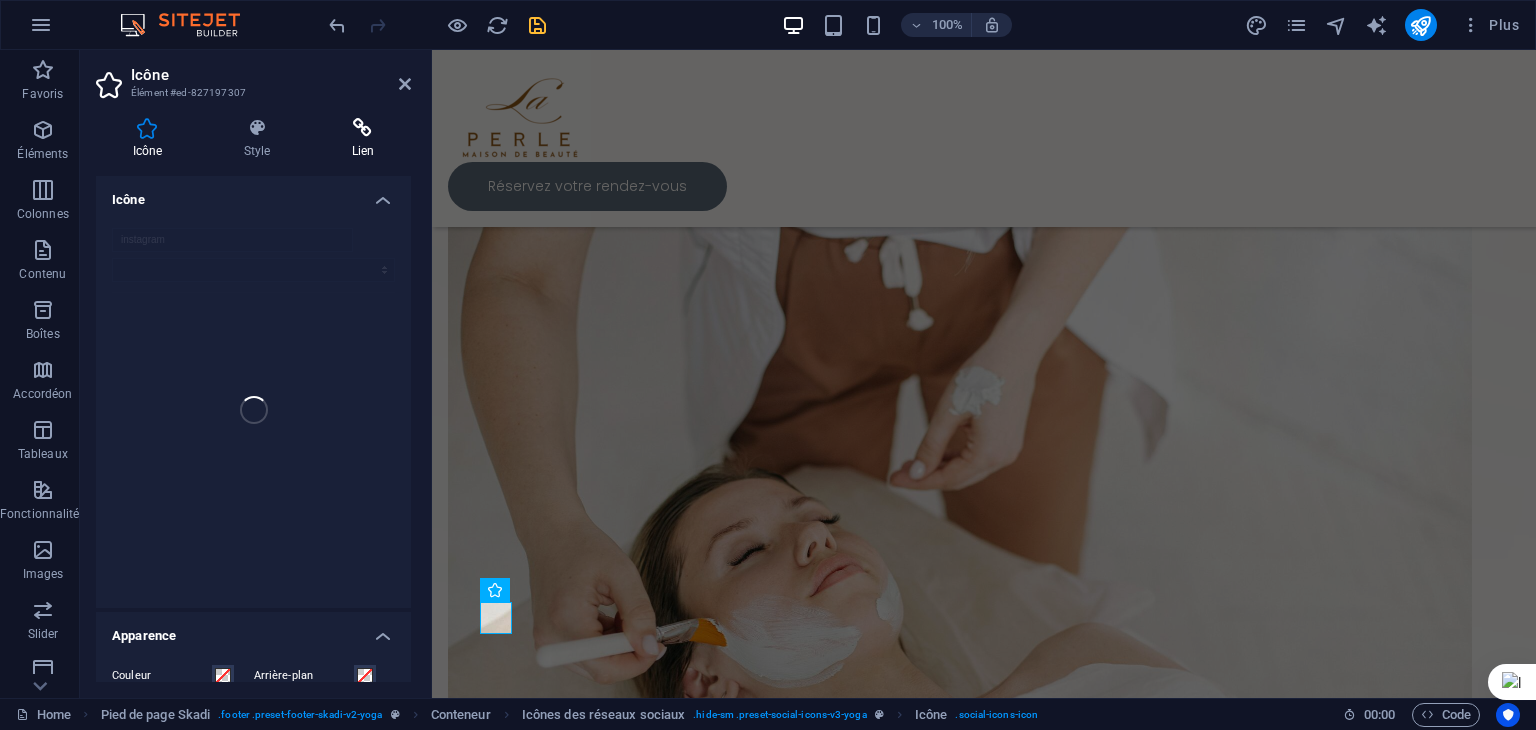 click on "Lien" at bounding box center [363, 139] 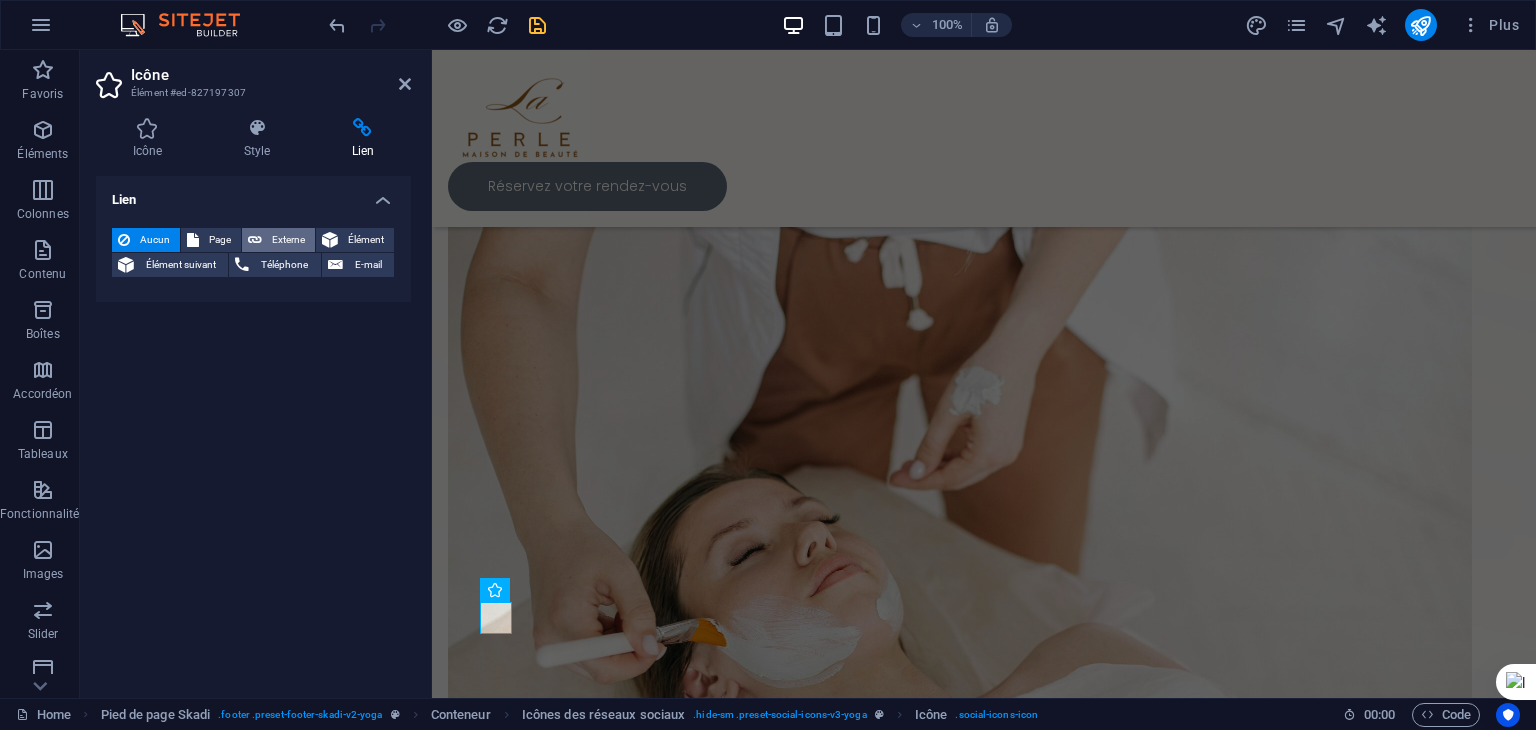 click on "Externe" at bounding box center [288, 240] 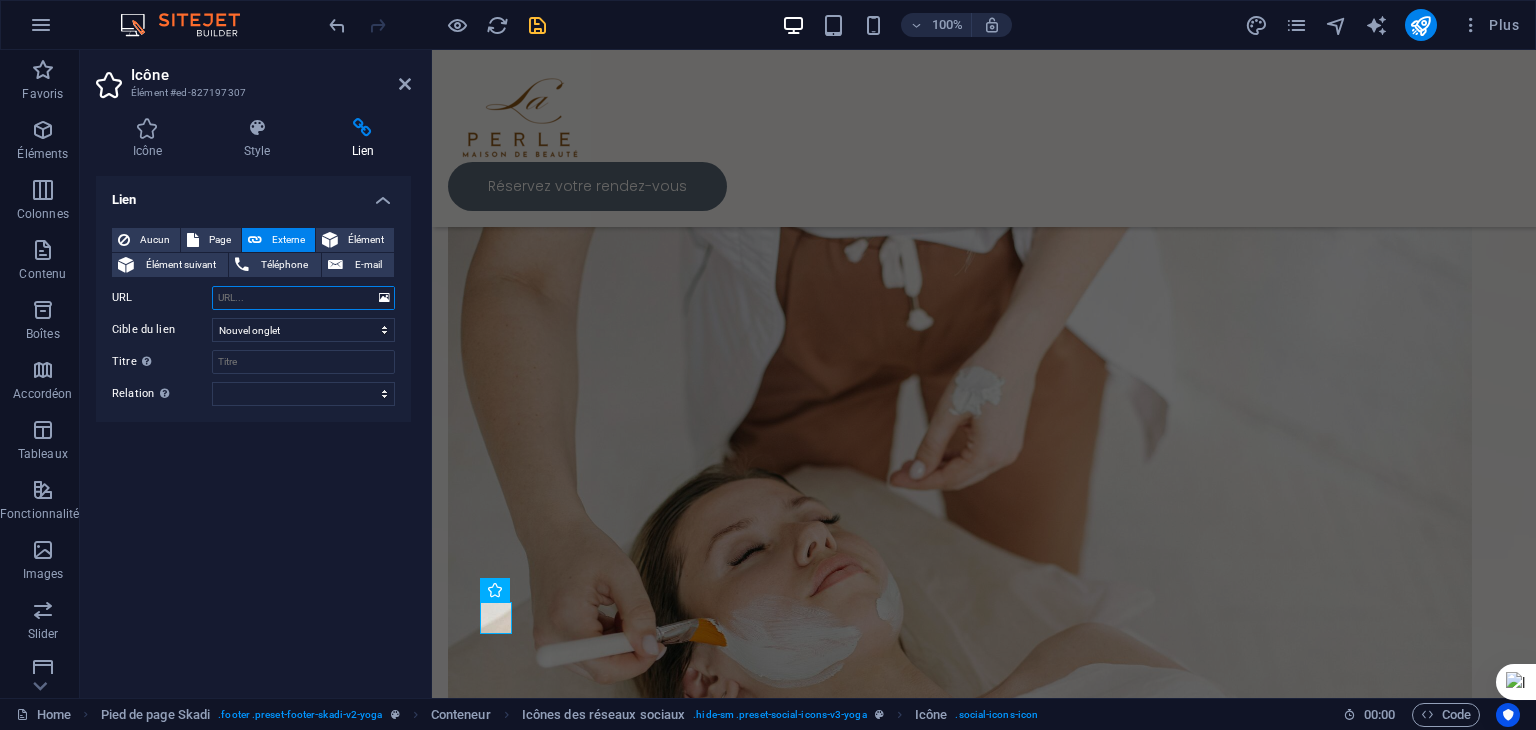 click on "URL" at bounding box center (303, 298) 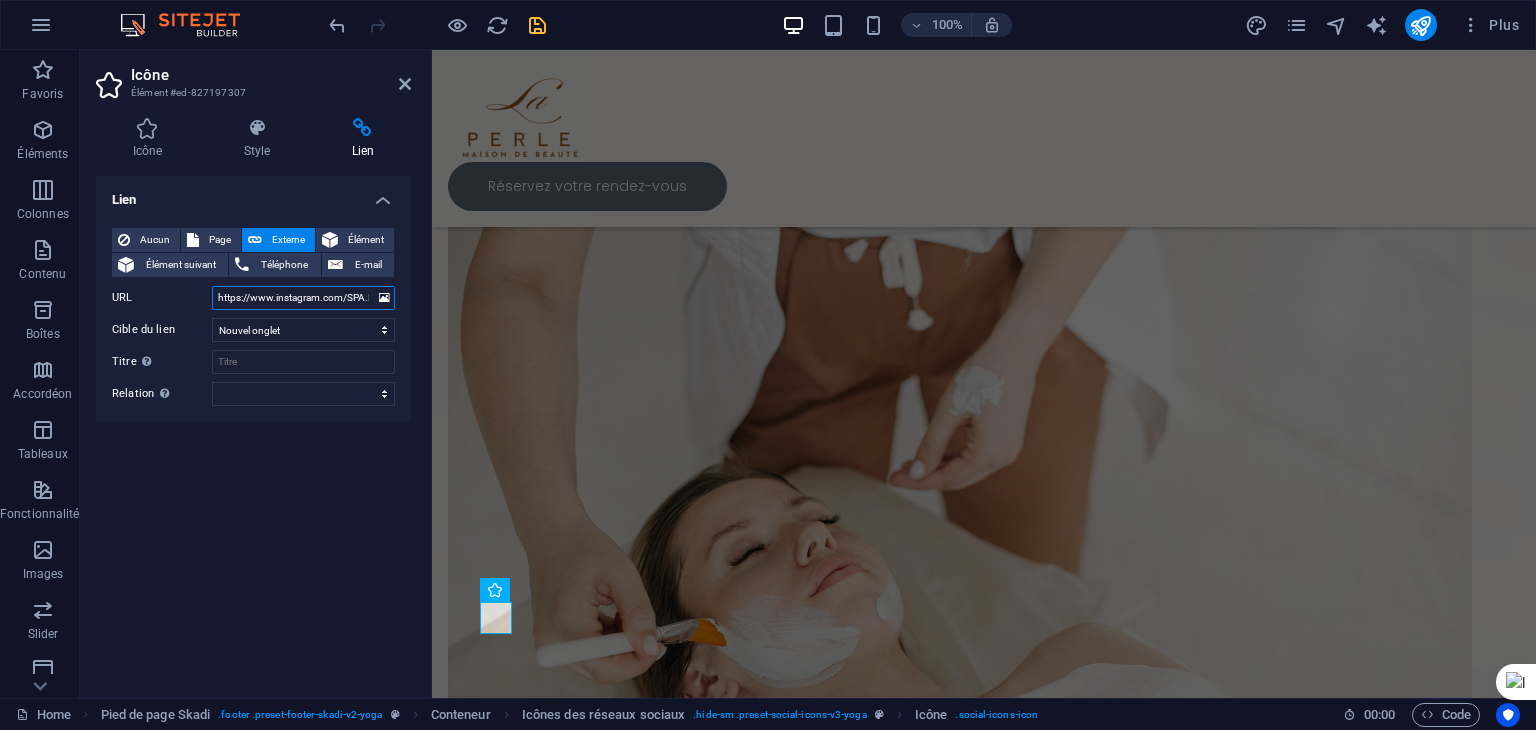 scroll, scrollTop: 0, scrollLeft: 48, axis: horizontal 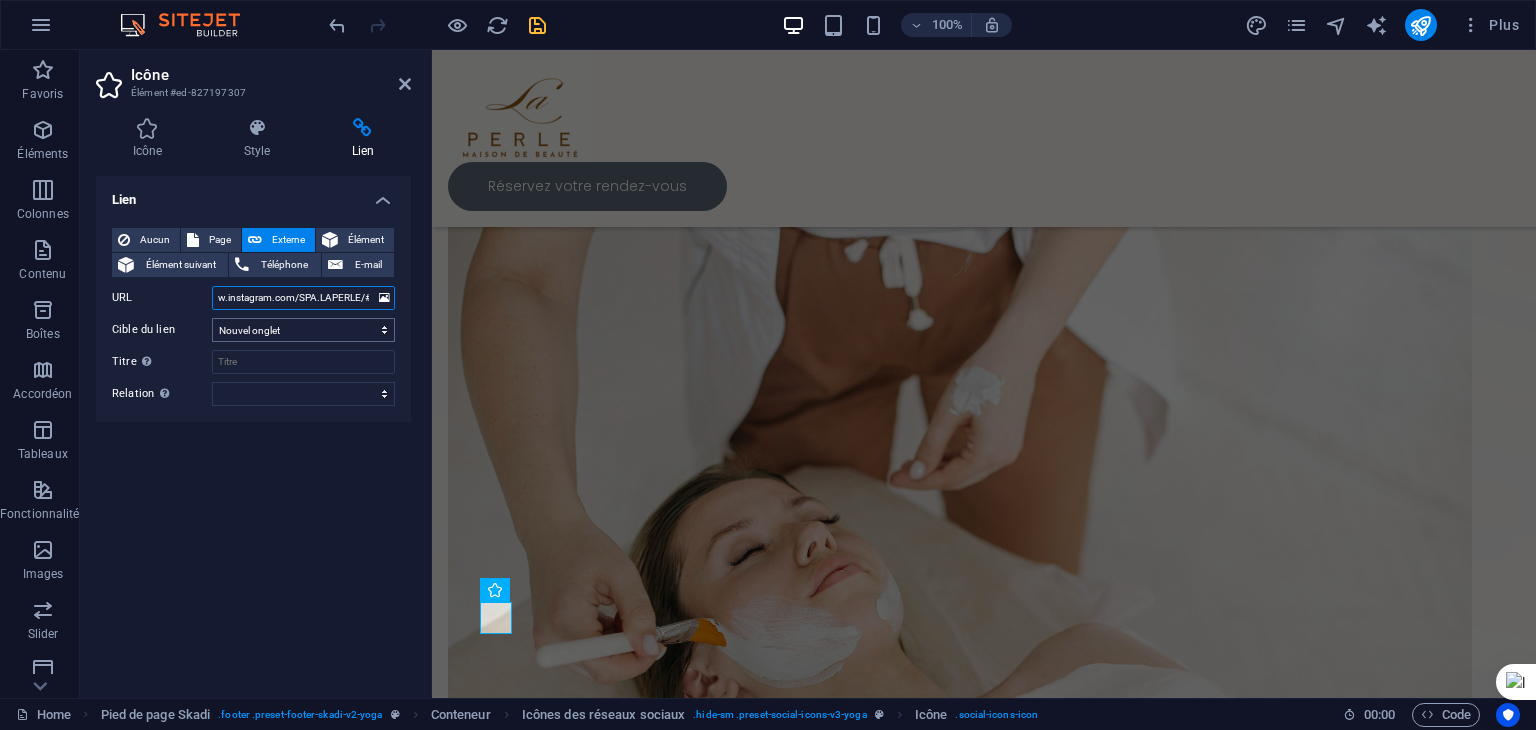 type on "https://www.instagram.com/SPA.LAPERLE/#" 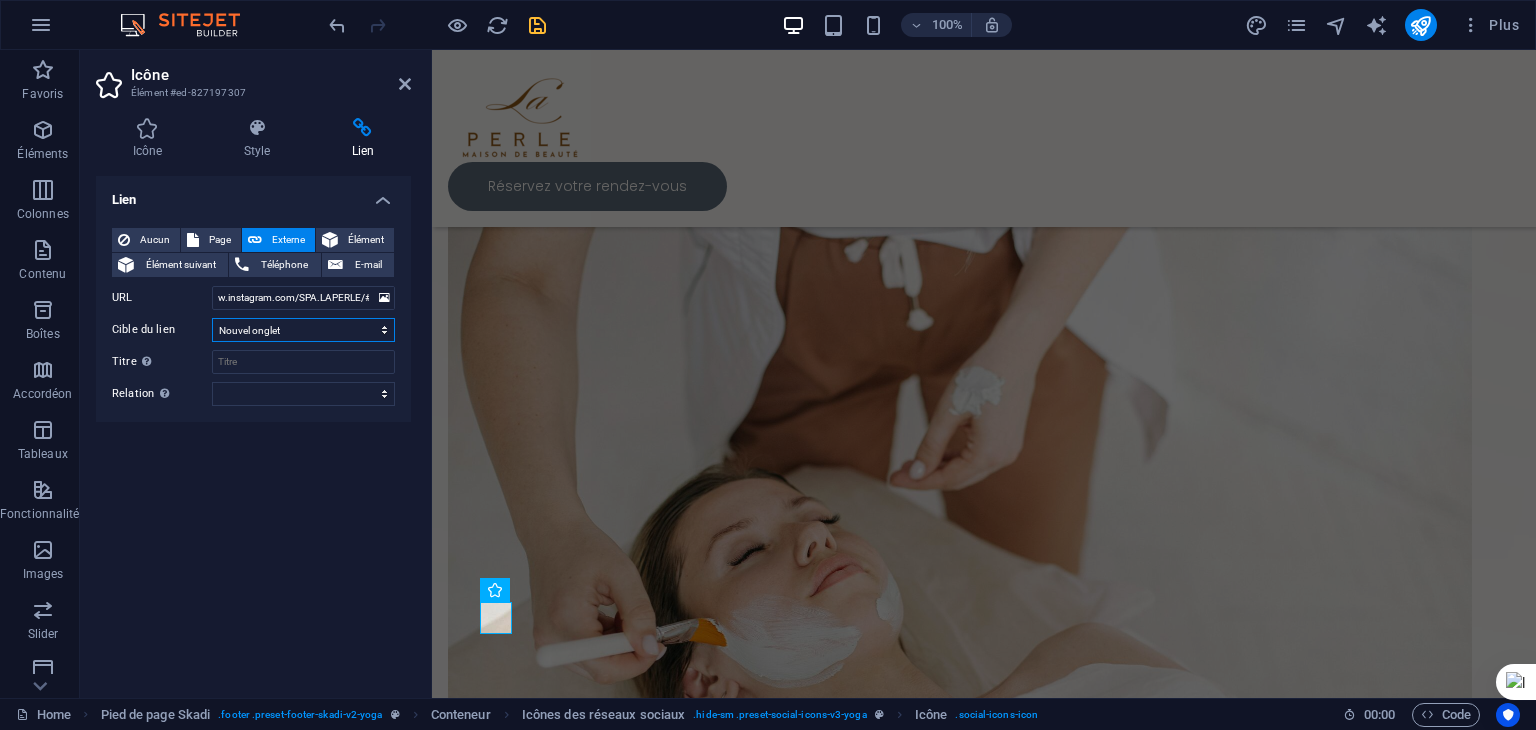 scroll, scrollTop: 0, scrollLeft: 0, axis: both 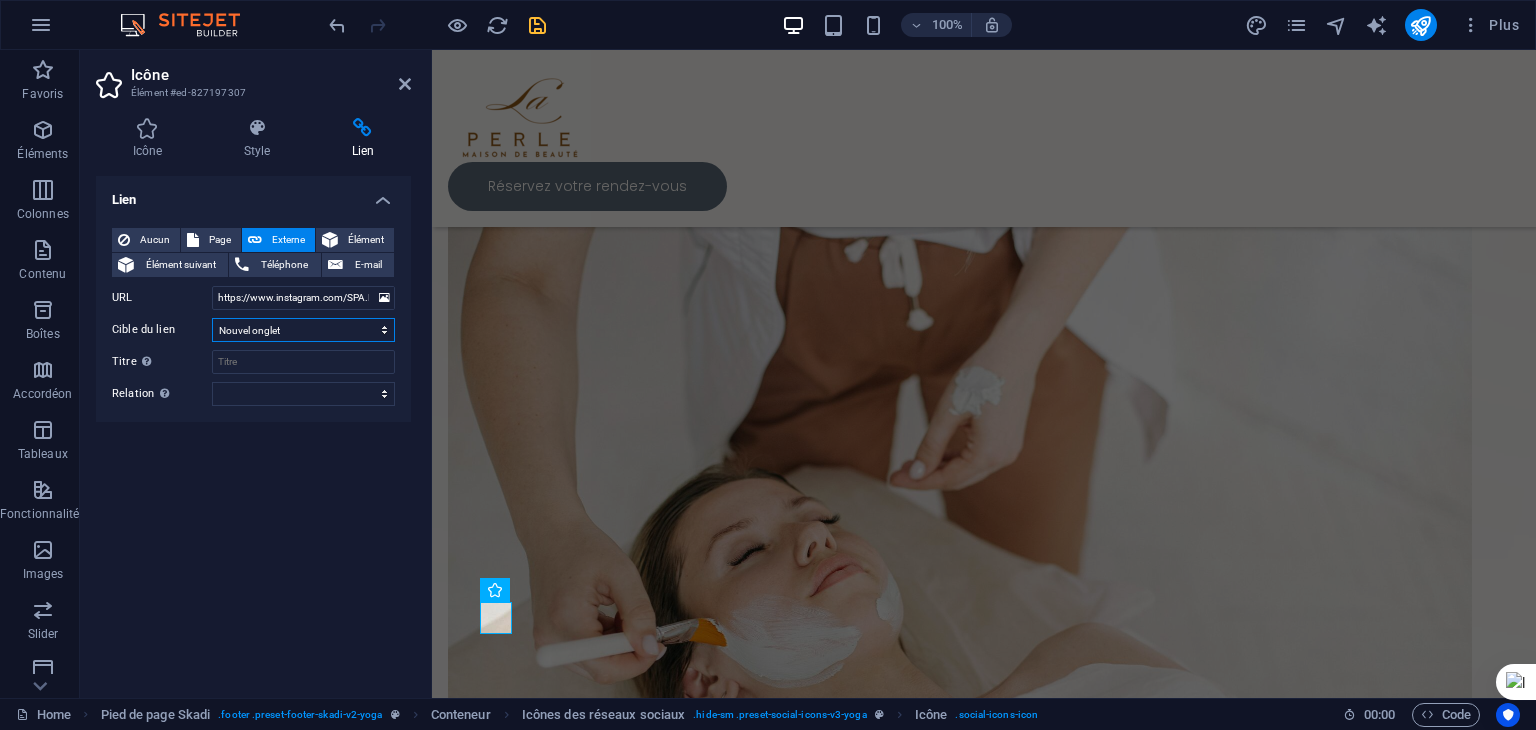 click on "Nouvel onglet Même onglet Superposition" at bounding box center (303, 330) 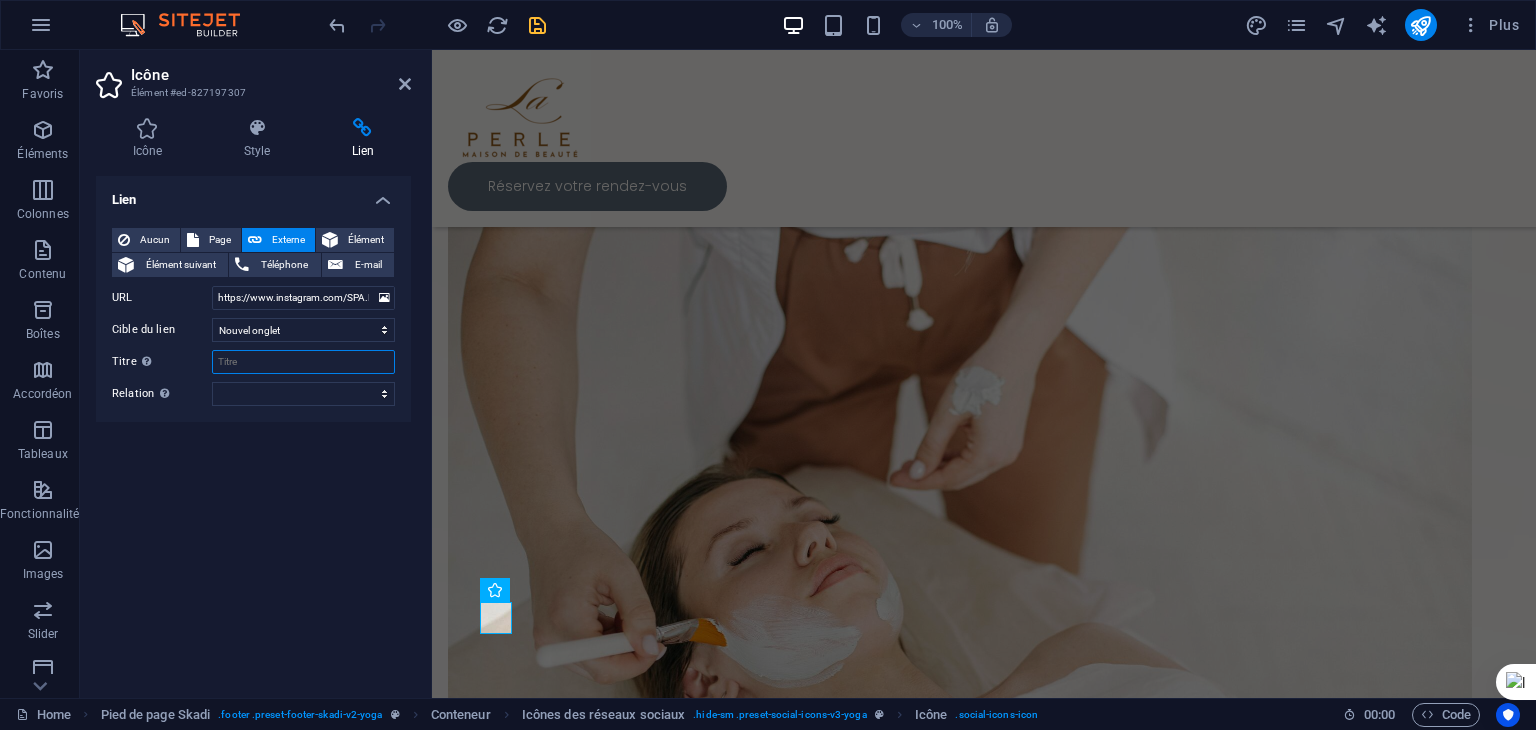 click on "Titre Description supplémentaire du lien. Celle-ci doit être différente du texte du lien. Le titre est souvent affiché comme Texte infobulle lorsque la souris passe sur l'élément. Laissez vide en cas de doute." at bounding box center [303, 362] 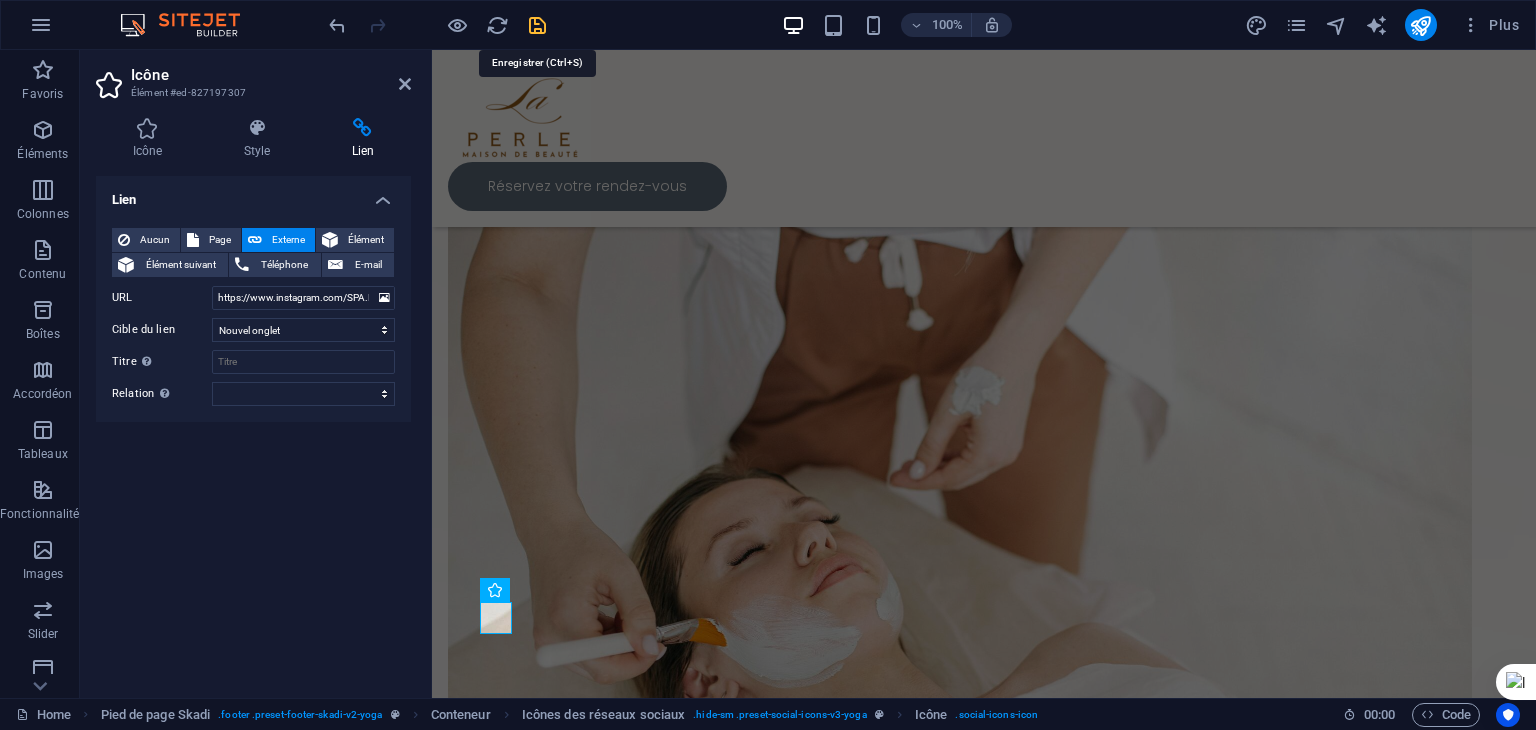 click at bounding box center [537, 25] 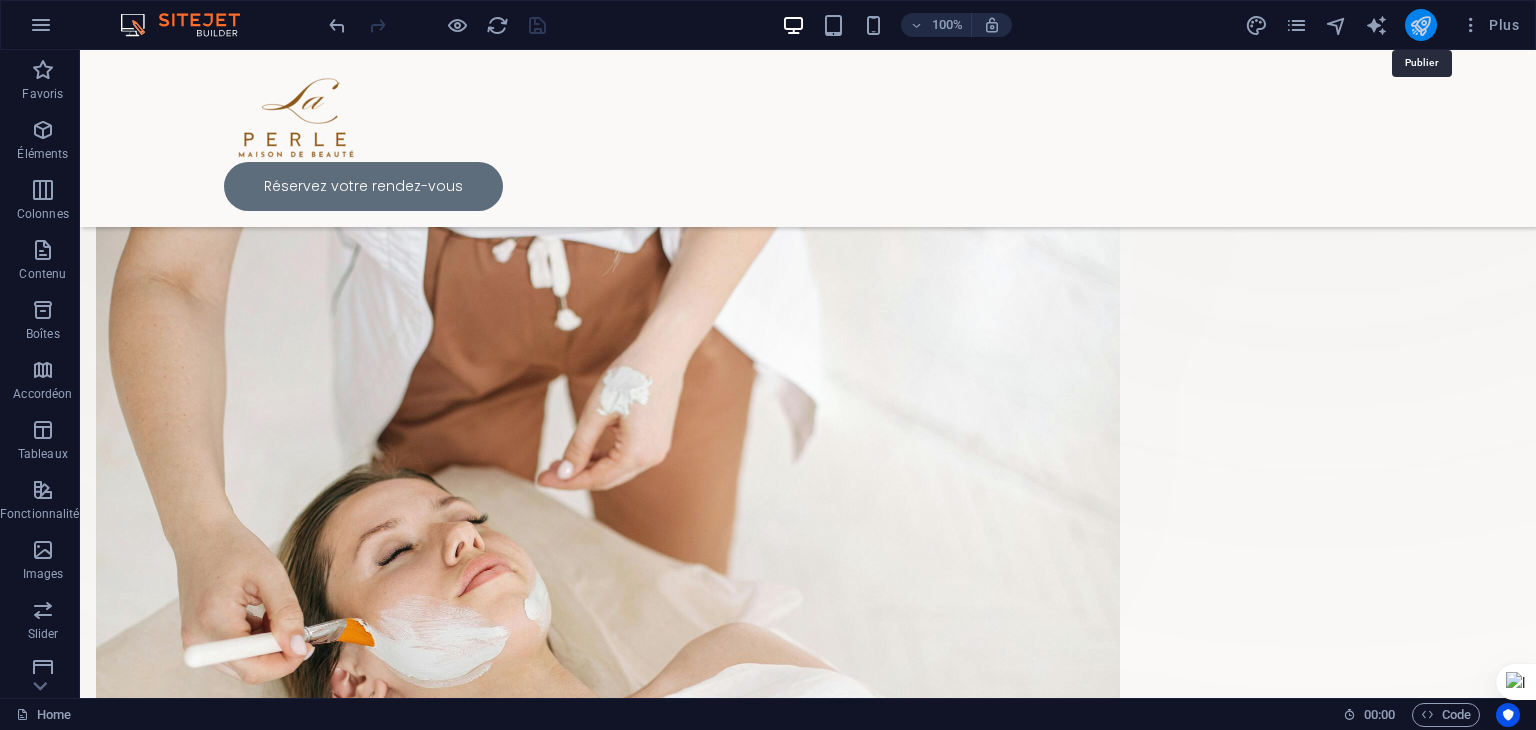 click at bounding box center (1420, 25) 